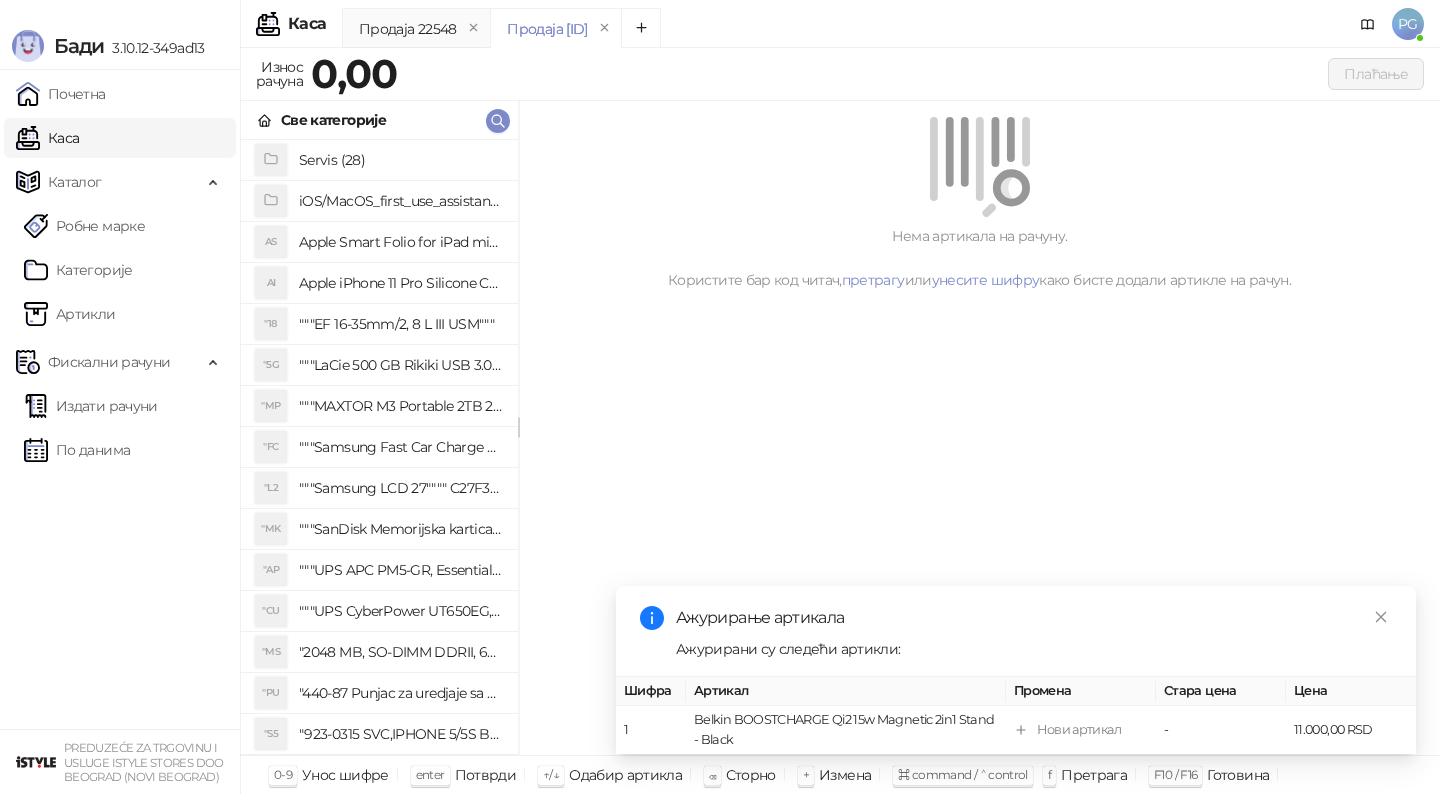 scroll, scrollTop: 0, scrollLeft: 0, axis: both 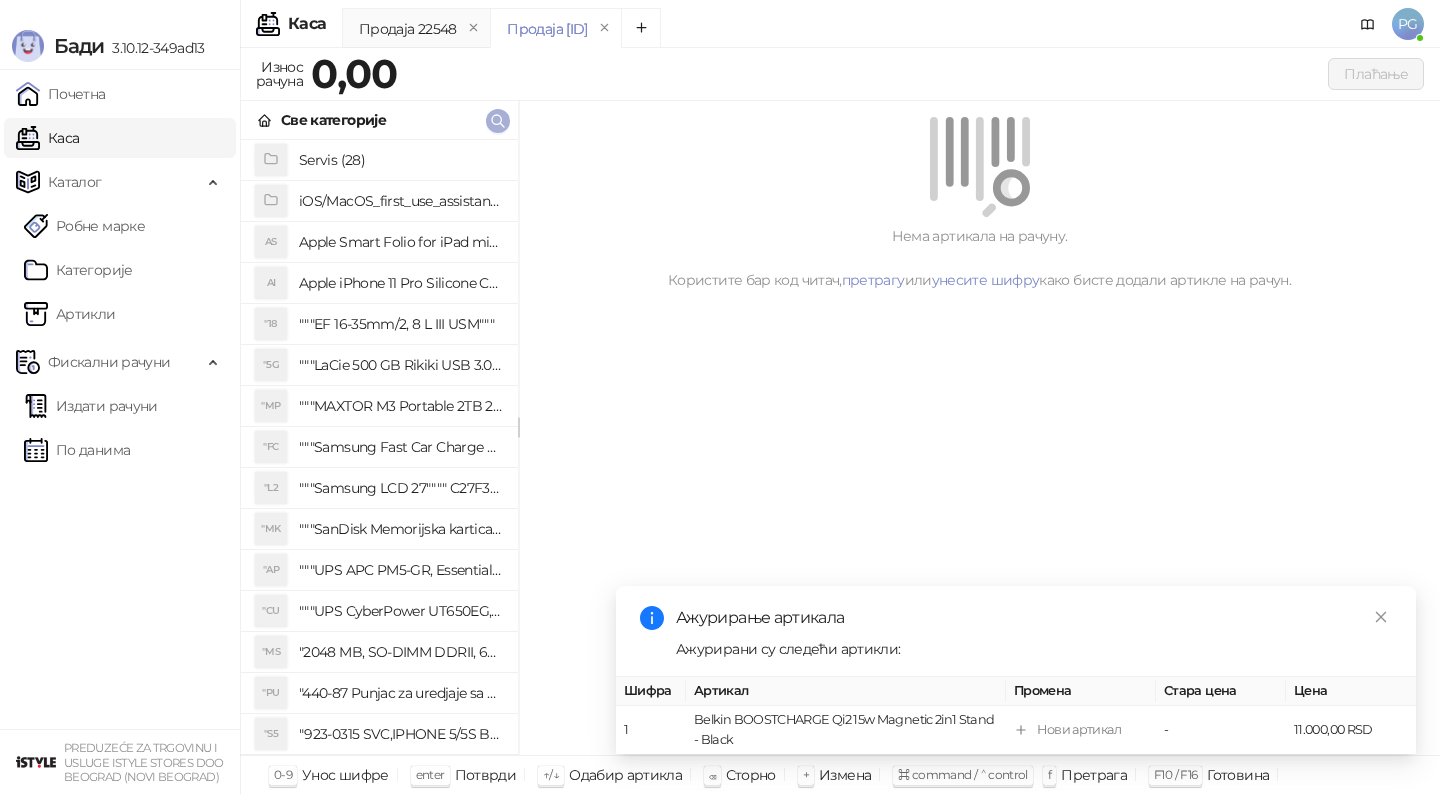 click 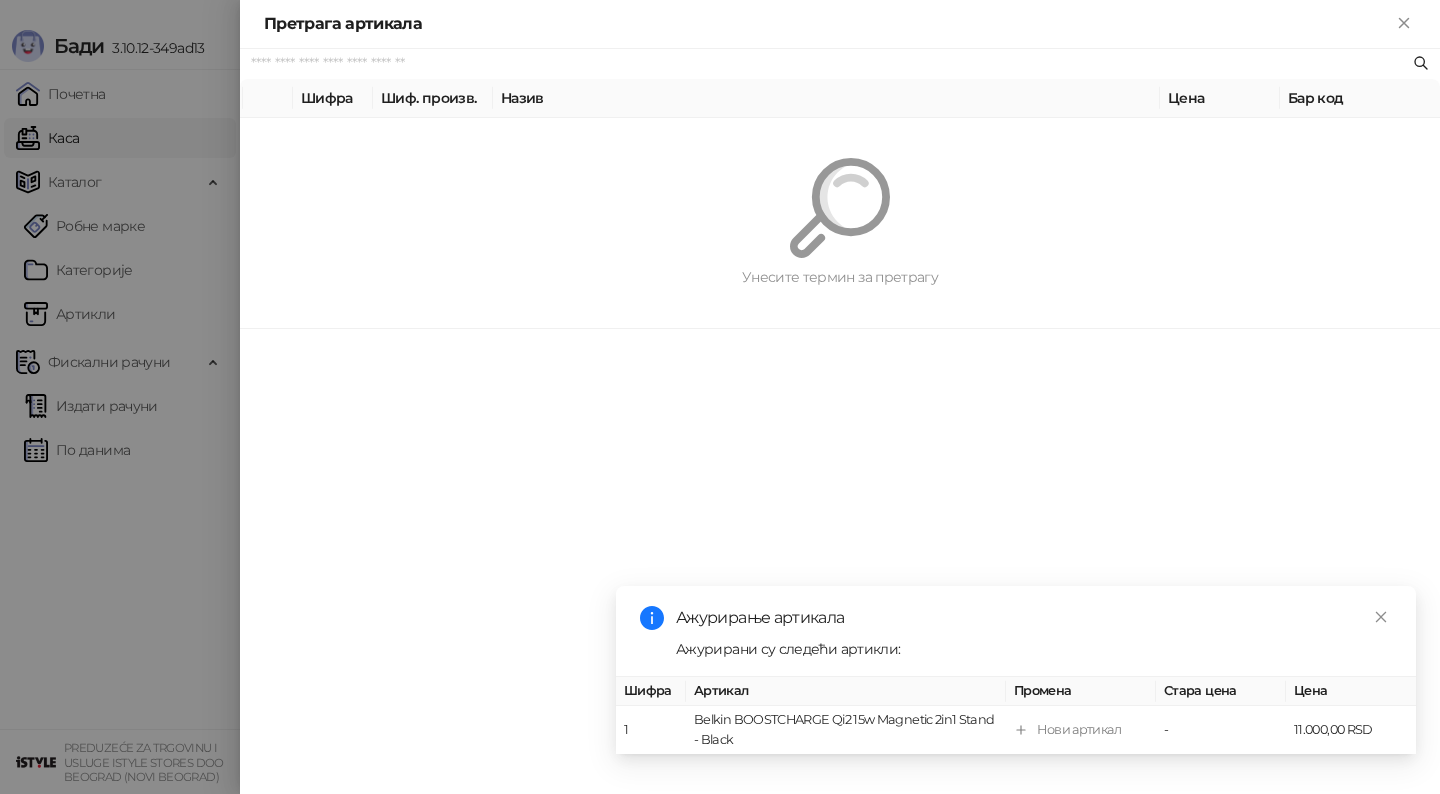 paste on "*********" 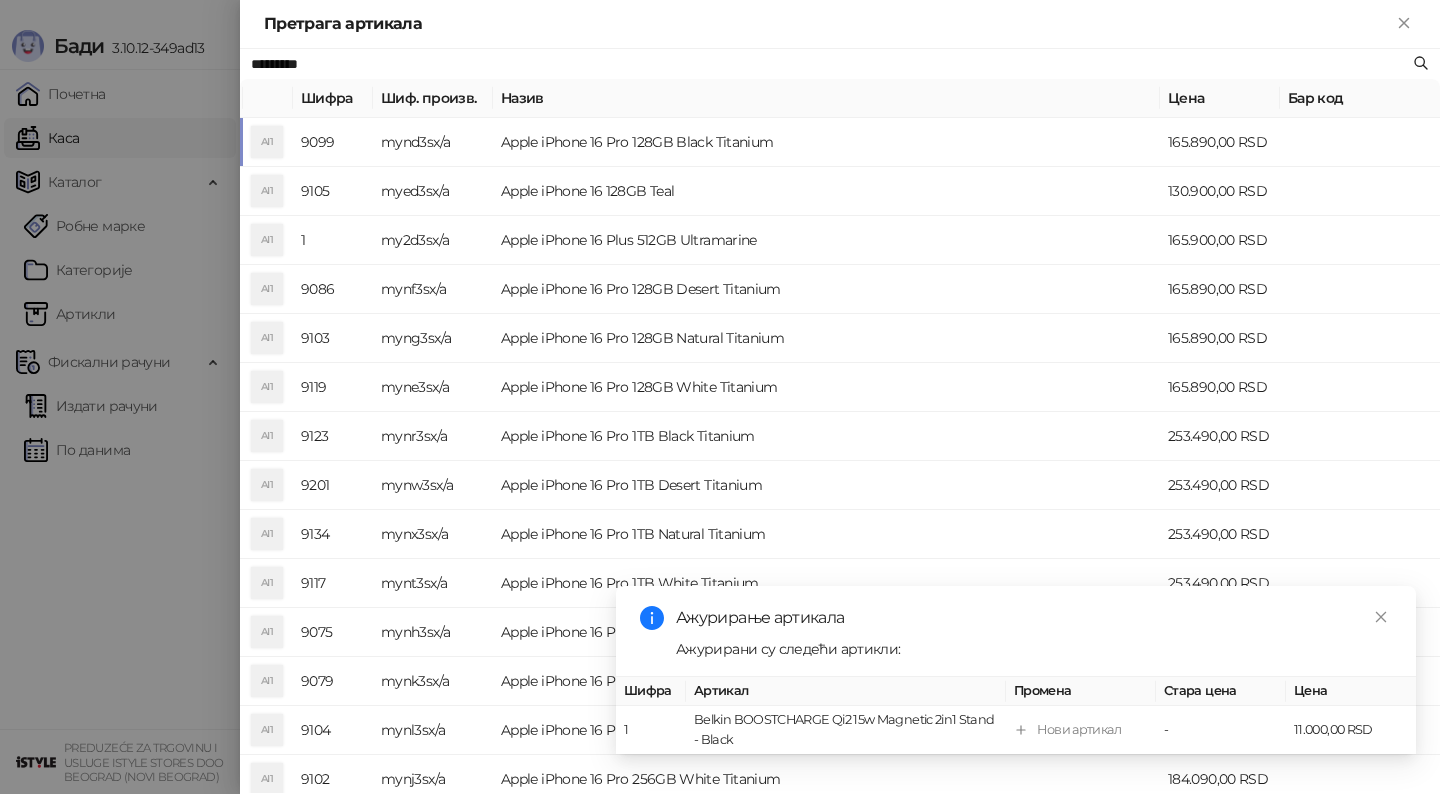 type on "*********" 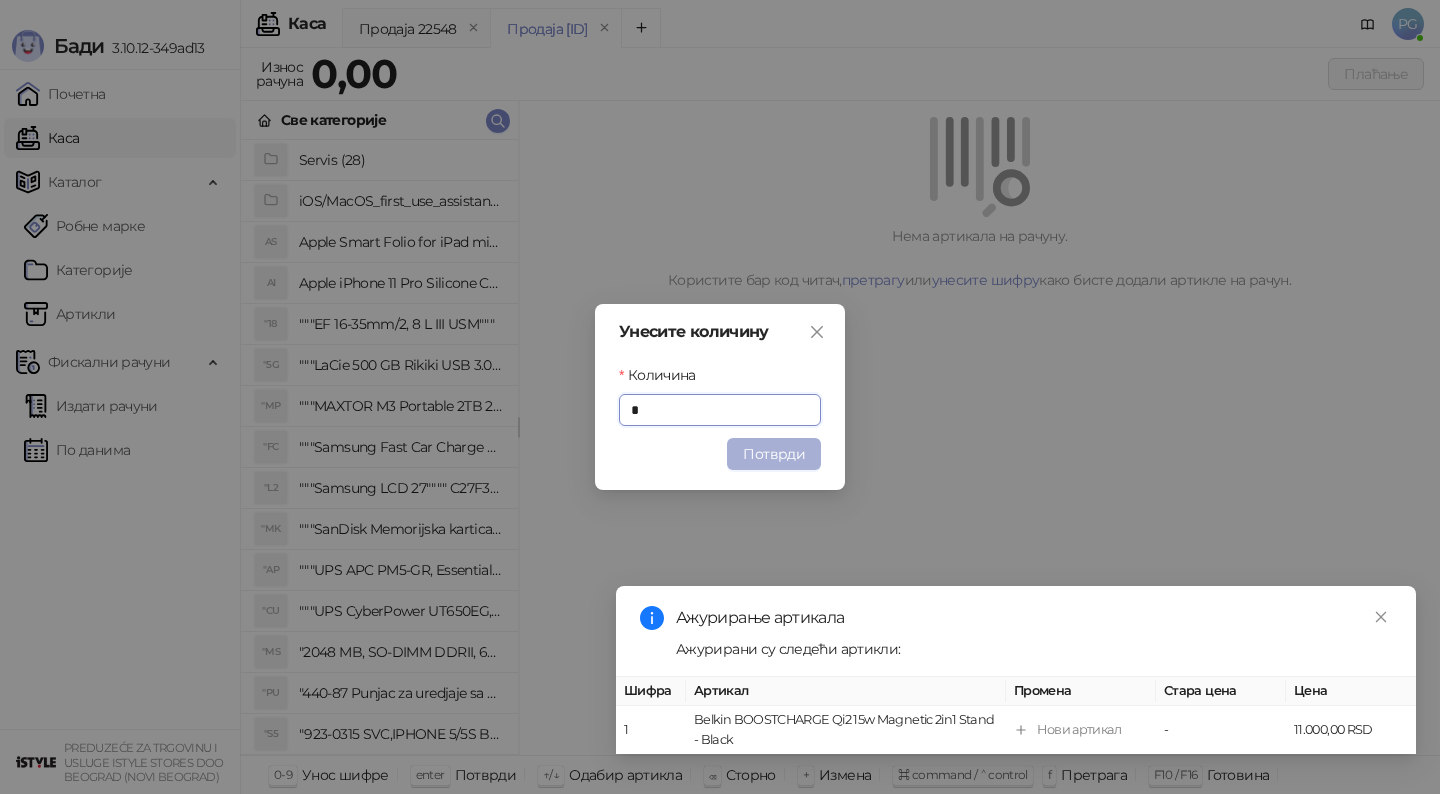 click on "Потврди" at bounding box center [774, 454] 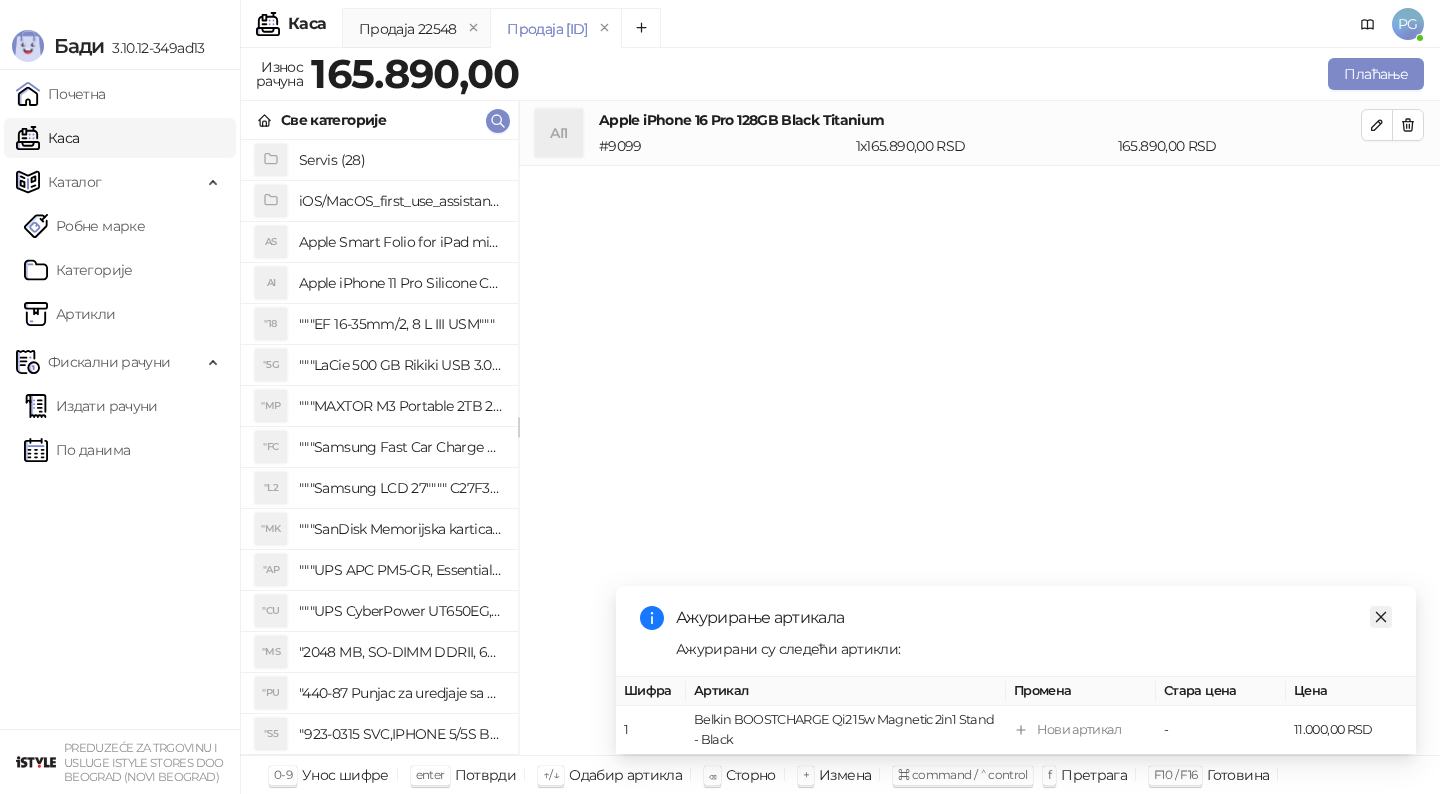 click 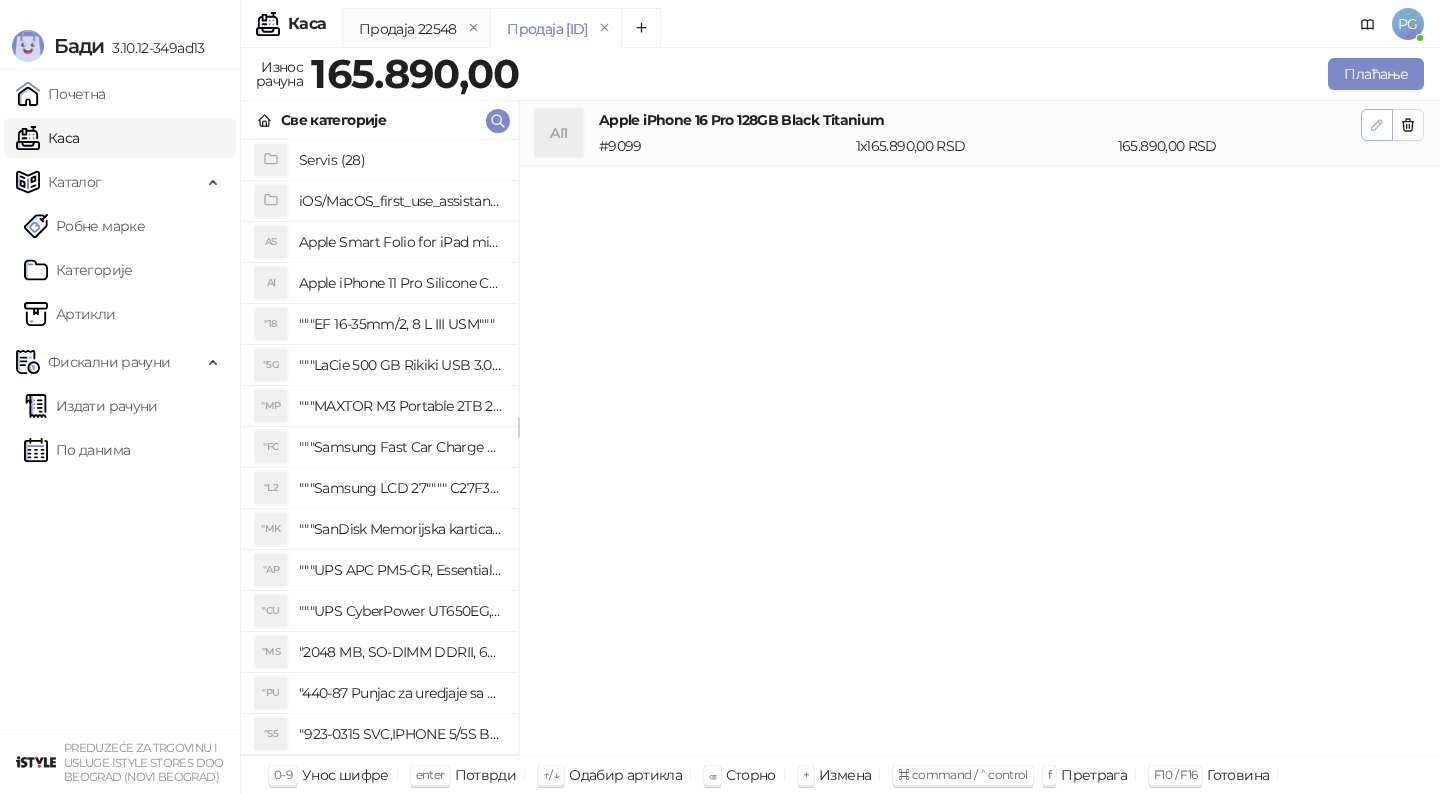 click 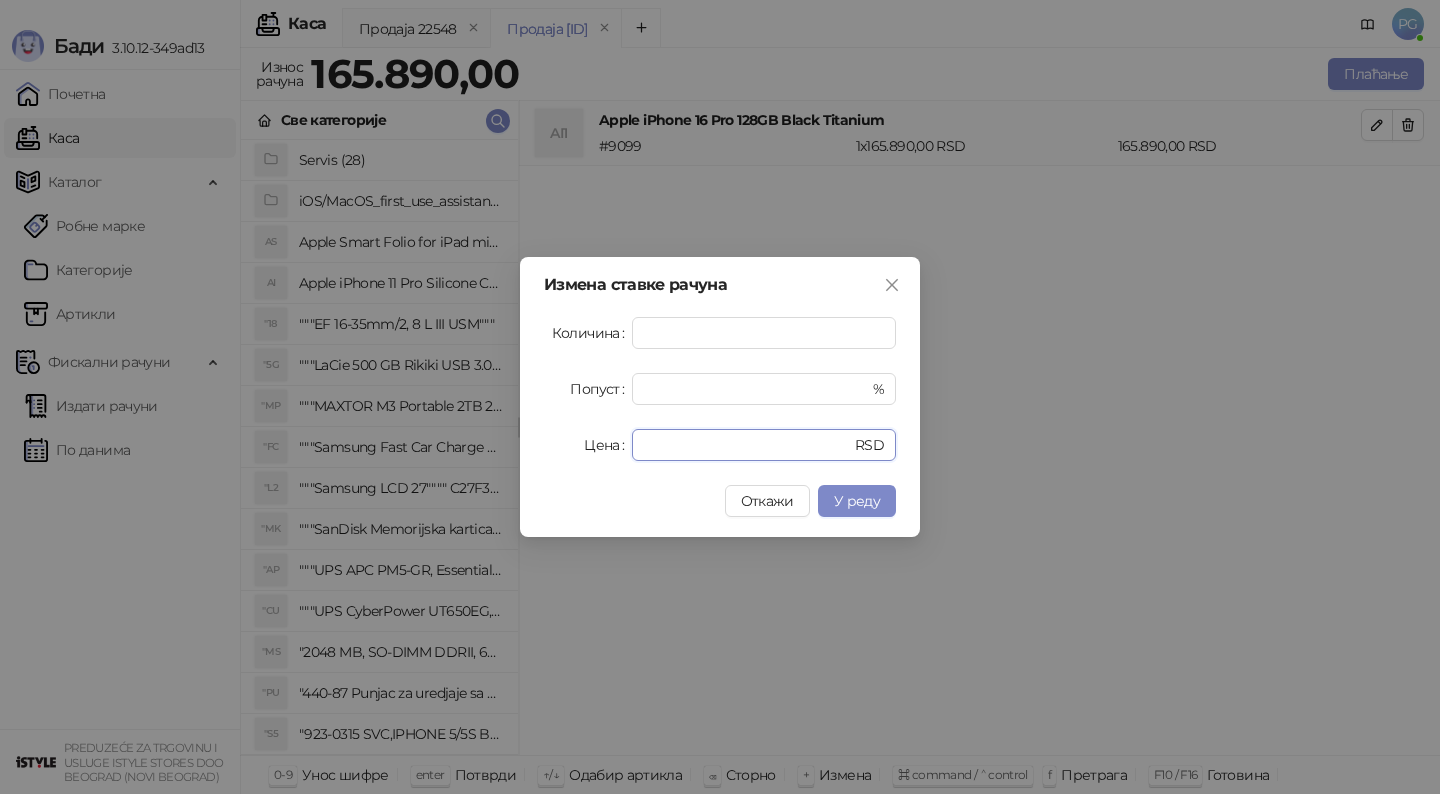 drag, startPoint x: 723, startPoint y: 451, endPoint x: 504, endPoint y: 446, distance: 219.05707 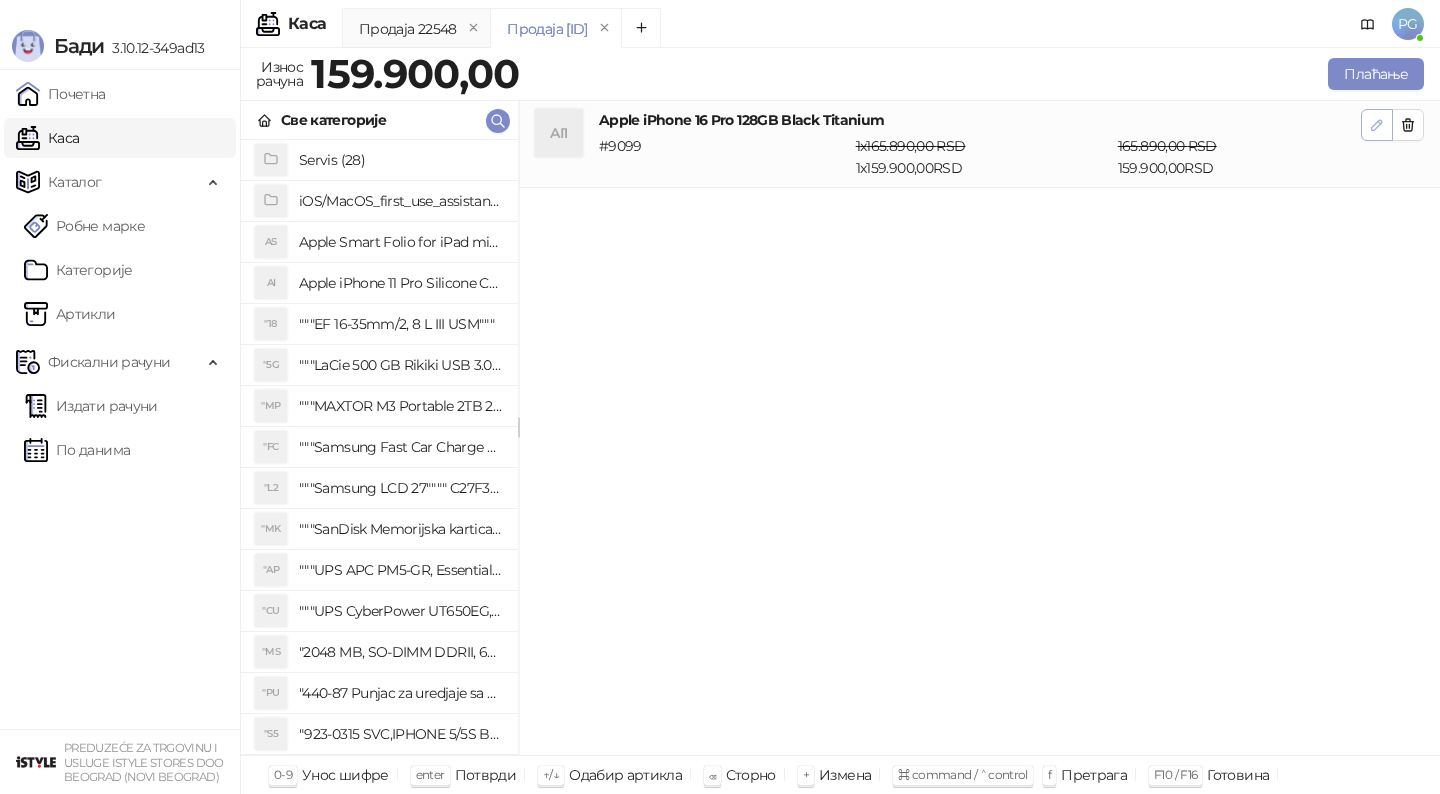 click 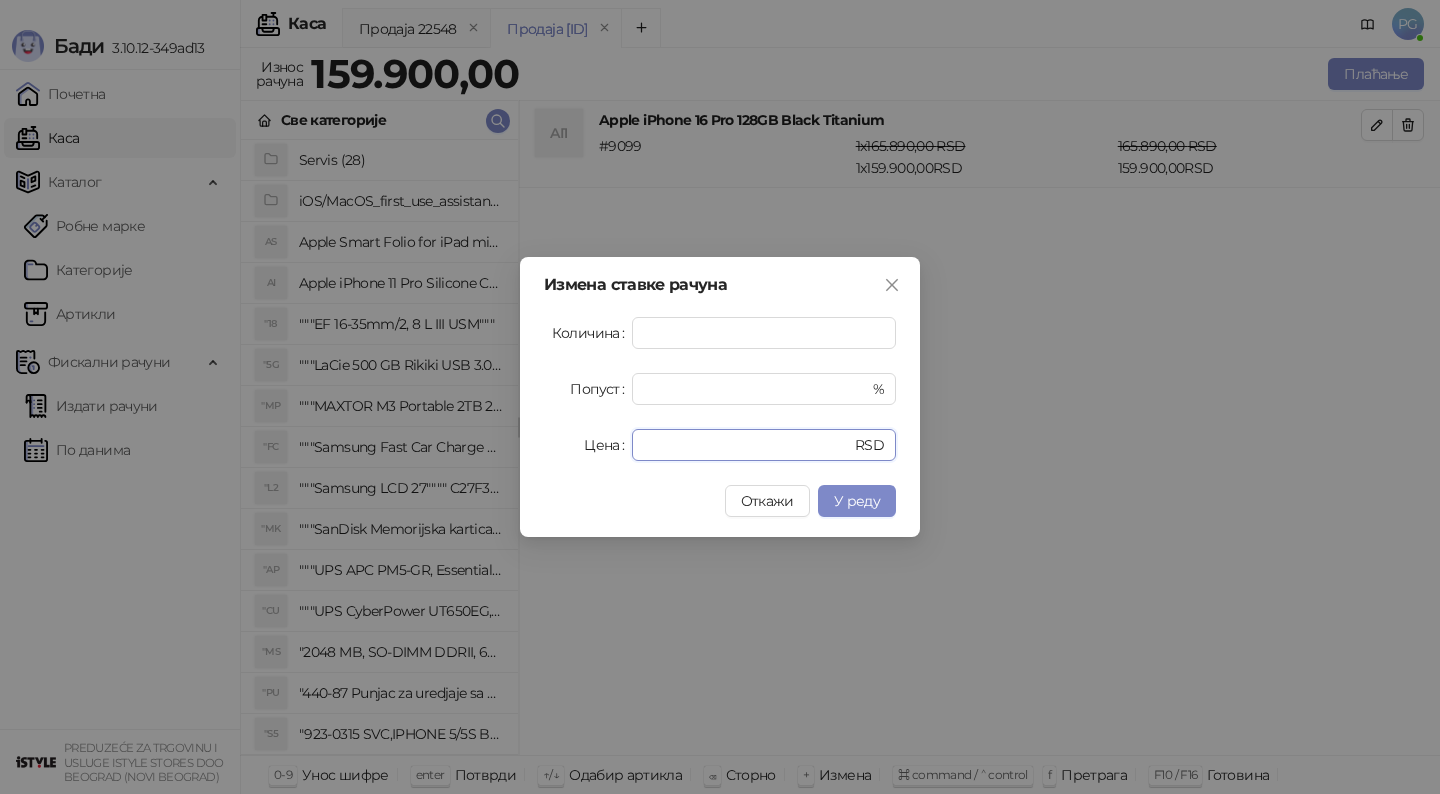 drag, startPoint x: 697, startPoint y: 448, endPoint x: 561, endPoint y: 447, distance: 136.00368 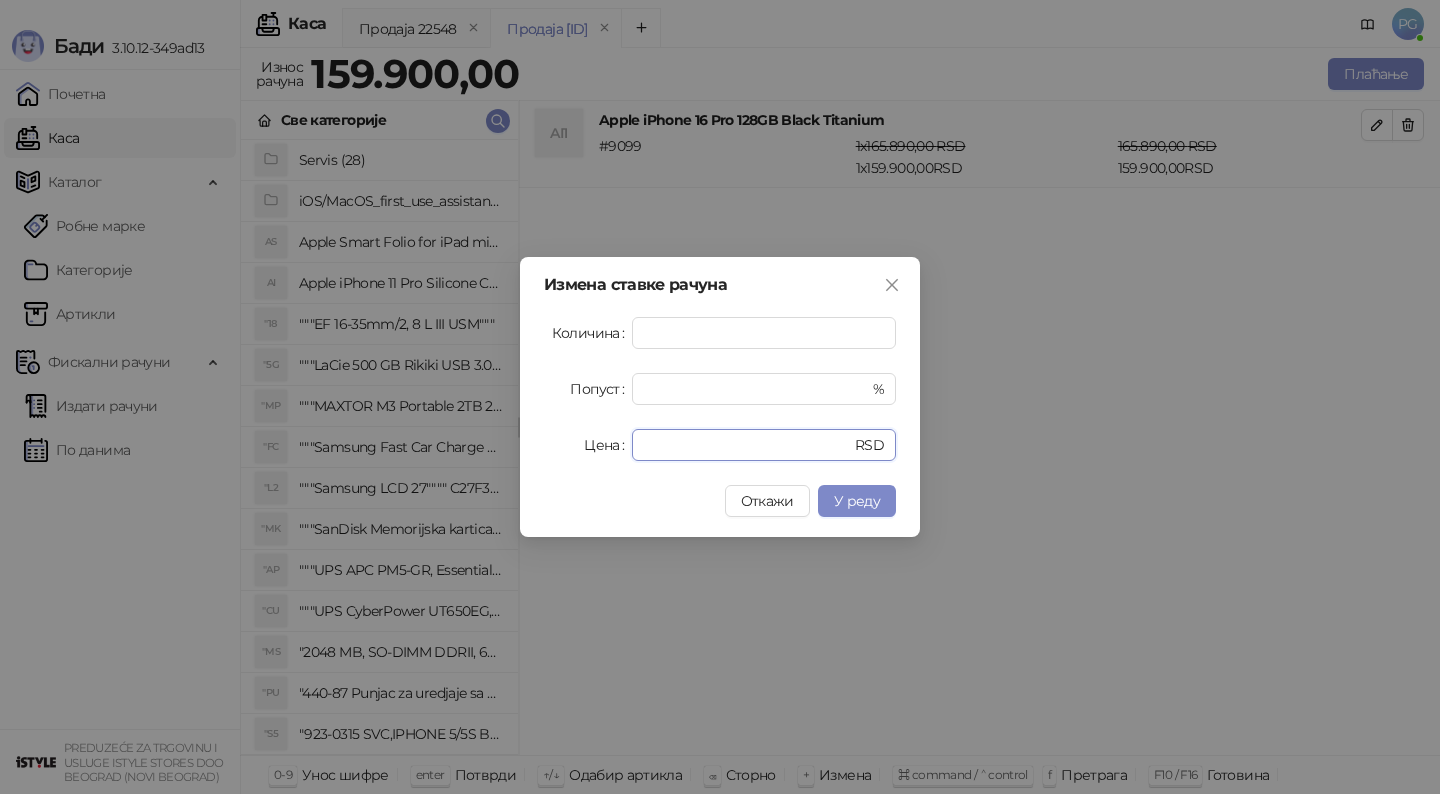 type on "******" 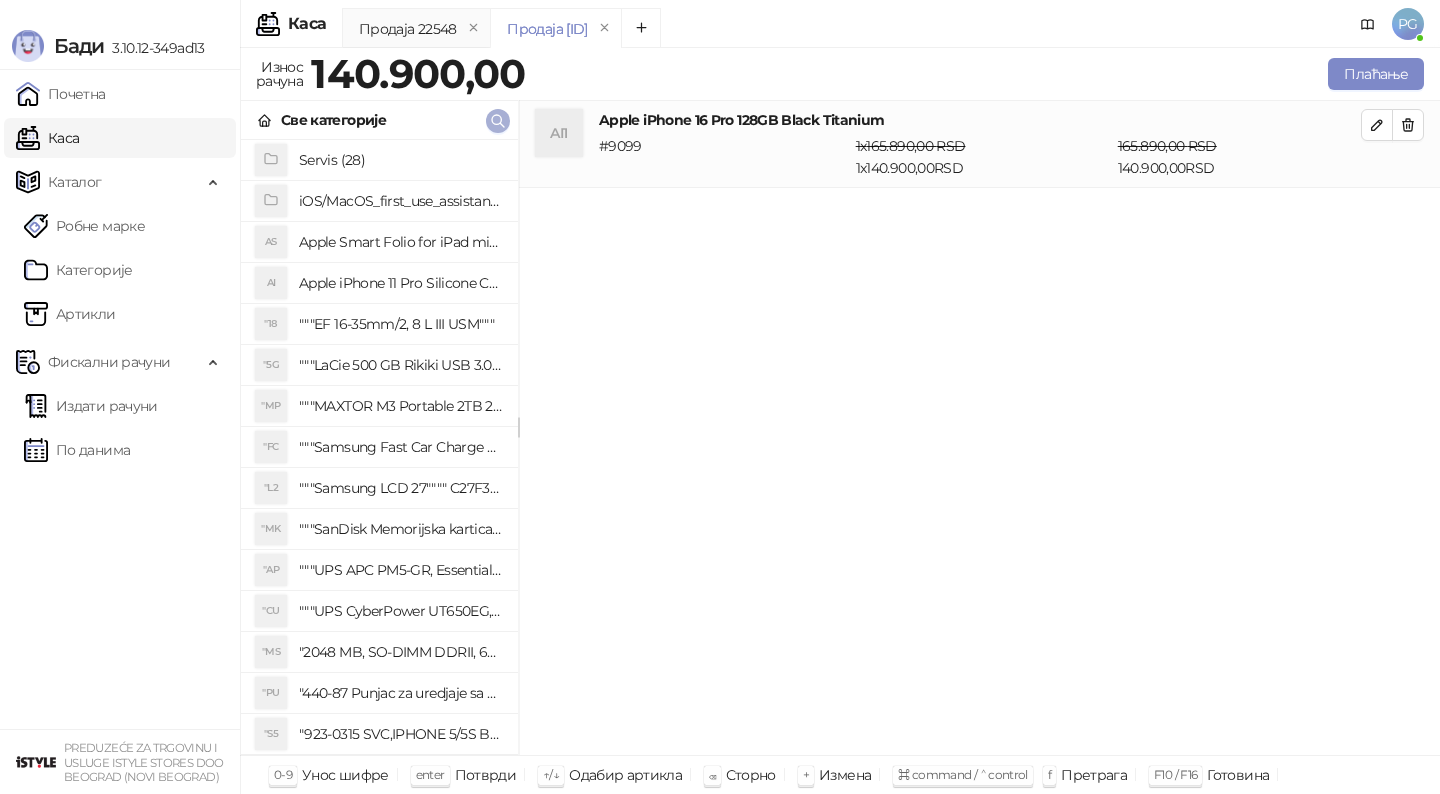 click 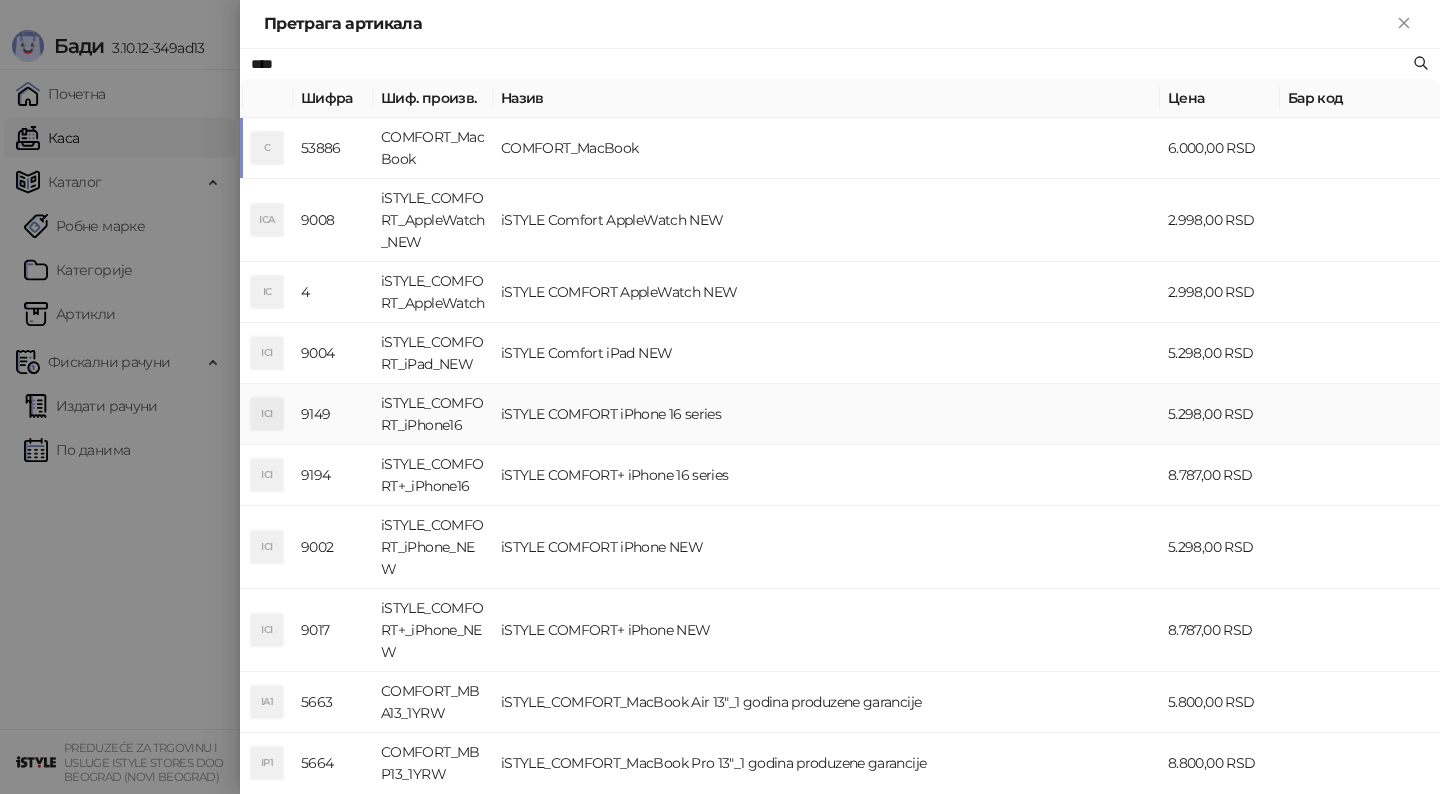 click on "iSTYLE COMFORT iPhone 16 series" at bounding box center [826, 414] 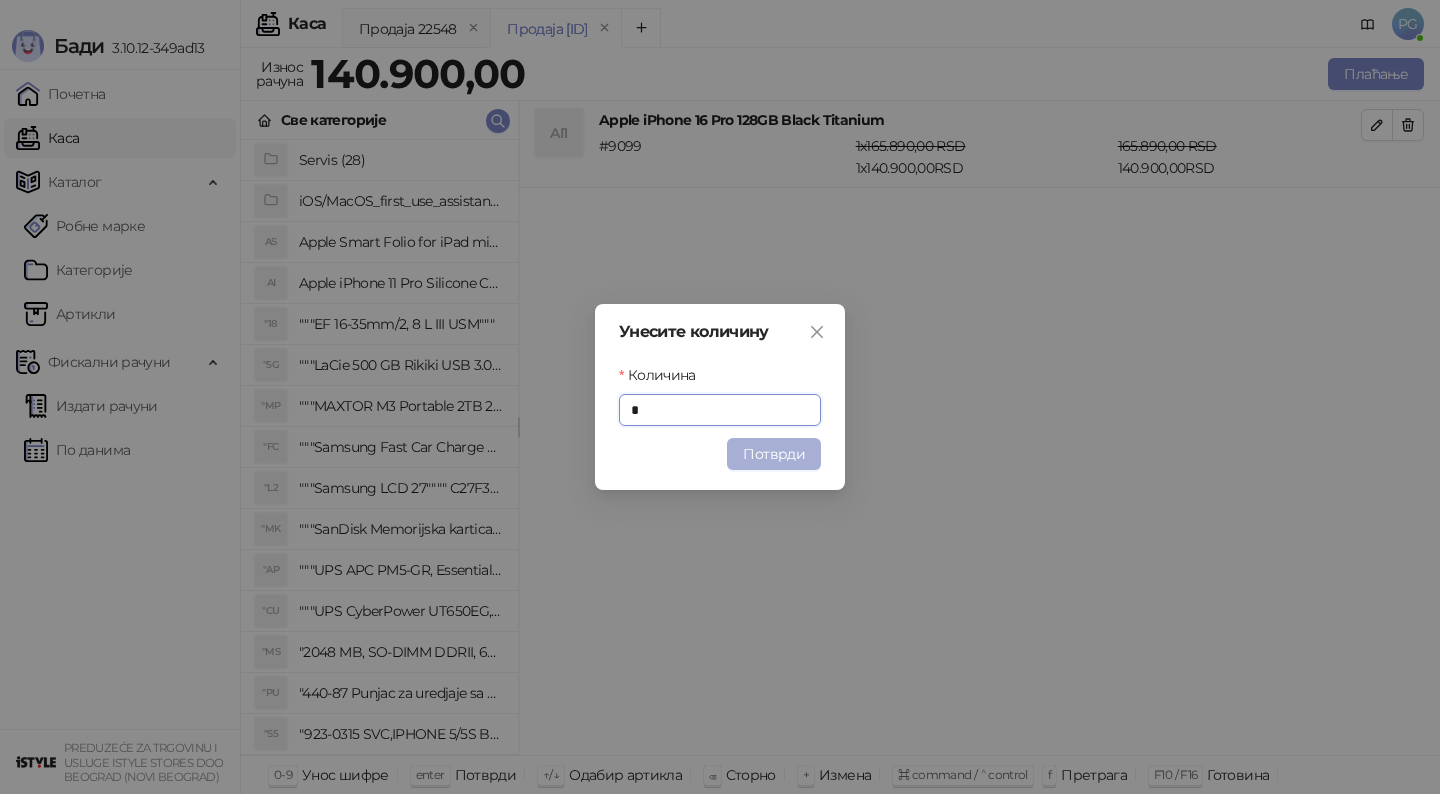 click on "Потврди" at bounding box center [774, 454] 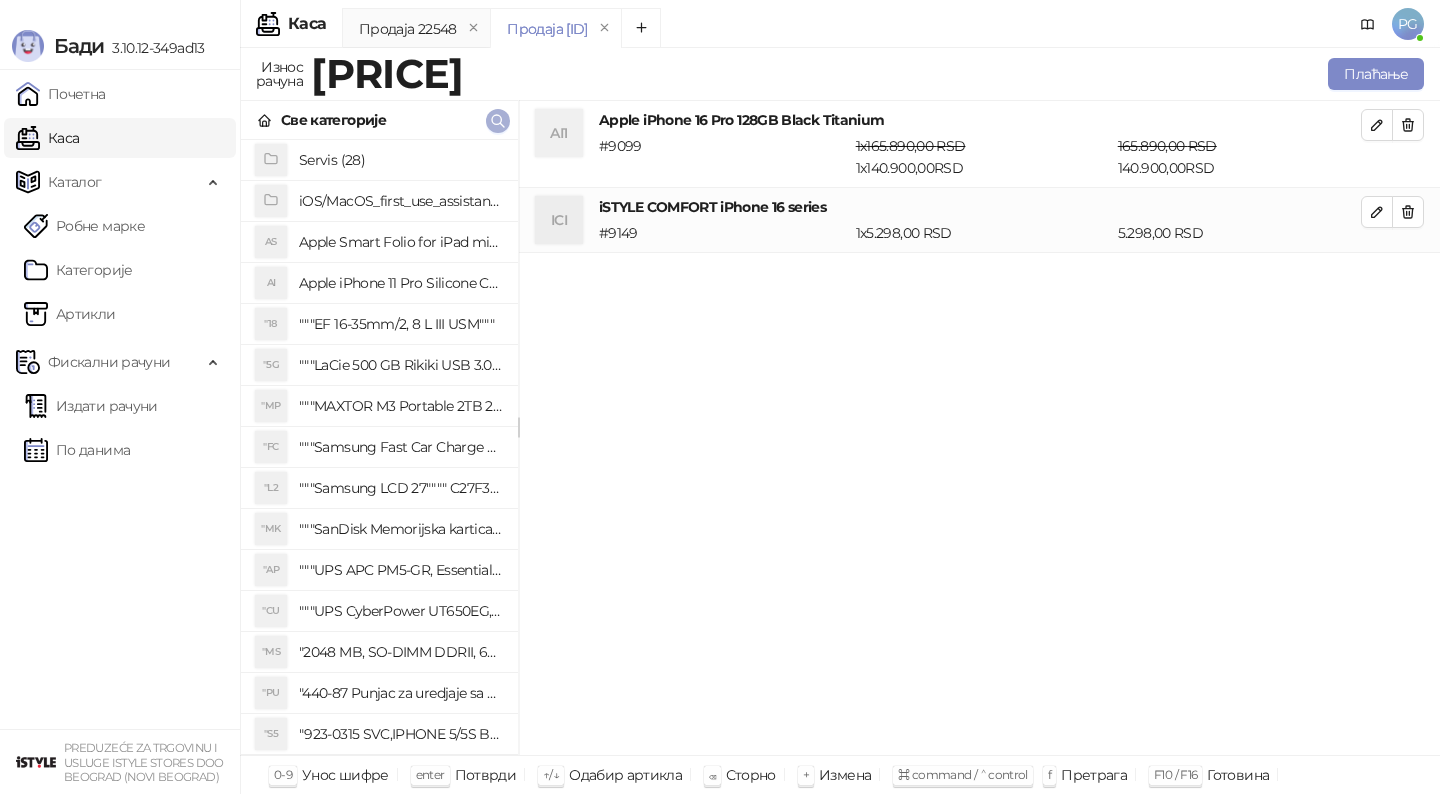 click 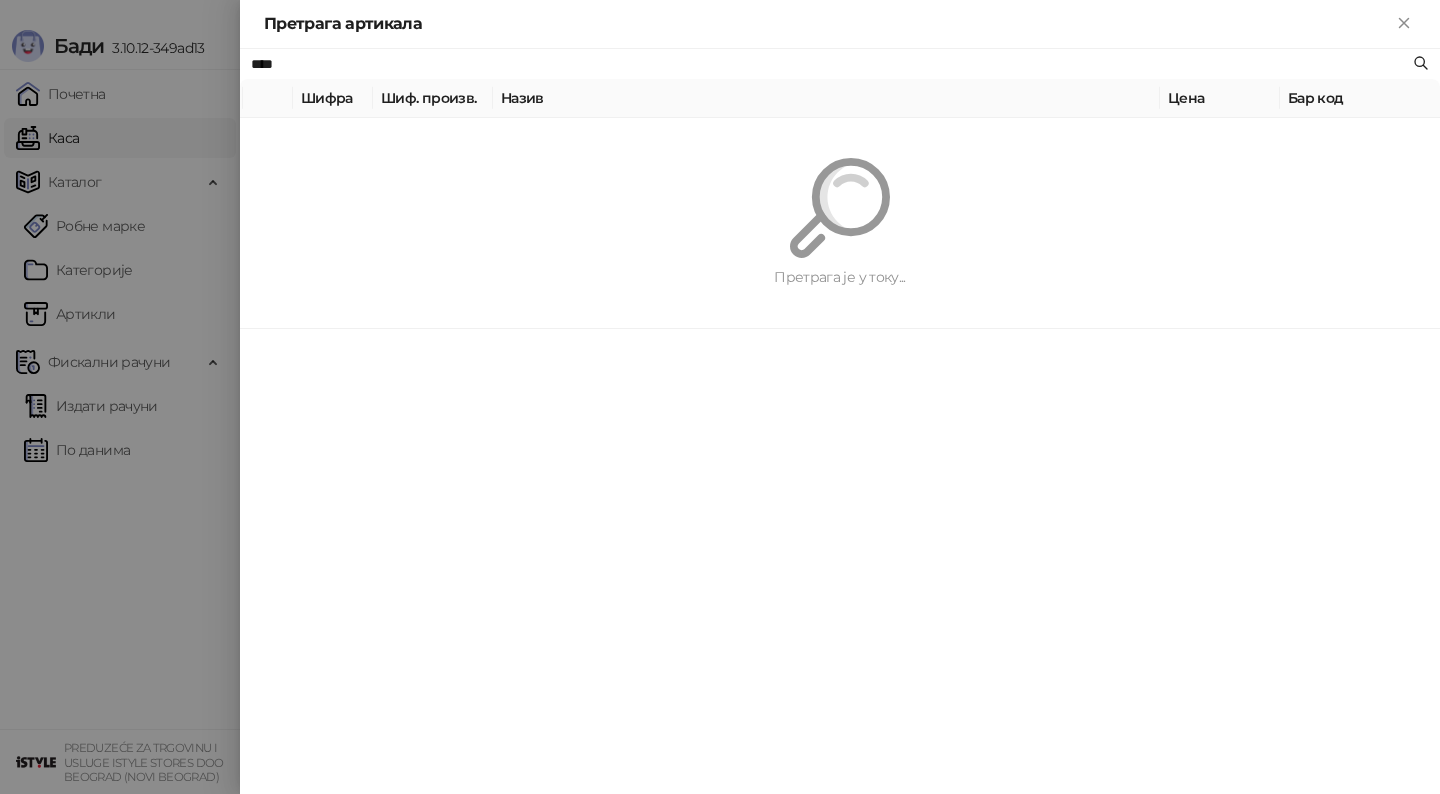 paste on "*****" 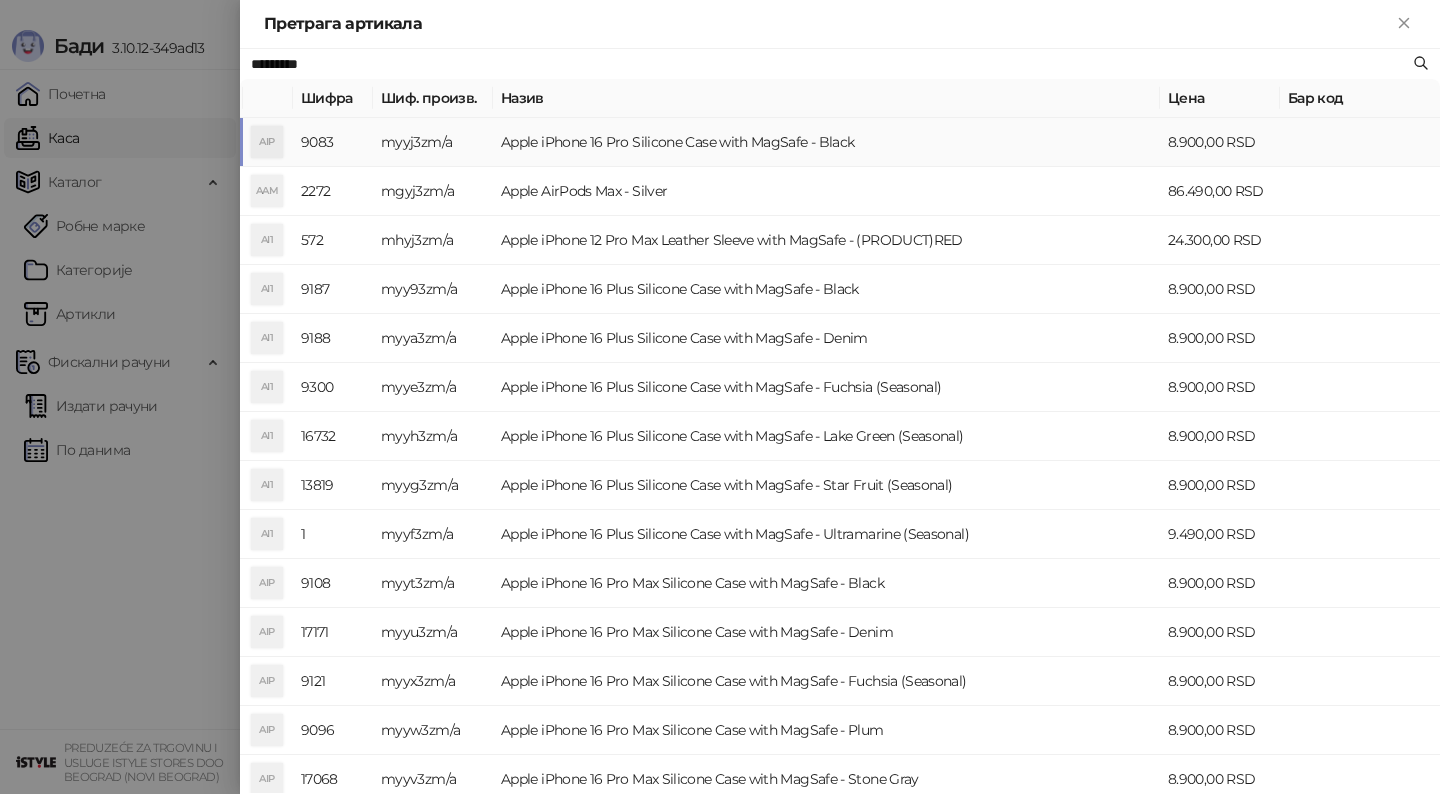 click on "Apple iPhone 16 Pro Silicone Case with MagSafe - Black" at bounding box center (826, 142) 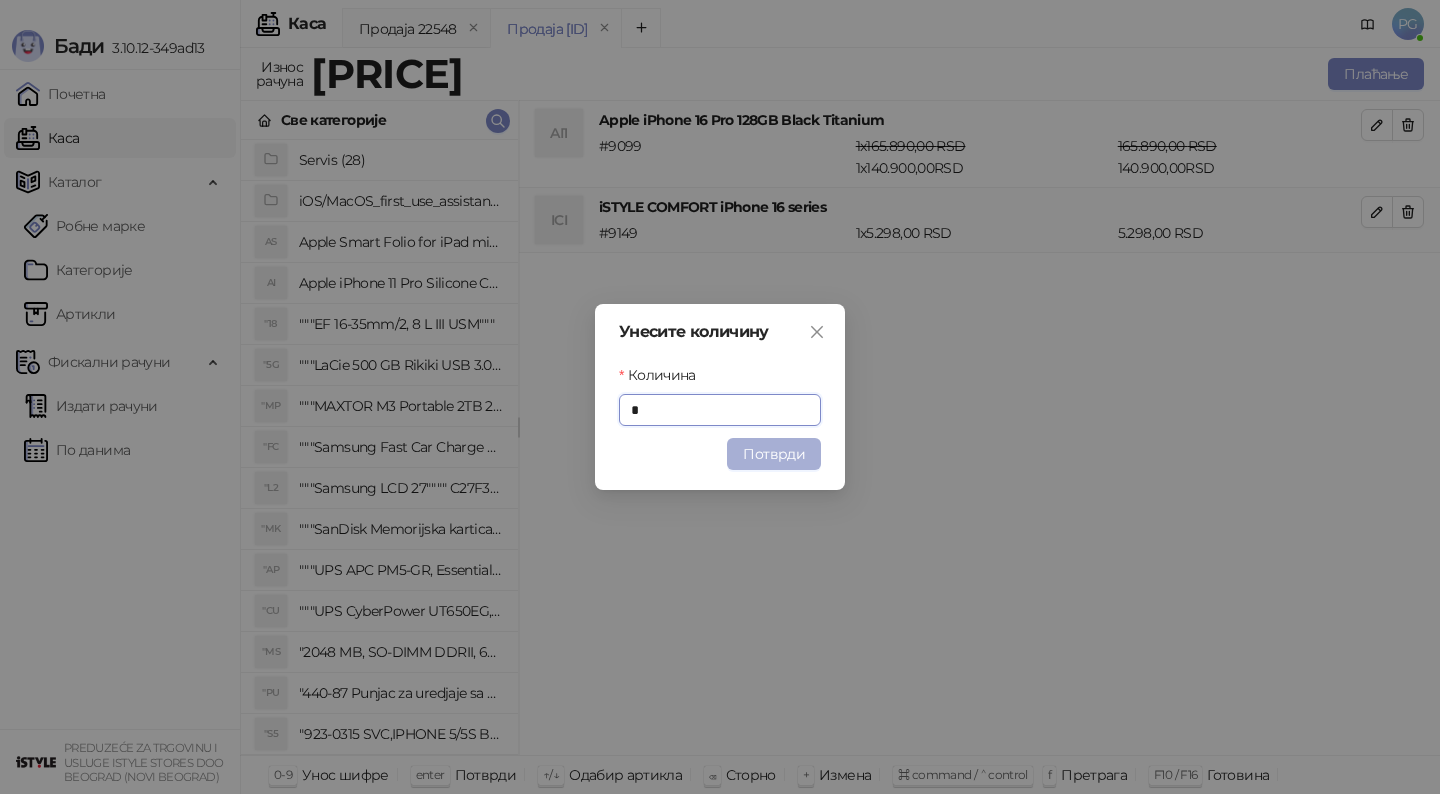 click on "Потврди" at bounding box center [774, 454] 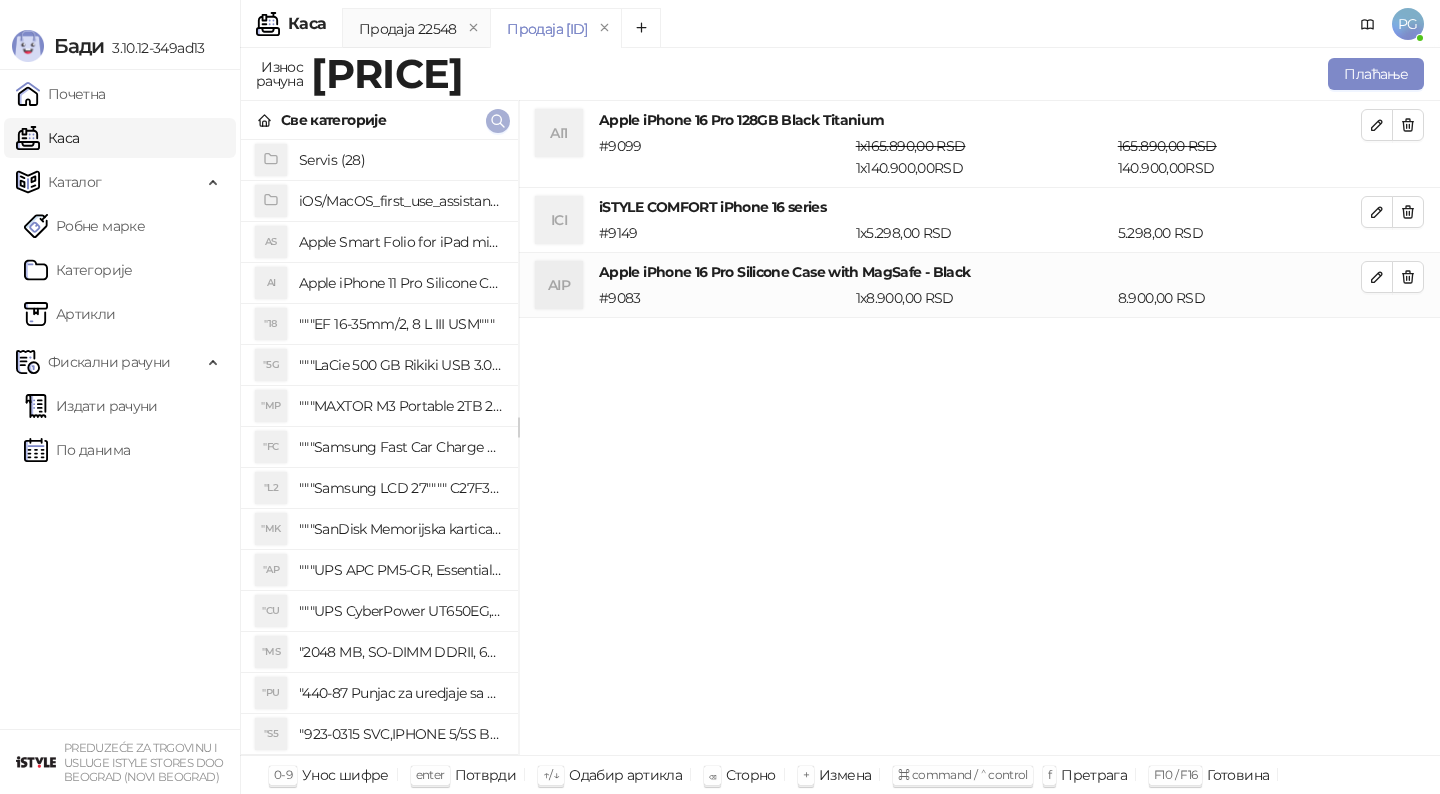 click 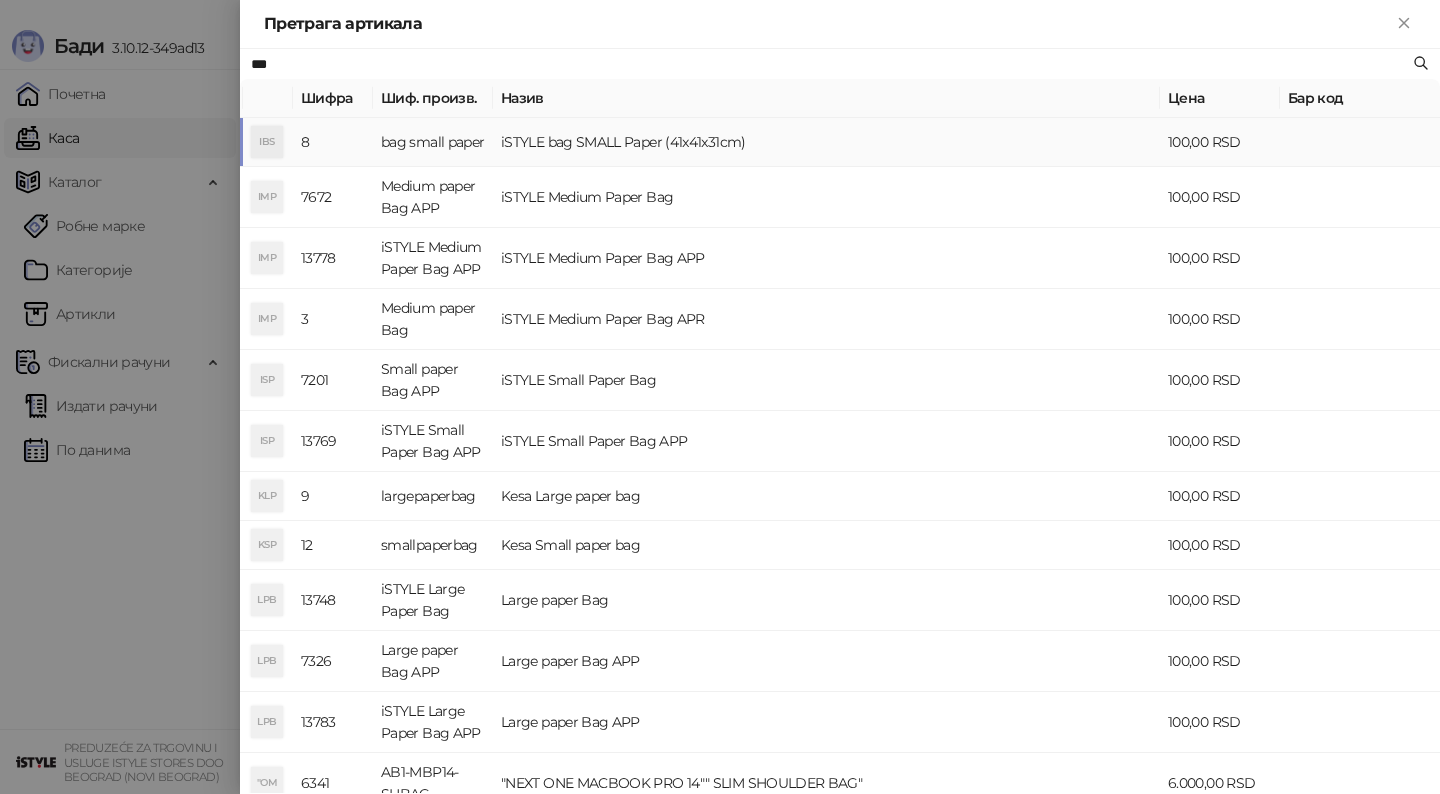 click on "iSTYLE bag SMALL Paper (41x41x31cm)" at bounding box center [826, 142] 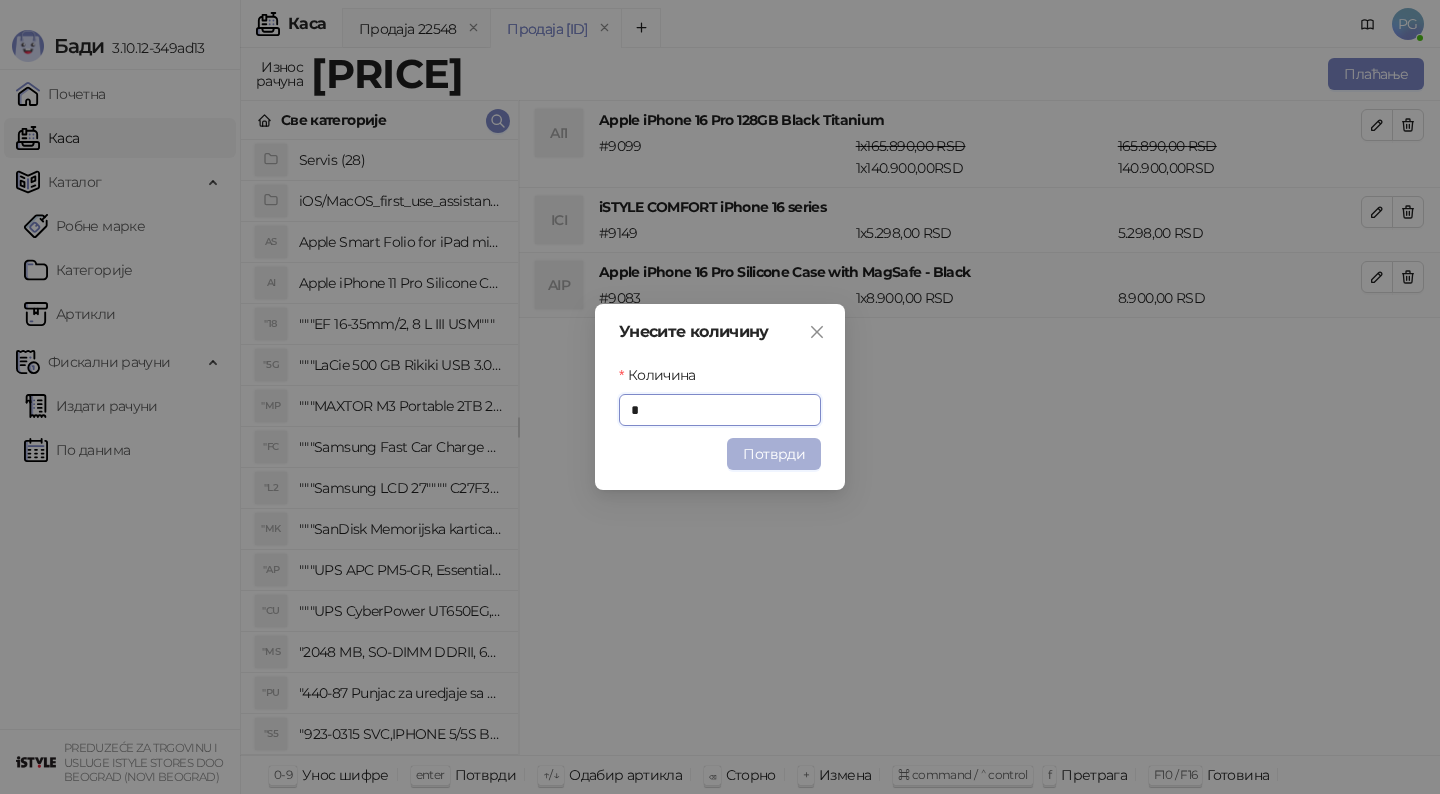 click on "Потврди" at bounding box center (774, 454) 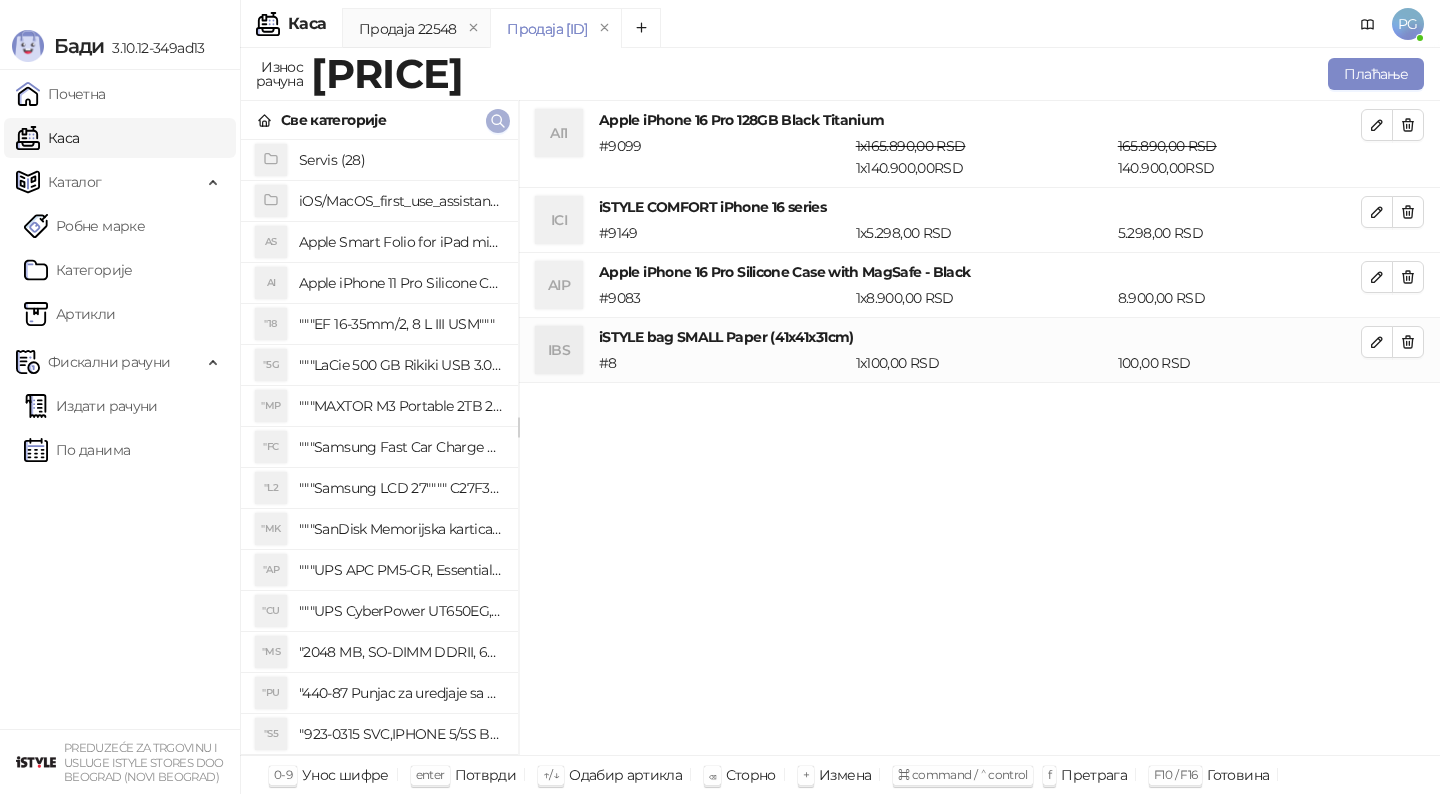 click 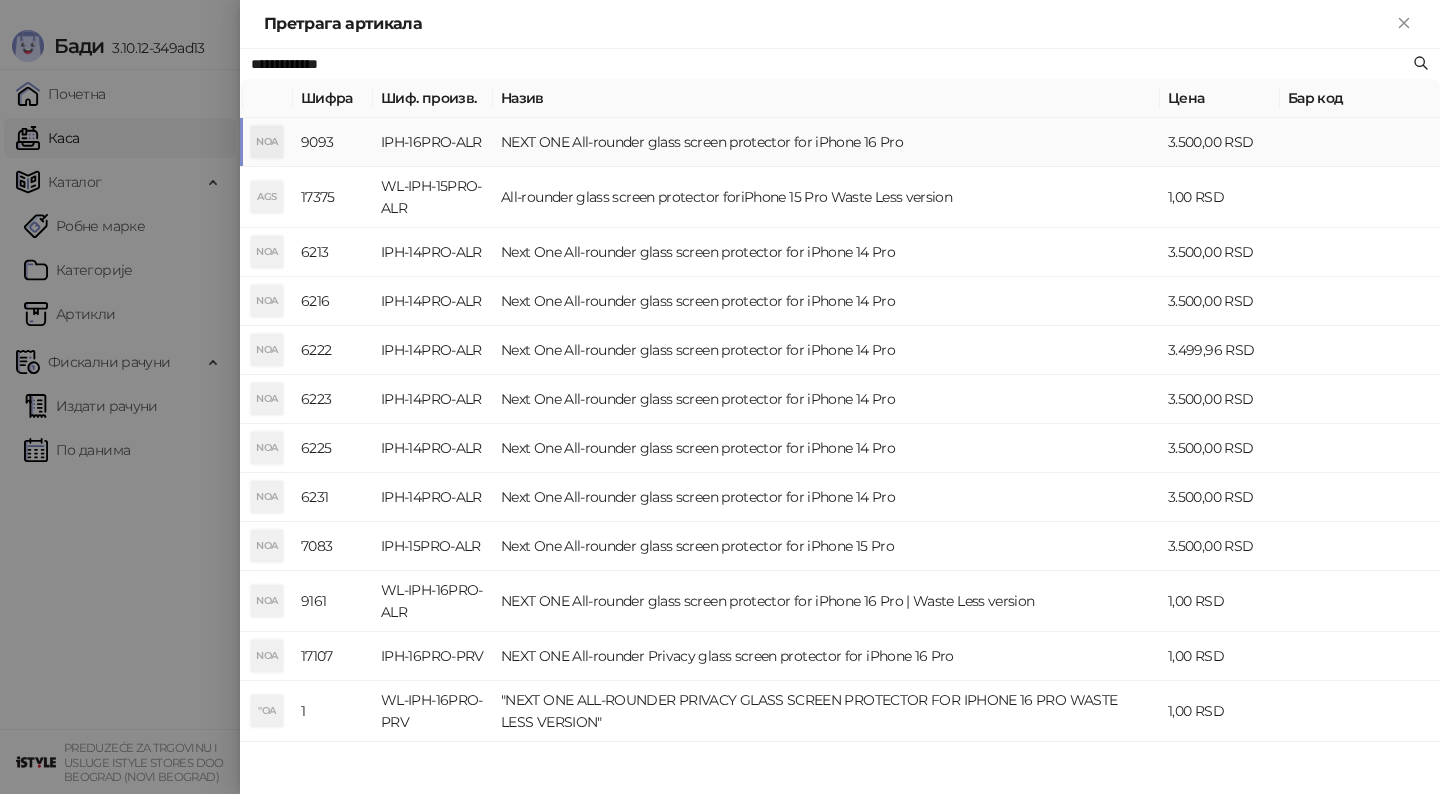 type on "**********" 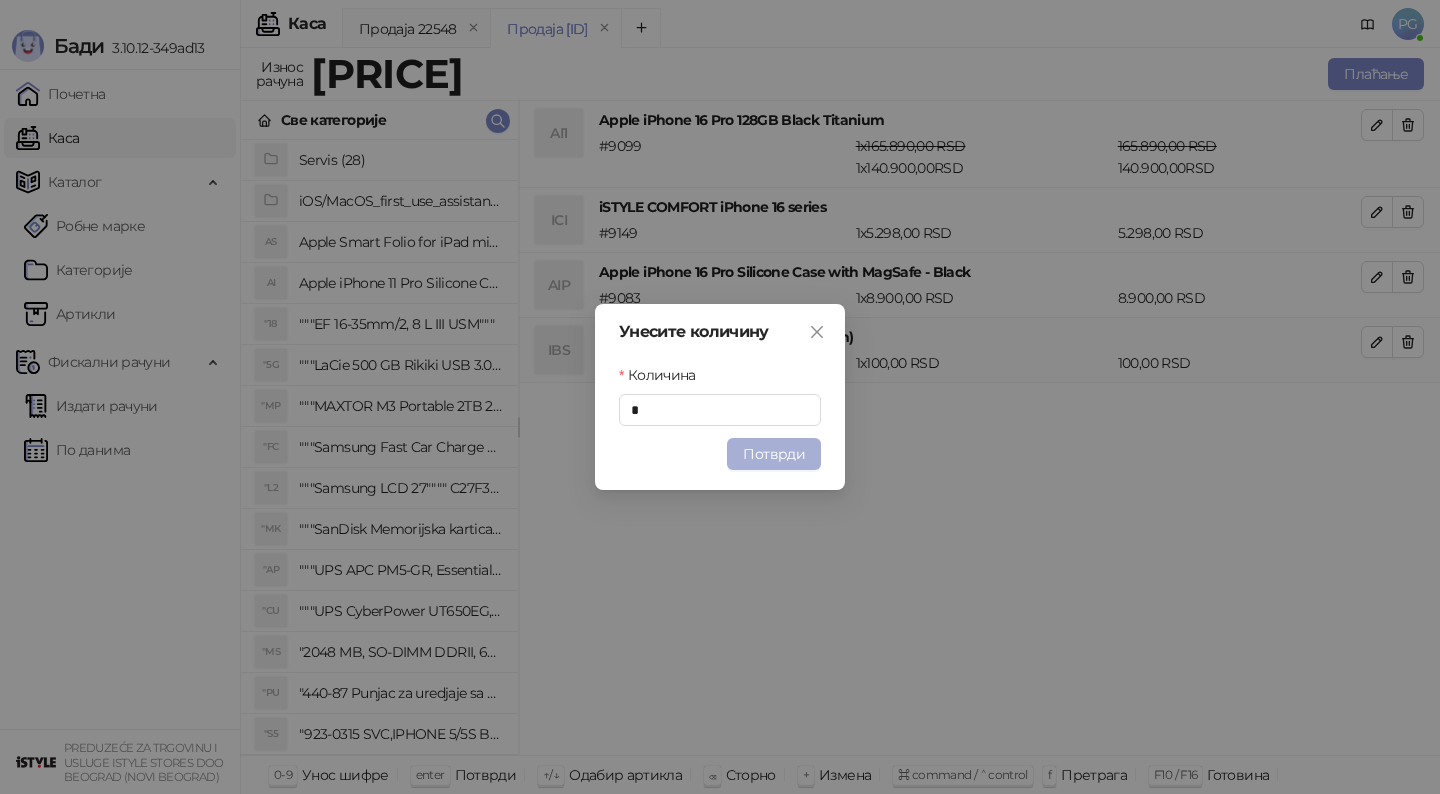 click on "Потврди" at bounding box center (774, 454) 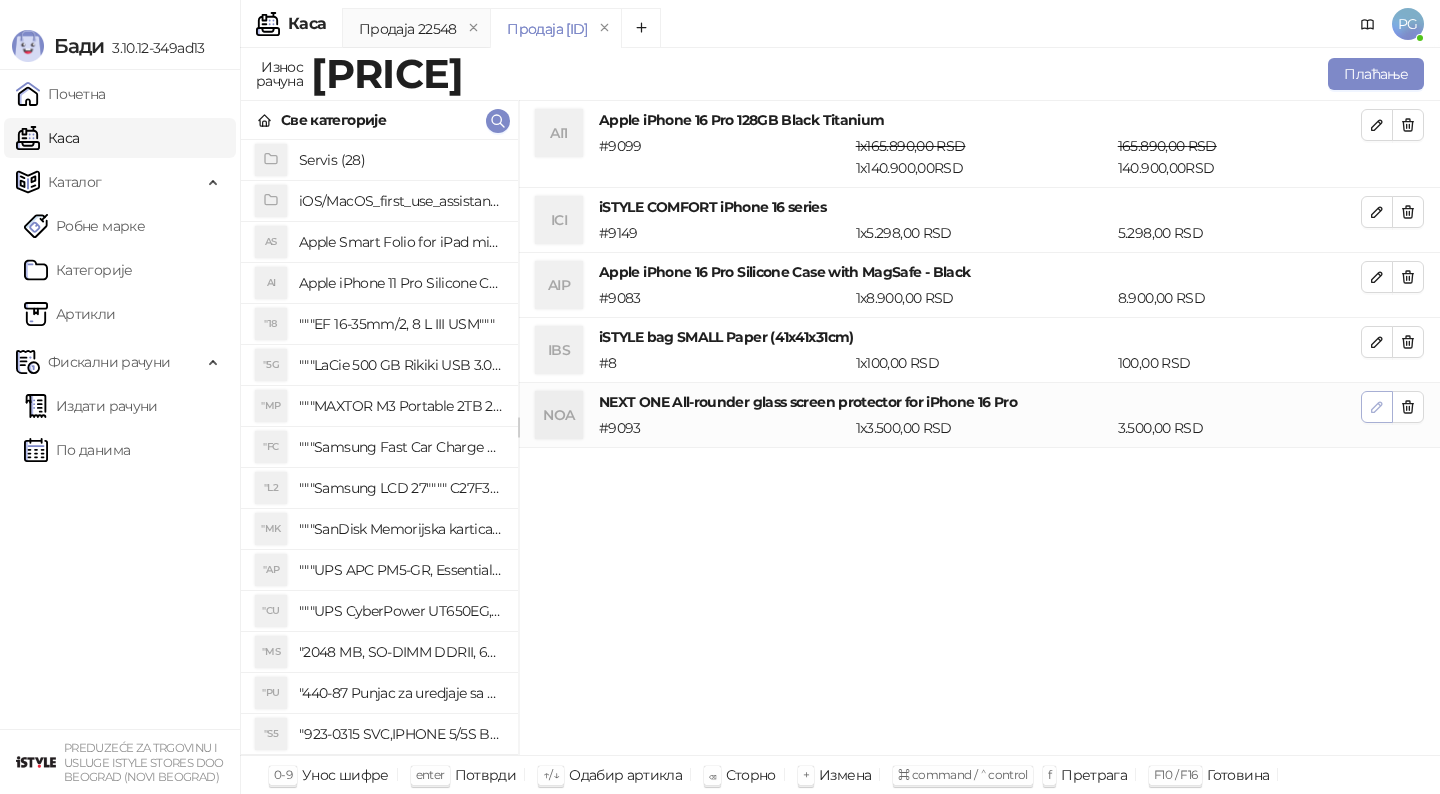 click at bounding box center [1377, 407] 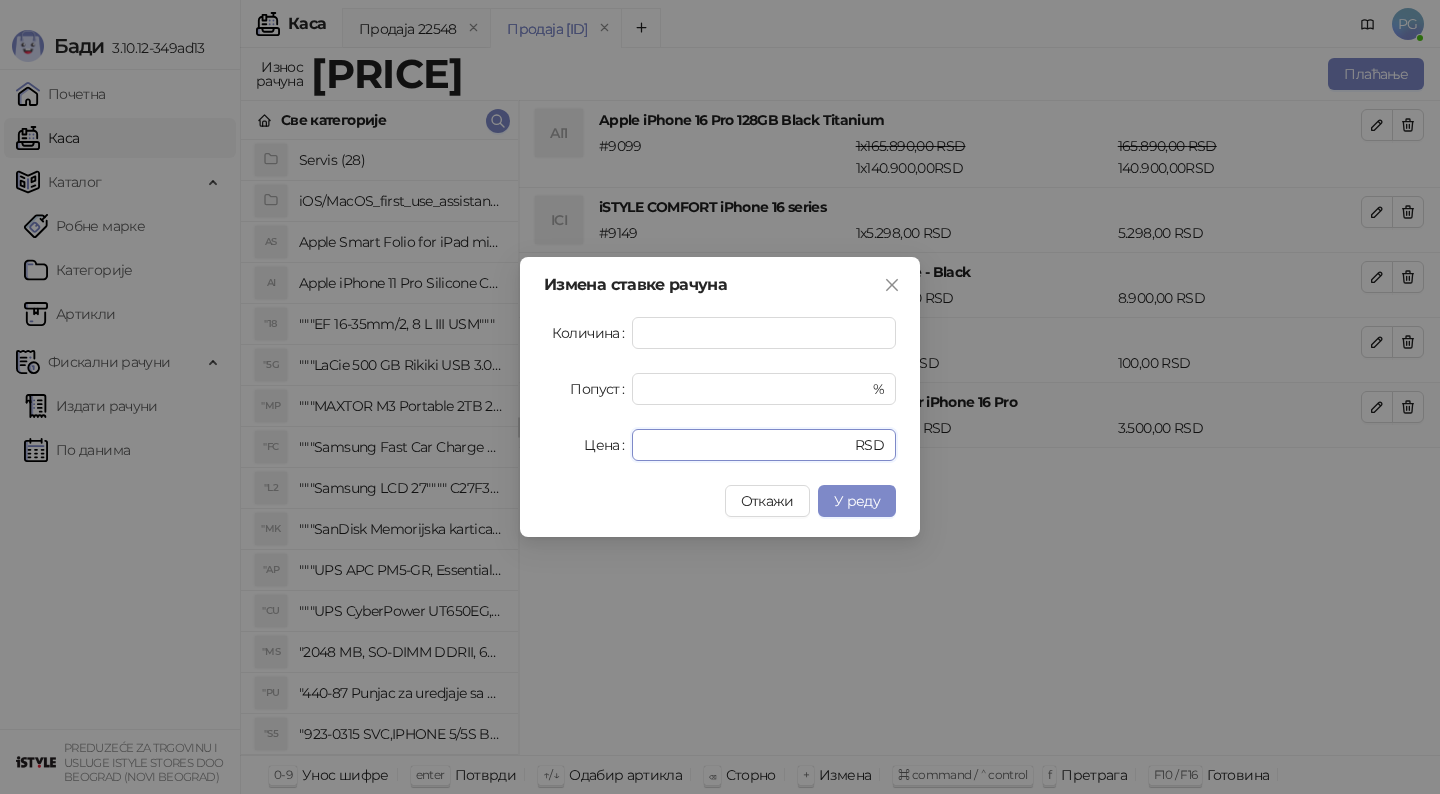 drag, startPoint x: 703, startPoint y: 445, endPoint x: 563, endPoint y: 442, distance: 140.03214 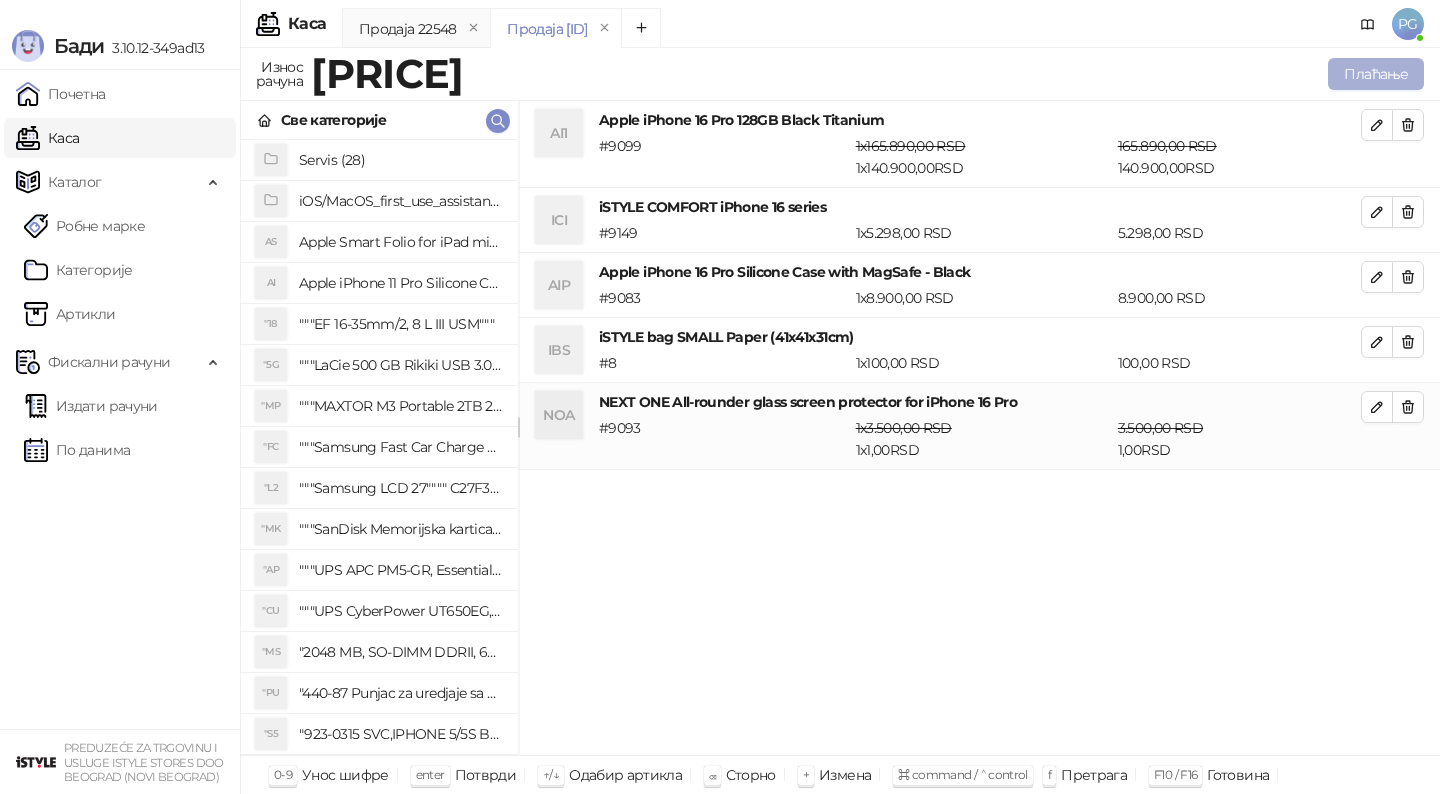 click on "Плаћање" at bounding box center (1376, 74) 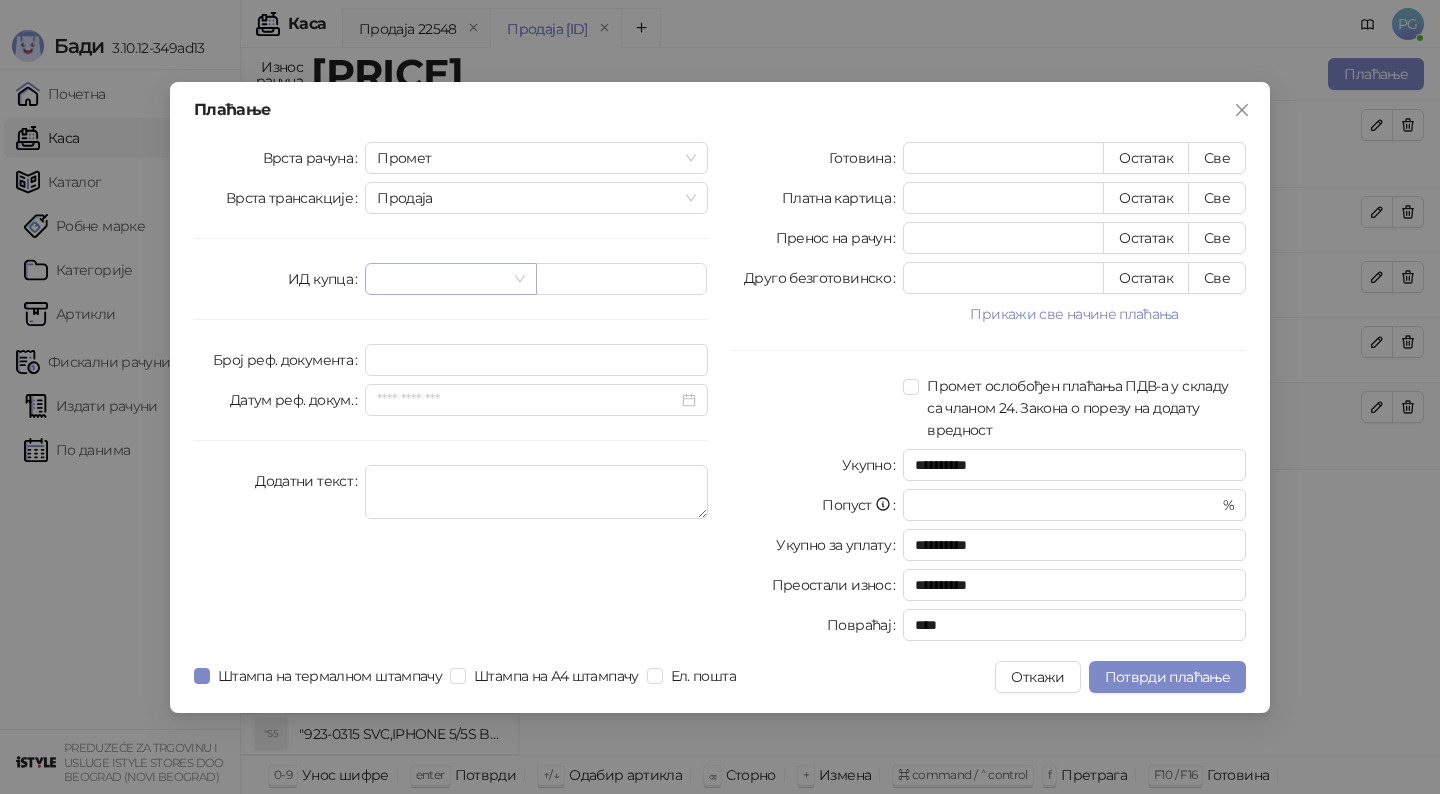 click at bounding box center (441, 279) 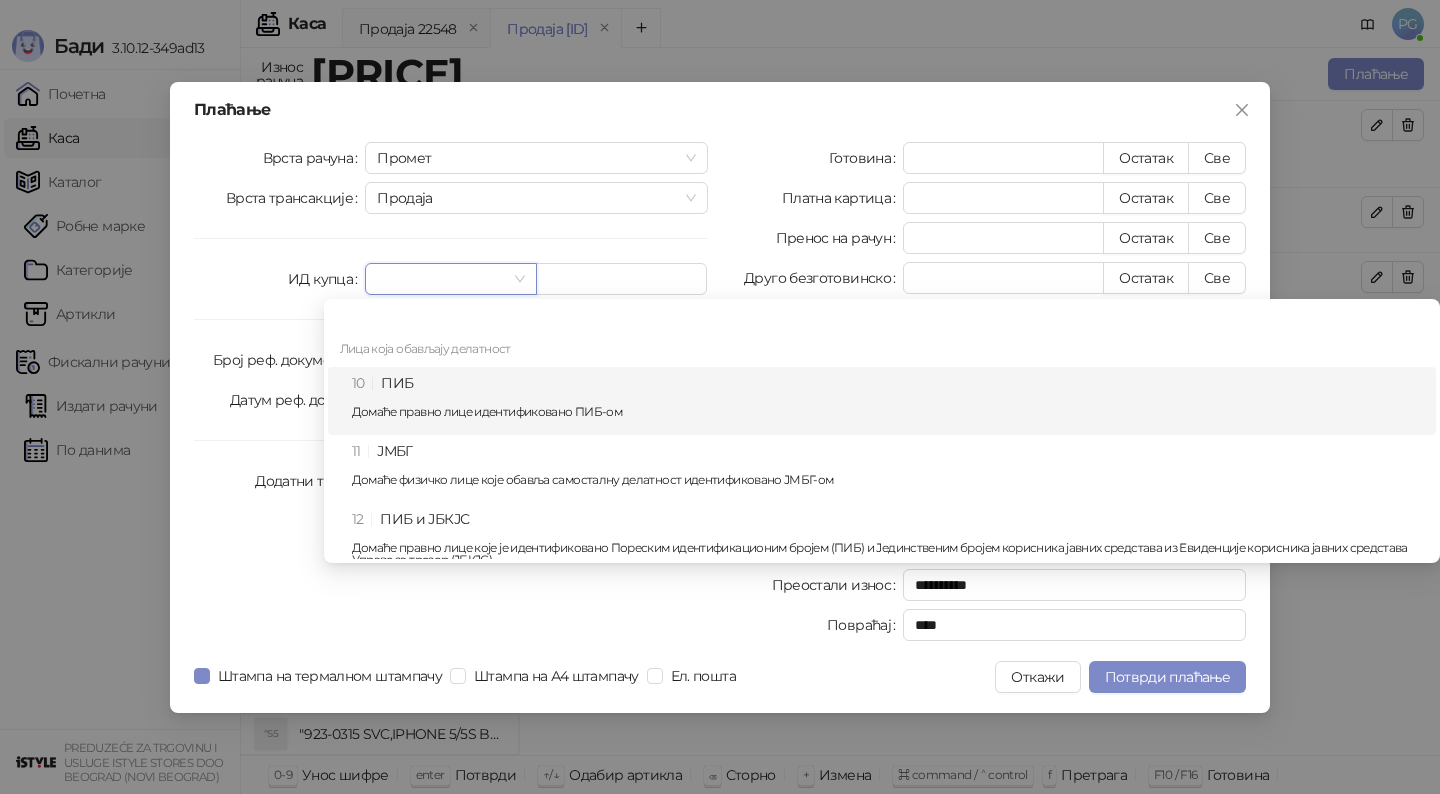 click on "10 ПИБ Домаће правно лице идентификовано ПИБ-ом" at bounding box center [888, 401] 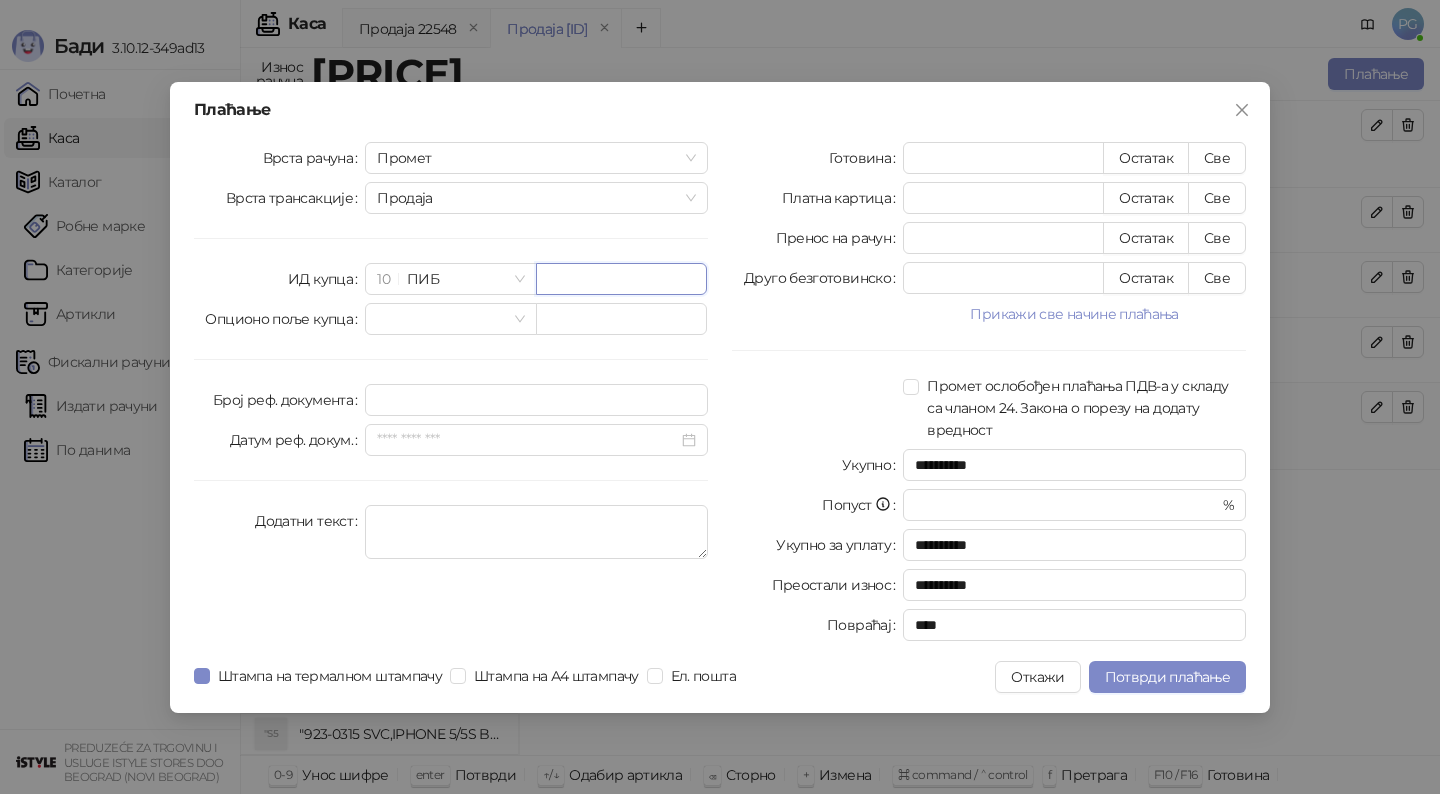 paste on "*********" 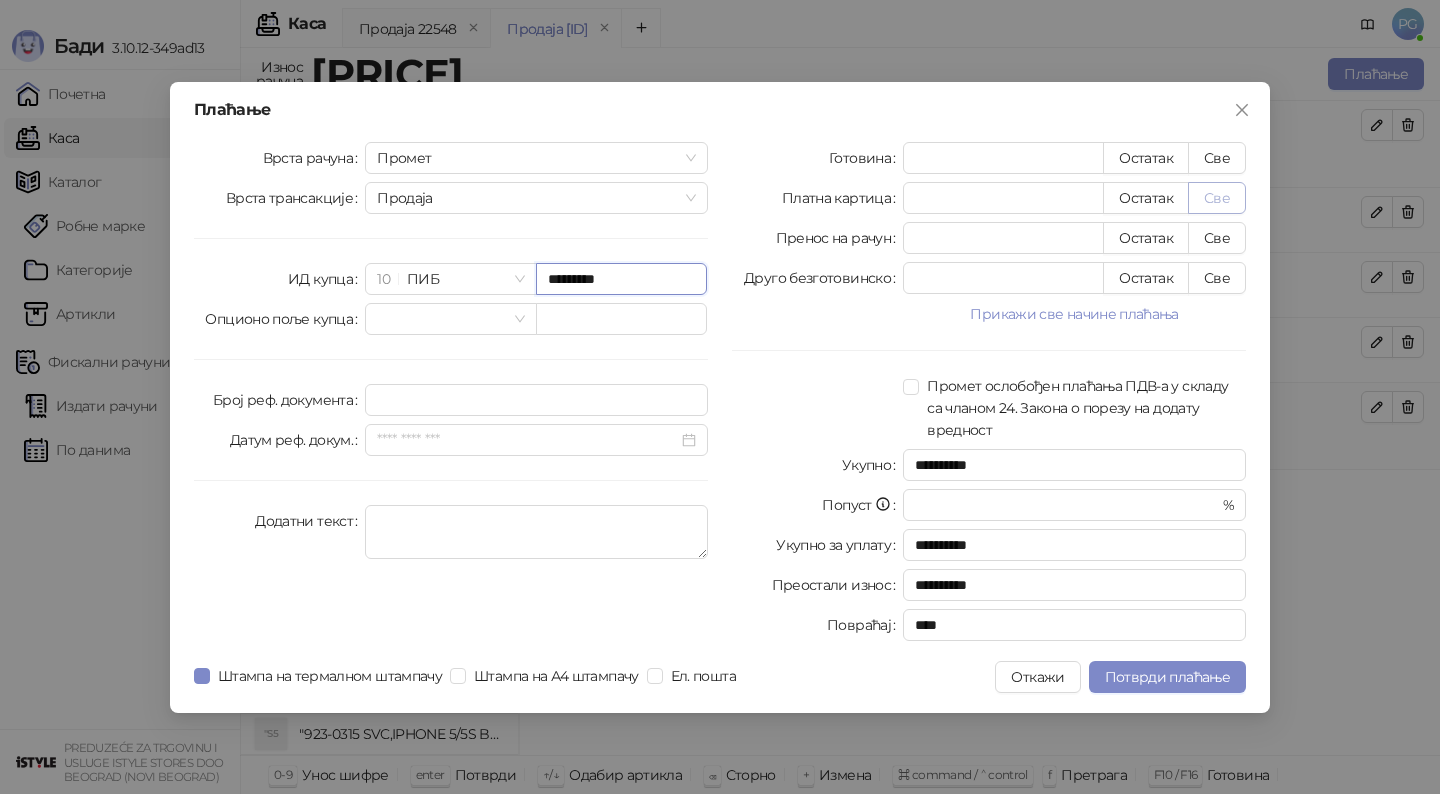 type on "*********" 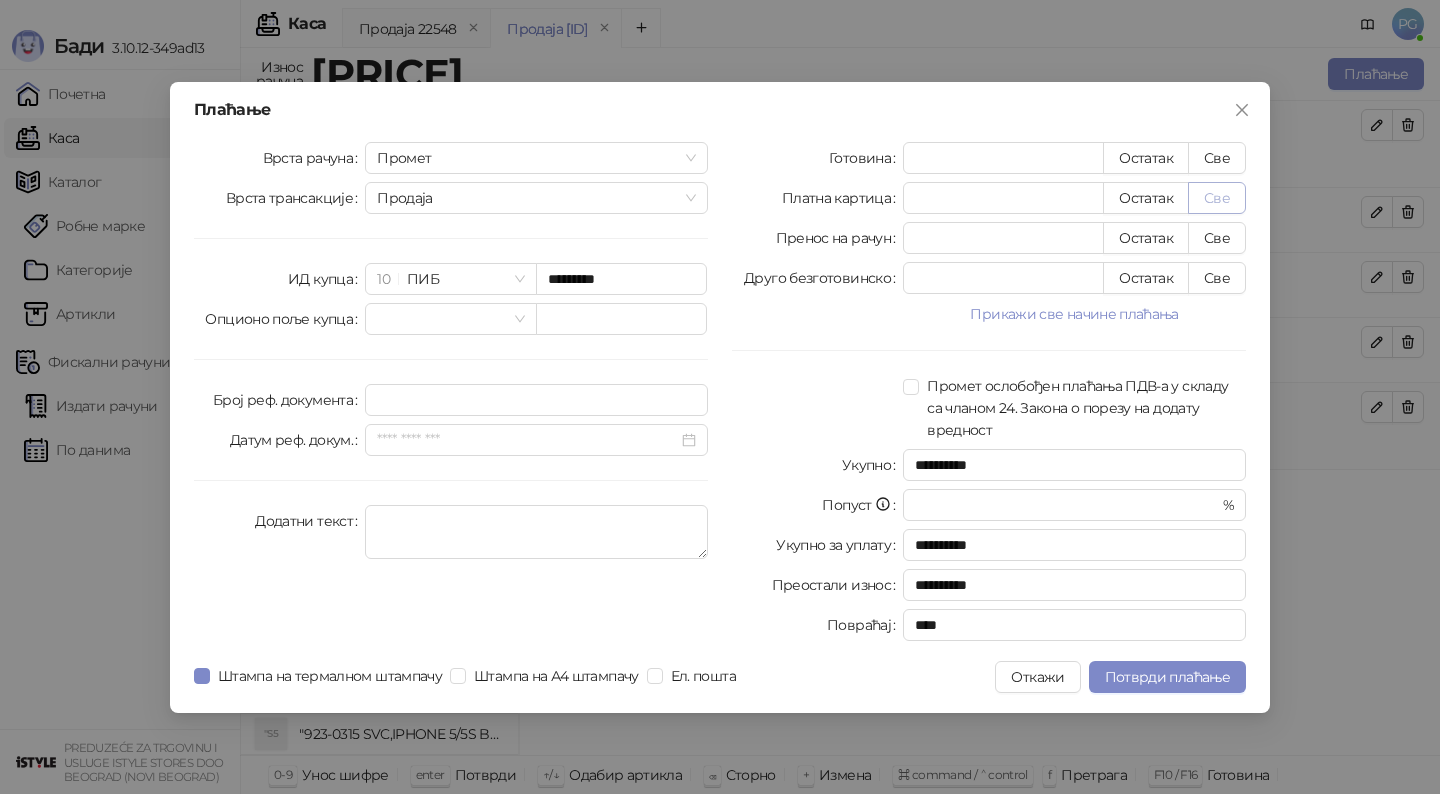 click on "Све" at bounding box center [1217, 198] 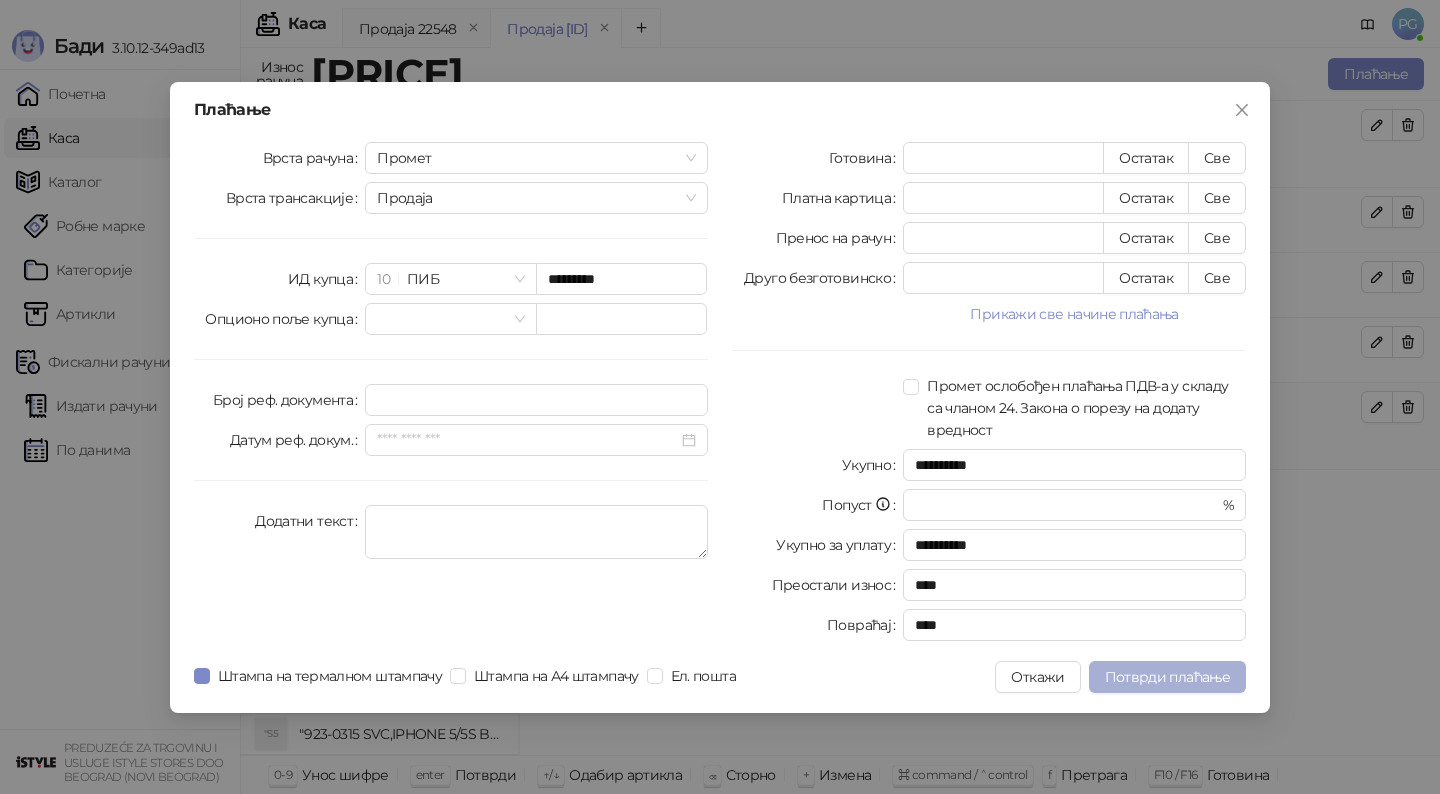 click on "Потврди плаћање" at bounding box center [1167, 677] 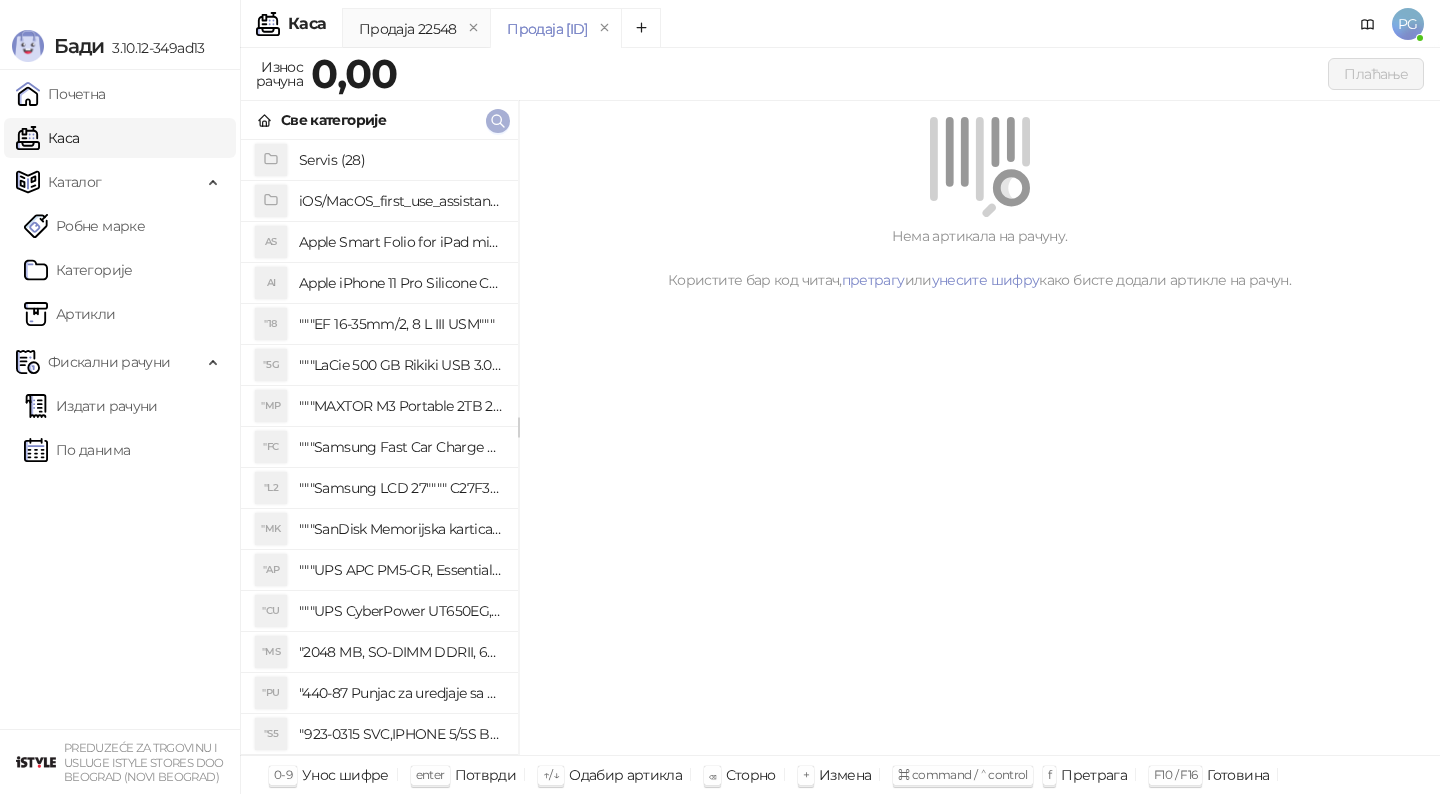 click 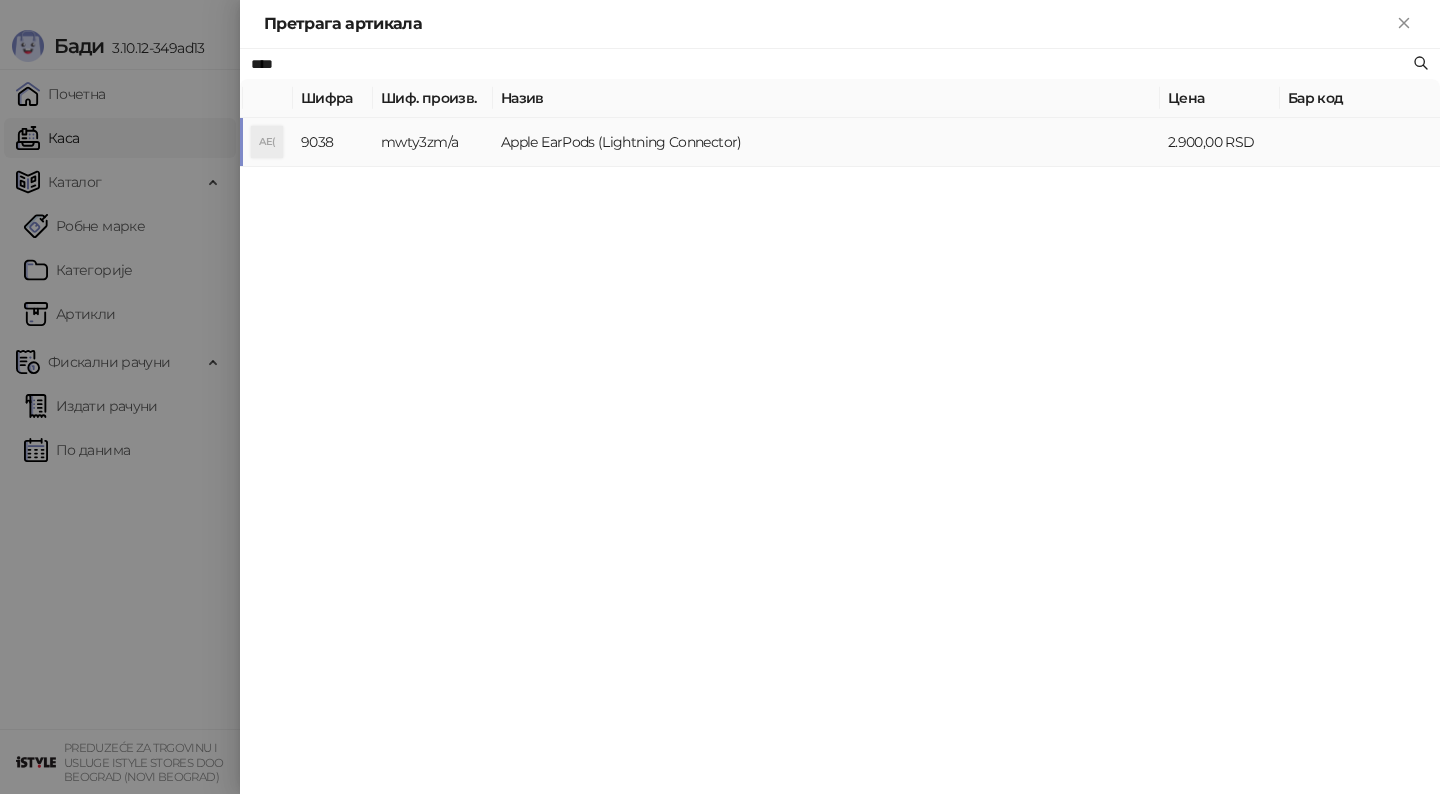 type on "****" 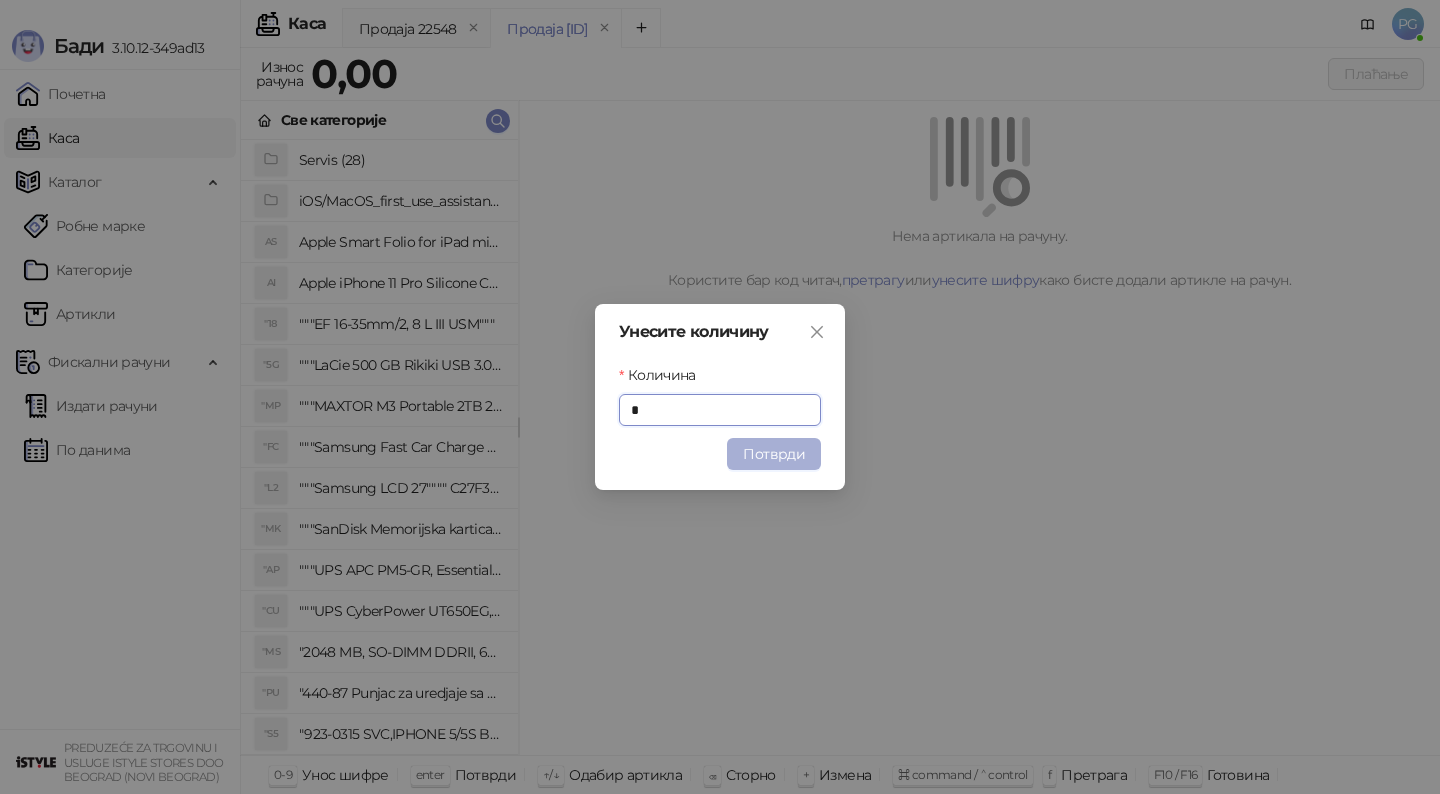 click on "Потврди" at bounding box center (774, 454) 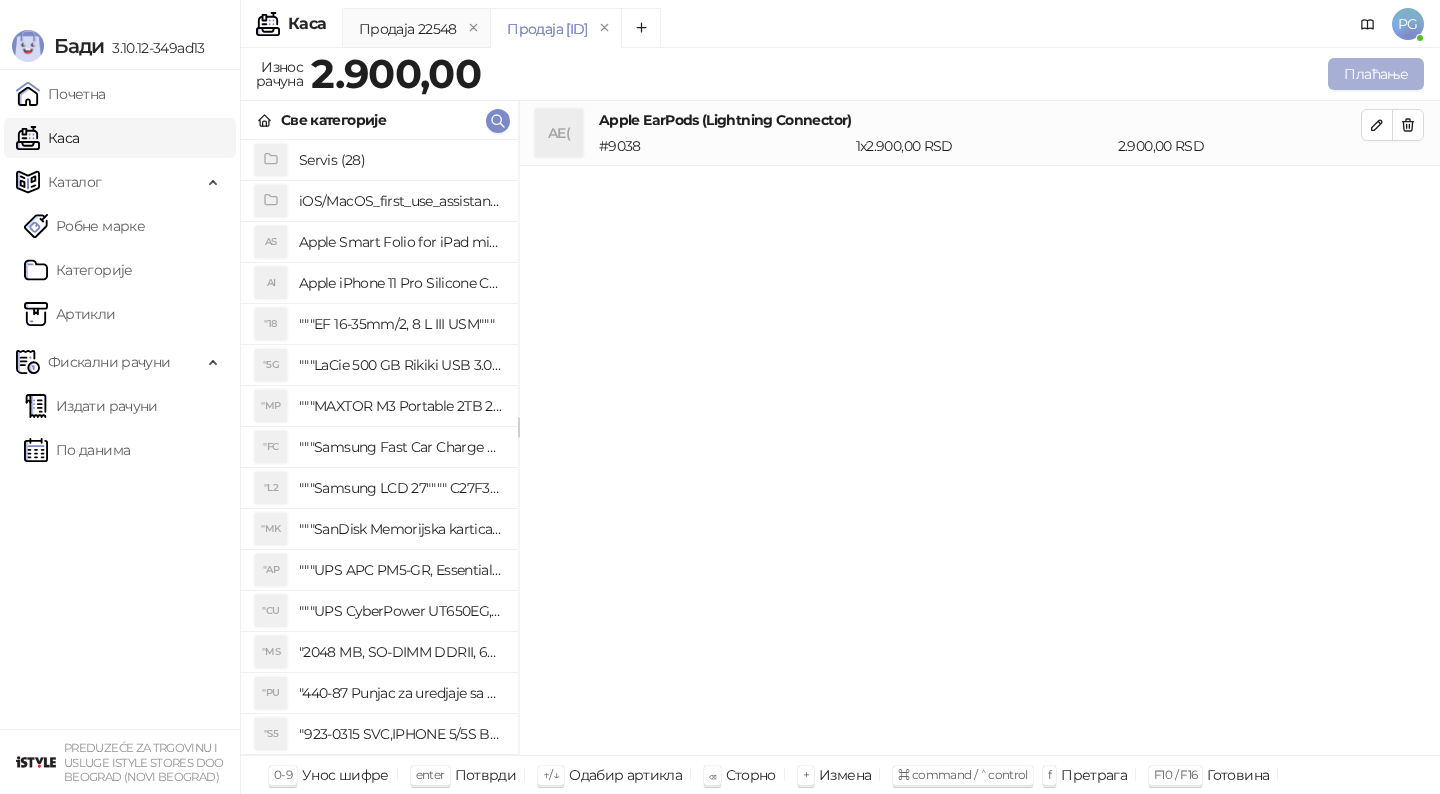 click on "Плаћање" at bounding box center [1376, 74] 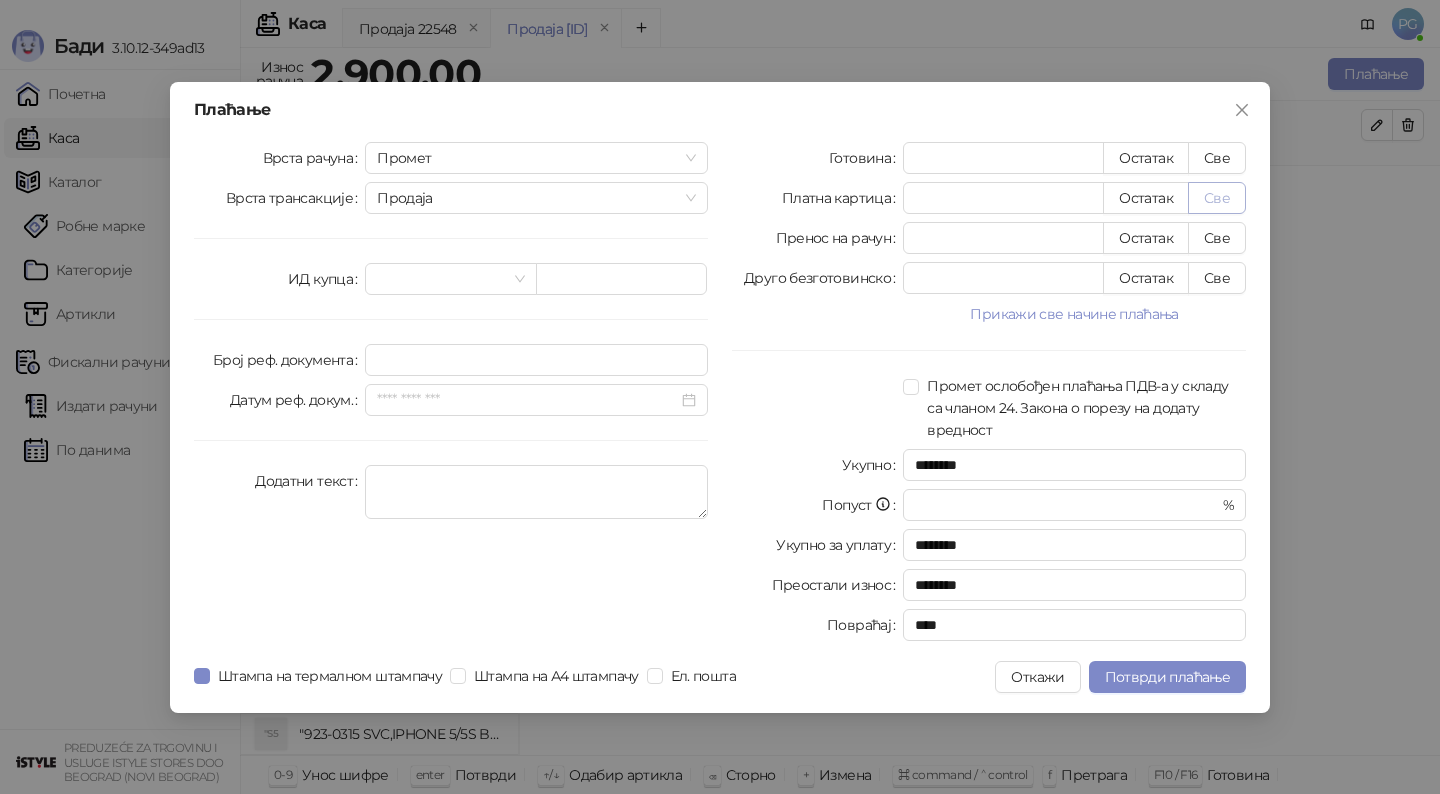 click on "Све" at bounding box center [1217, 198] 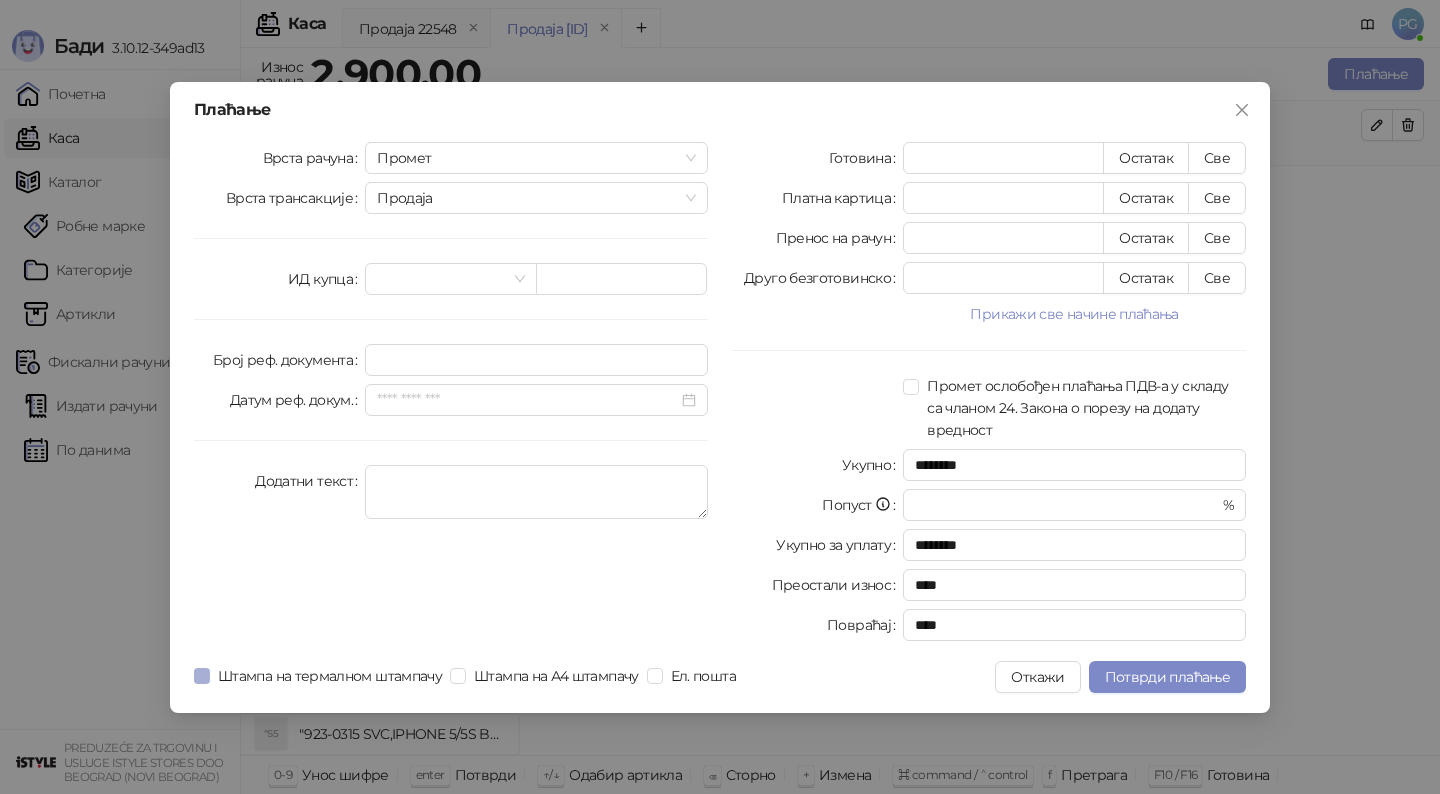 click on "Штампа на термалном штампачу" at bounding box center [330, 676] 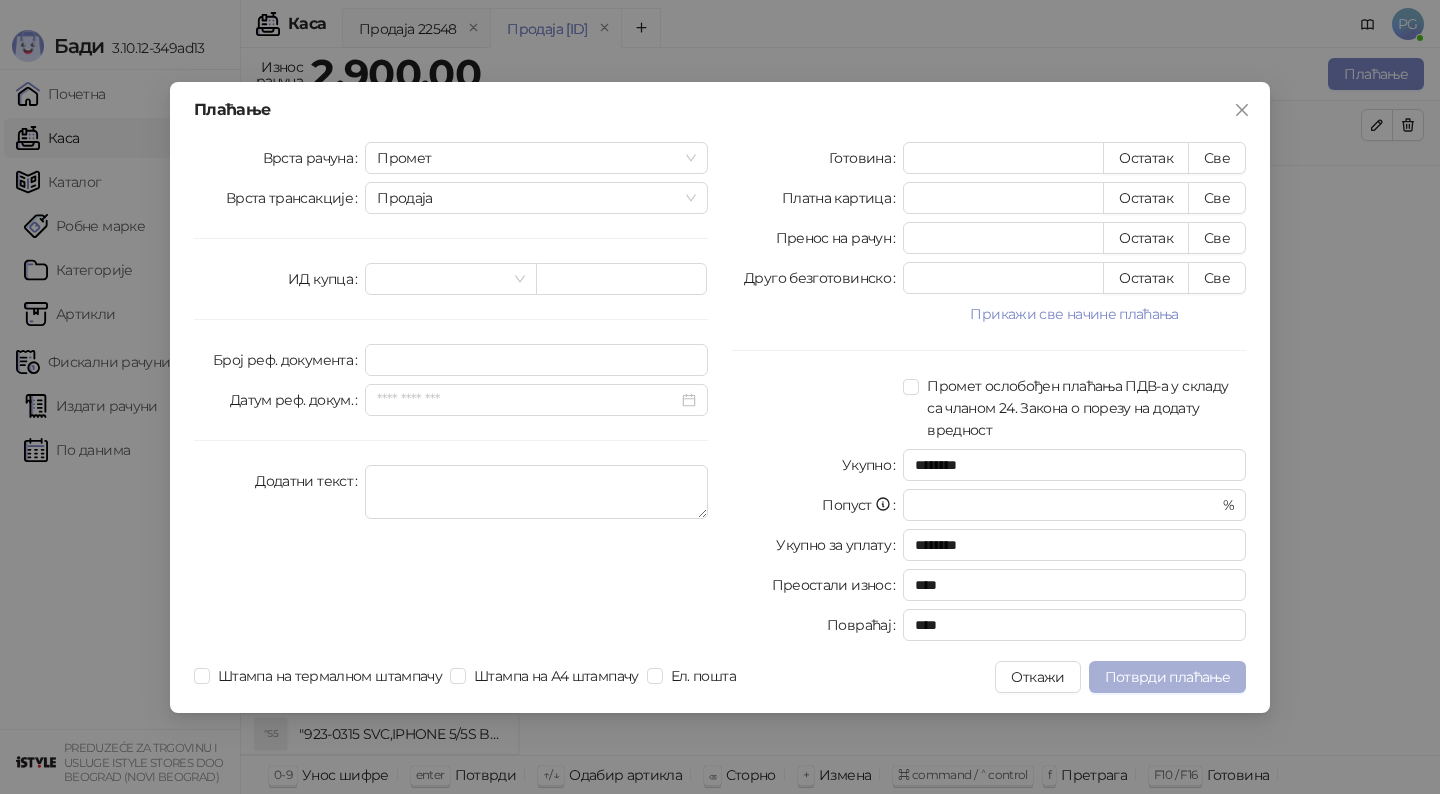 click on "Потврди плаћање" at bounding box center (1167, 677) 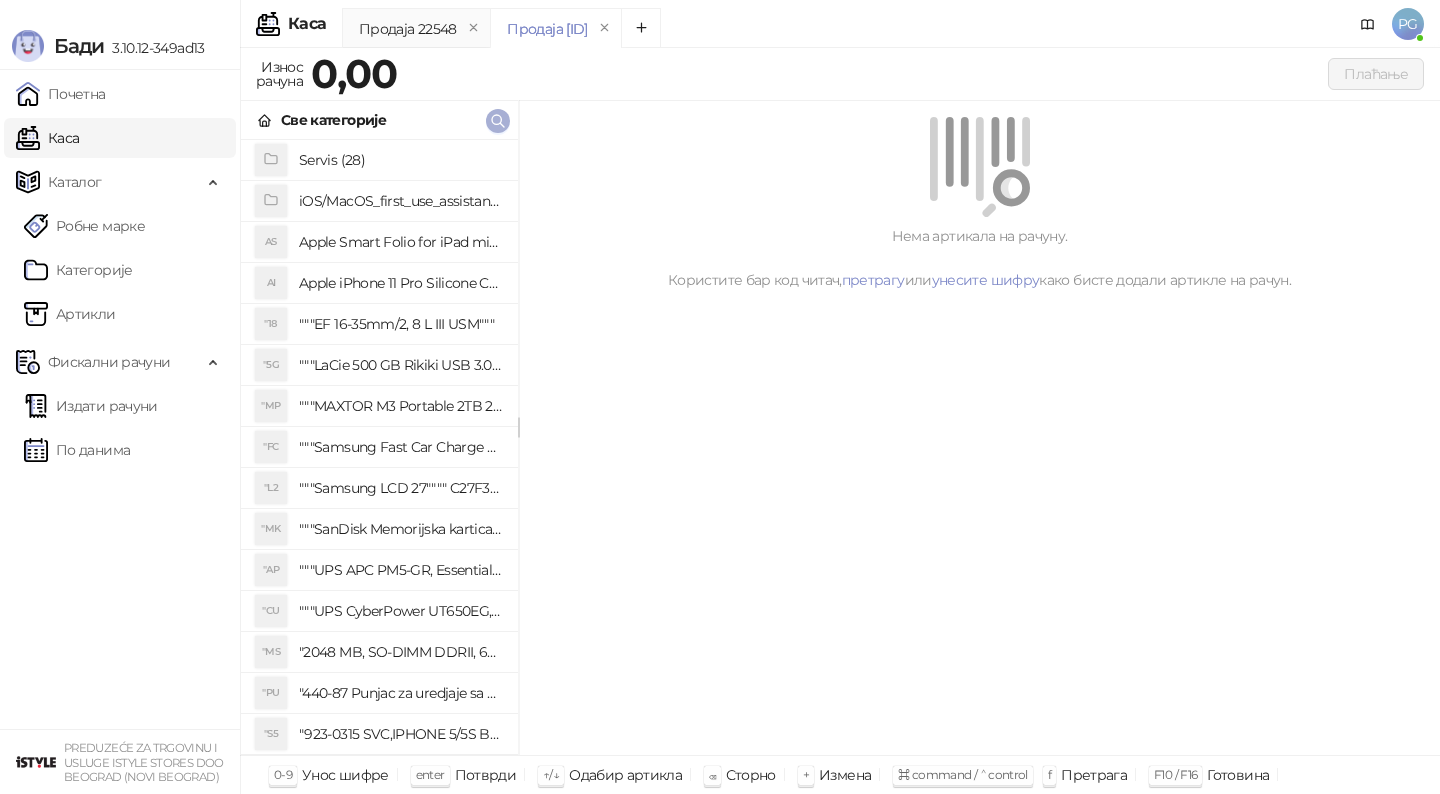 click 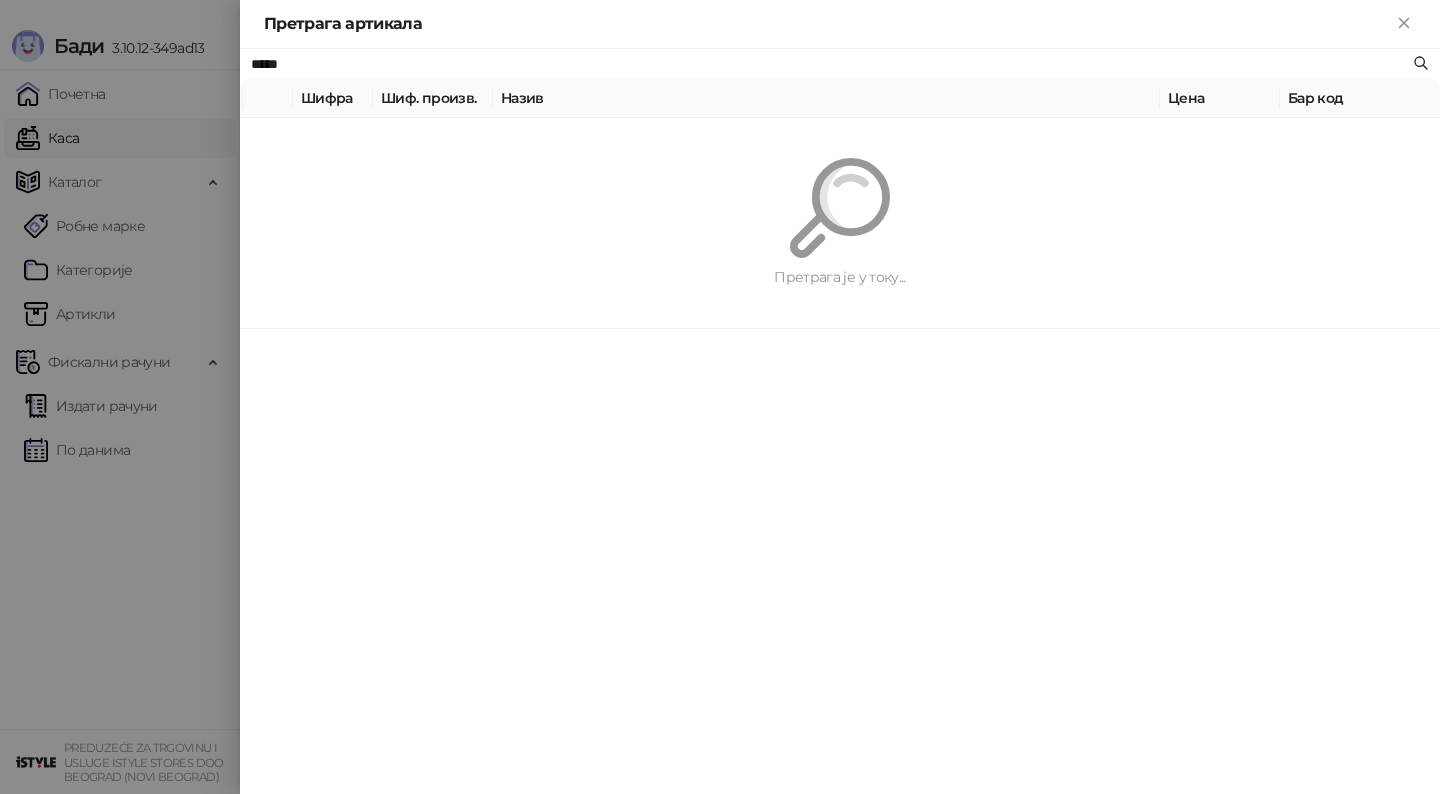 type on "*****" 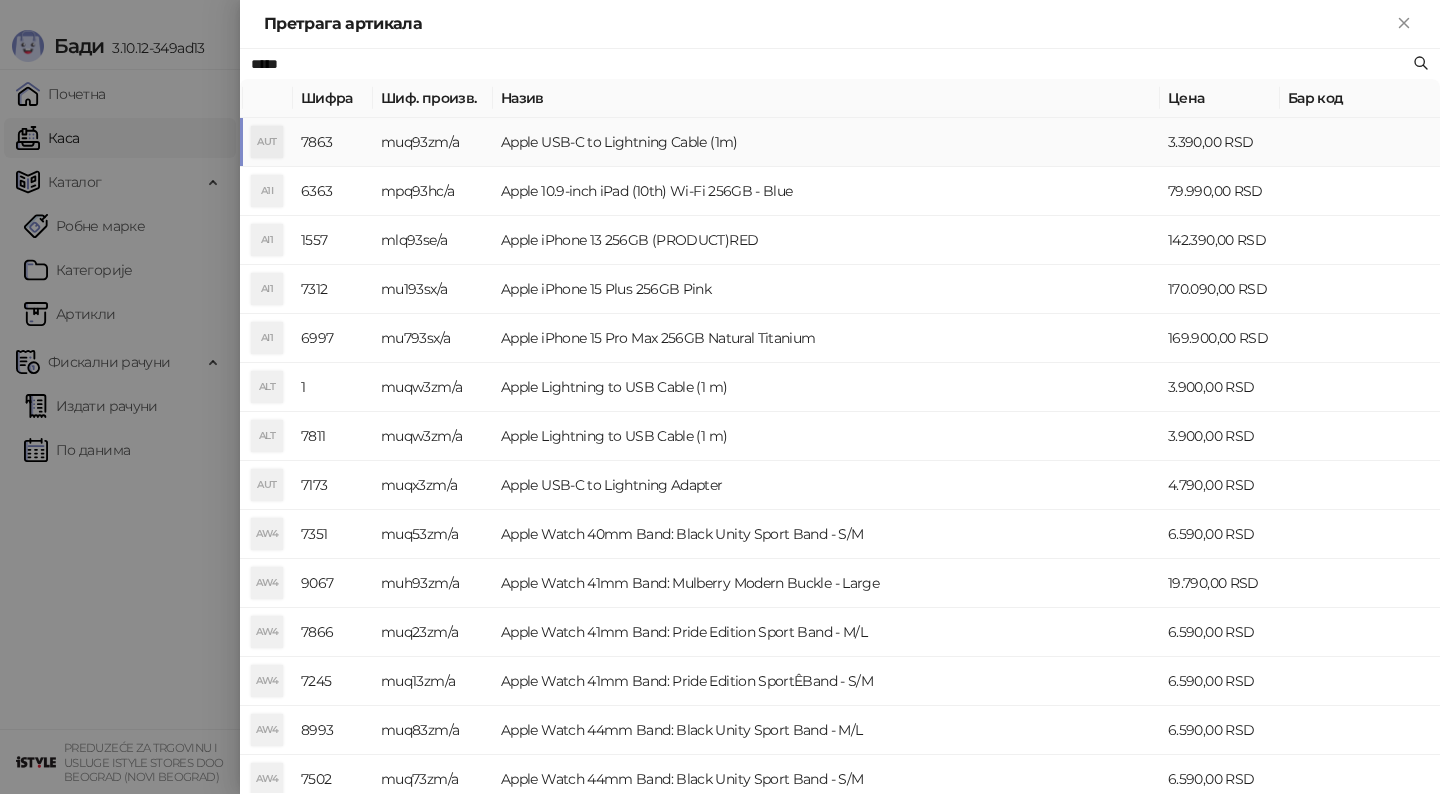 click on "Apple USB-C to Lightning Cable (1m)" at bounding box center (826, 142) 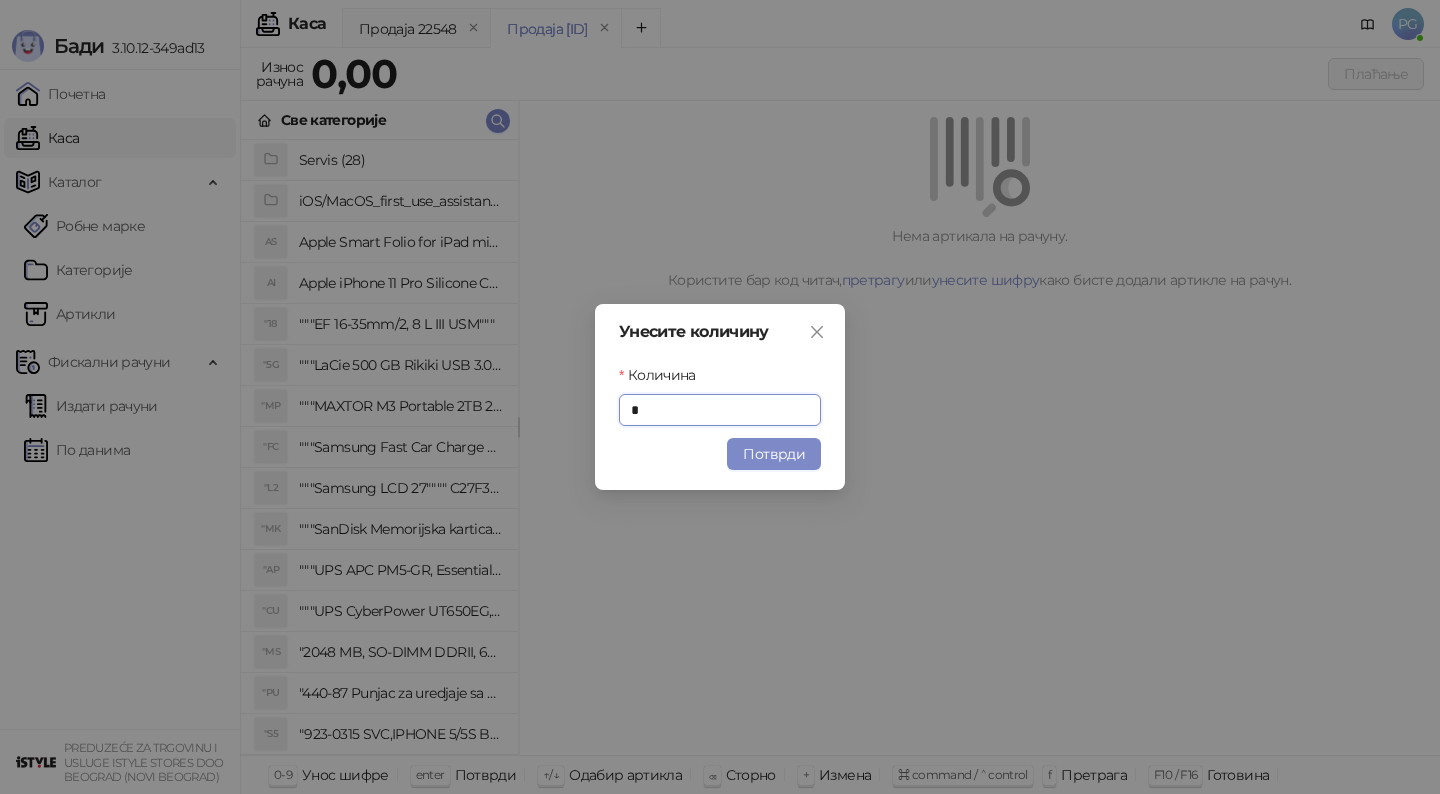 click on "Потврди" at bounding box center [774, 454] 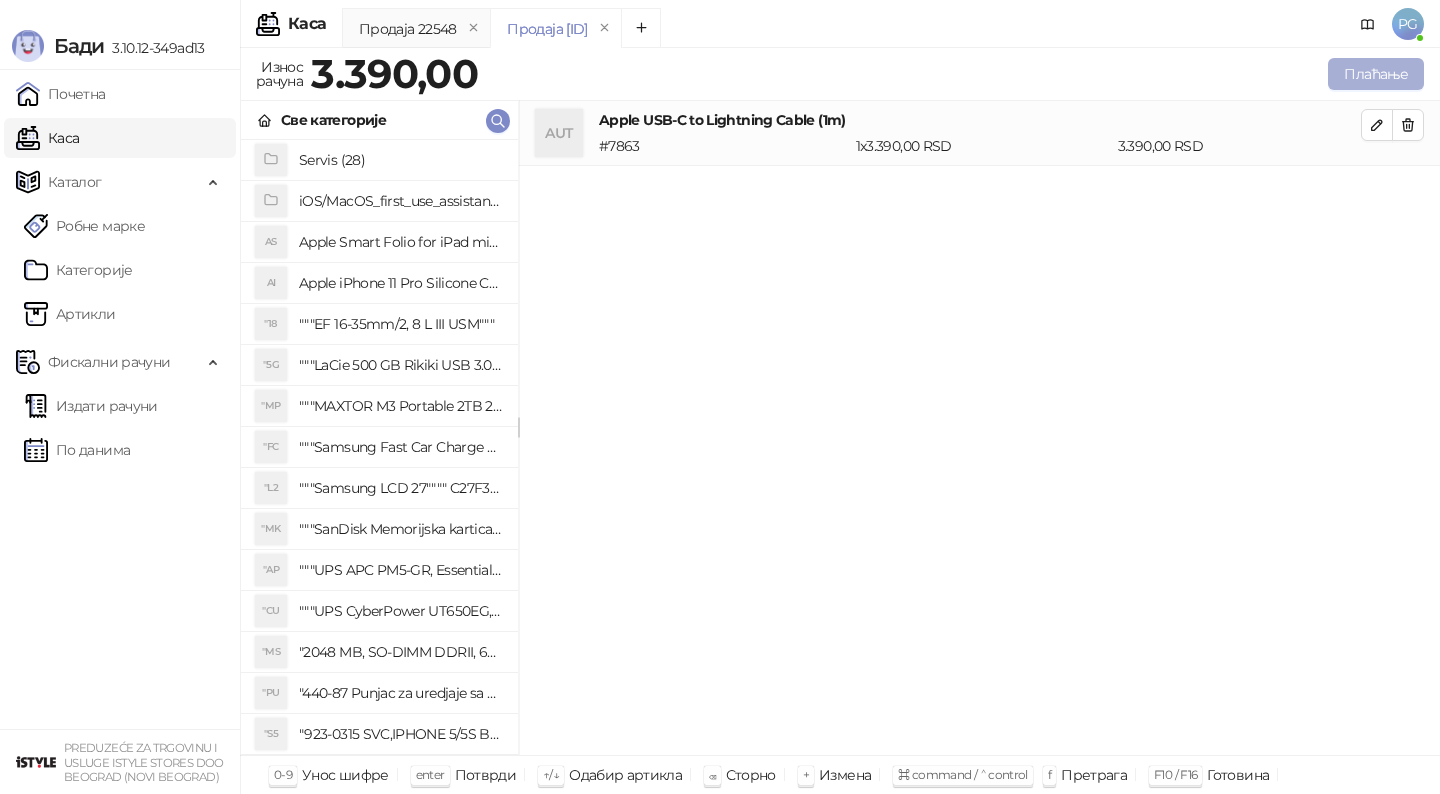 click on "Плаћање" at bounding box center (1376, 74) 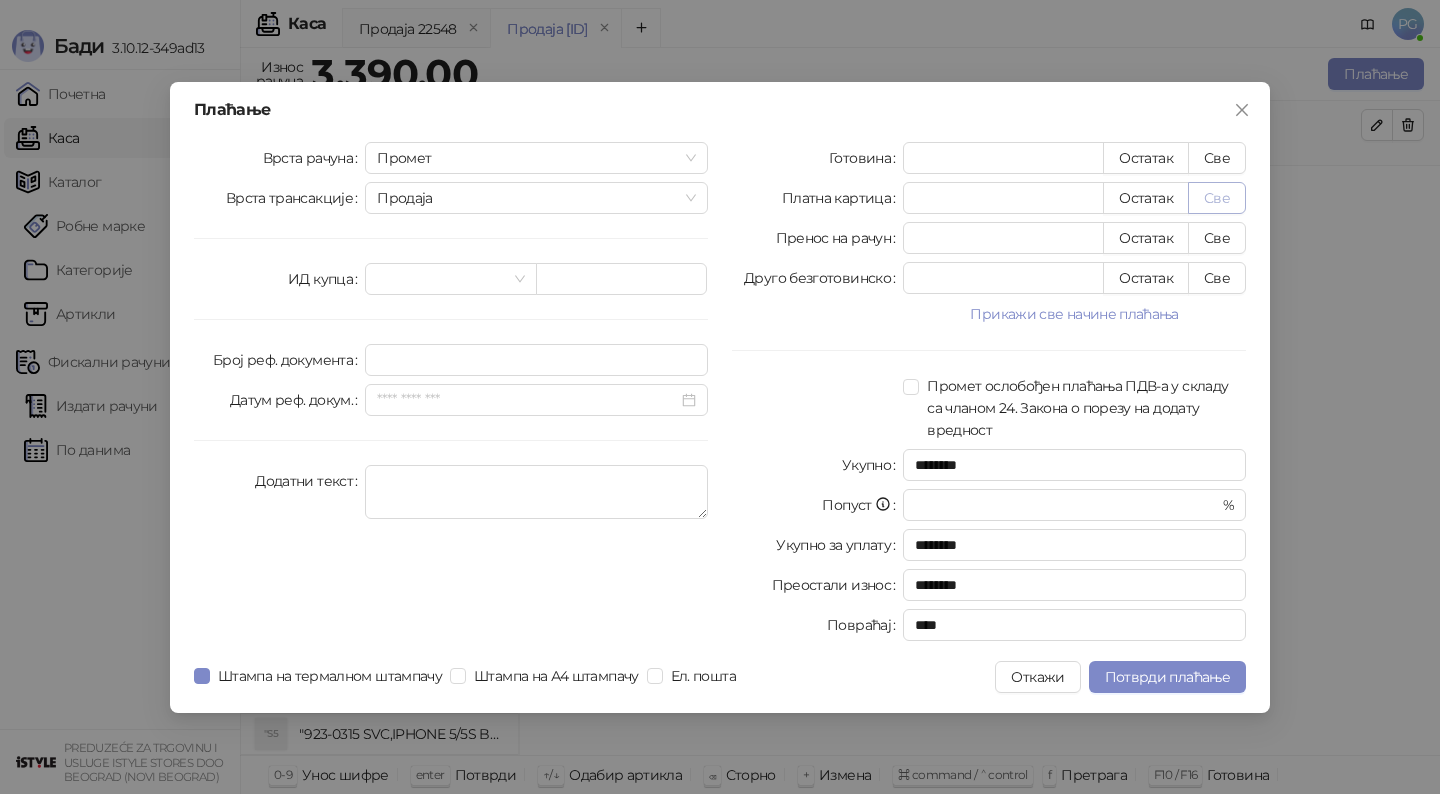 click on "Све" at bounding box center [1217, 198] 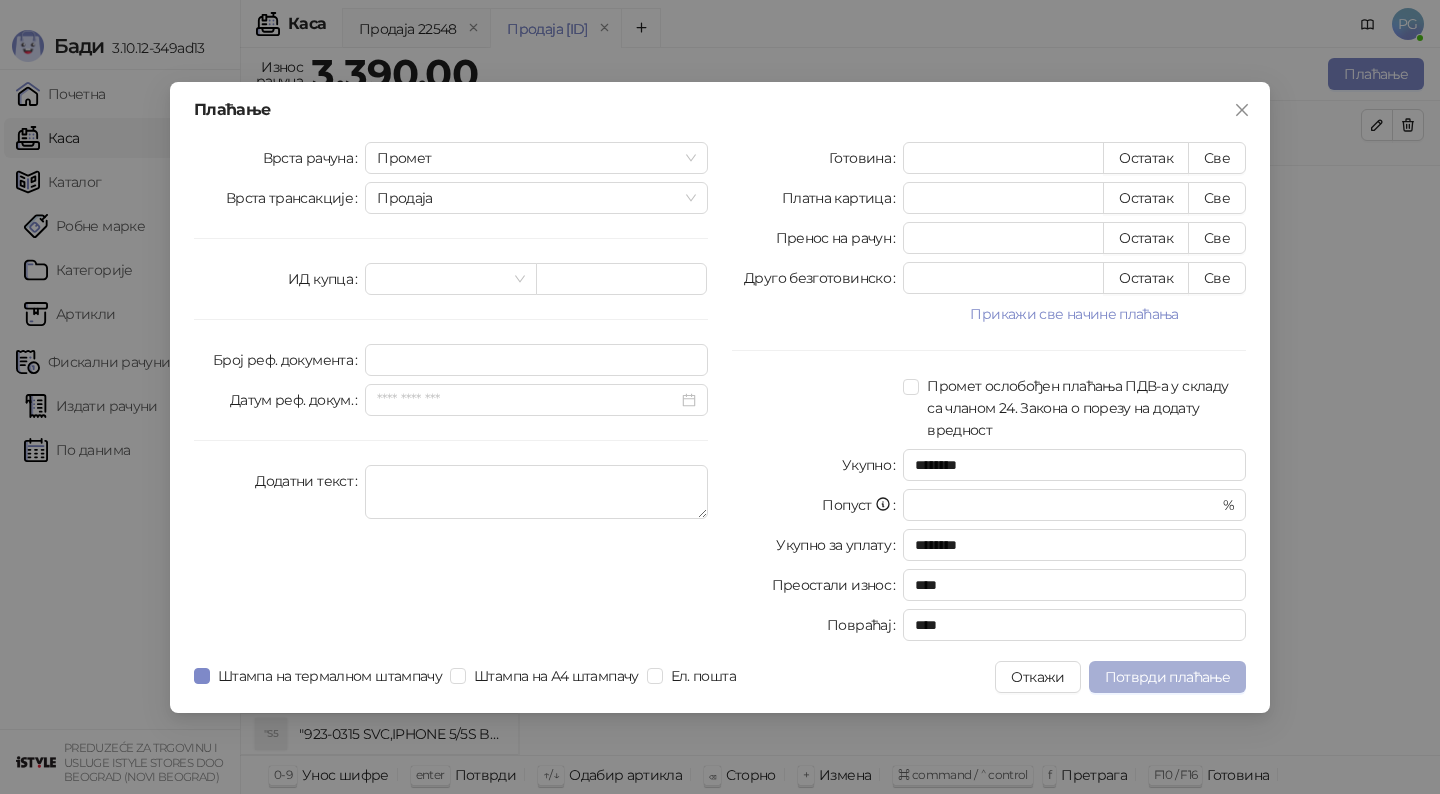 click on "Потврди плаћање" at bounding box center (1167, 677) 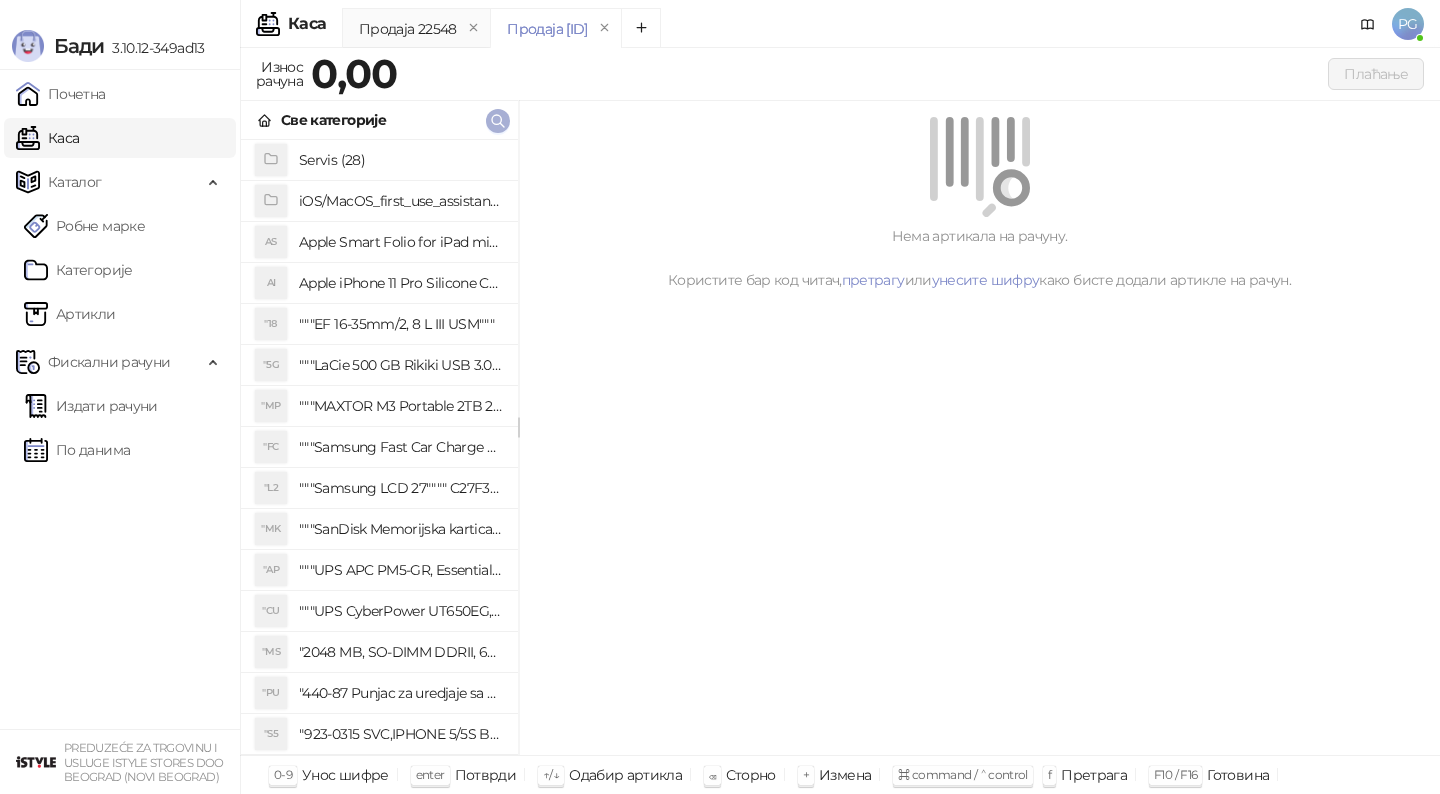 click 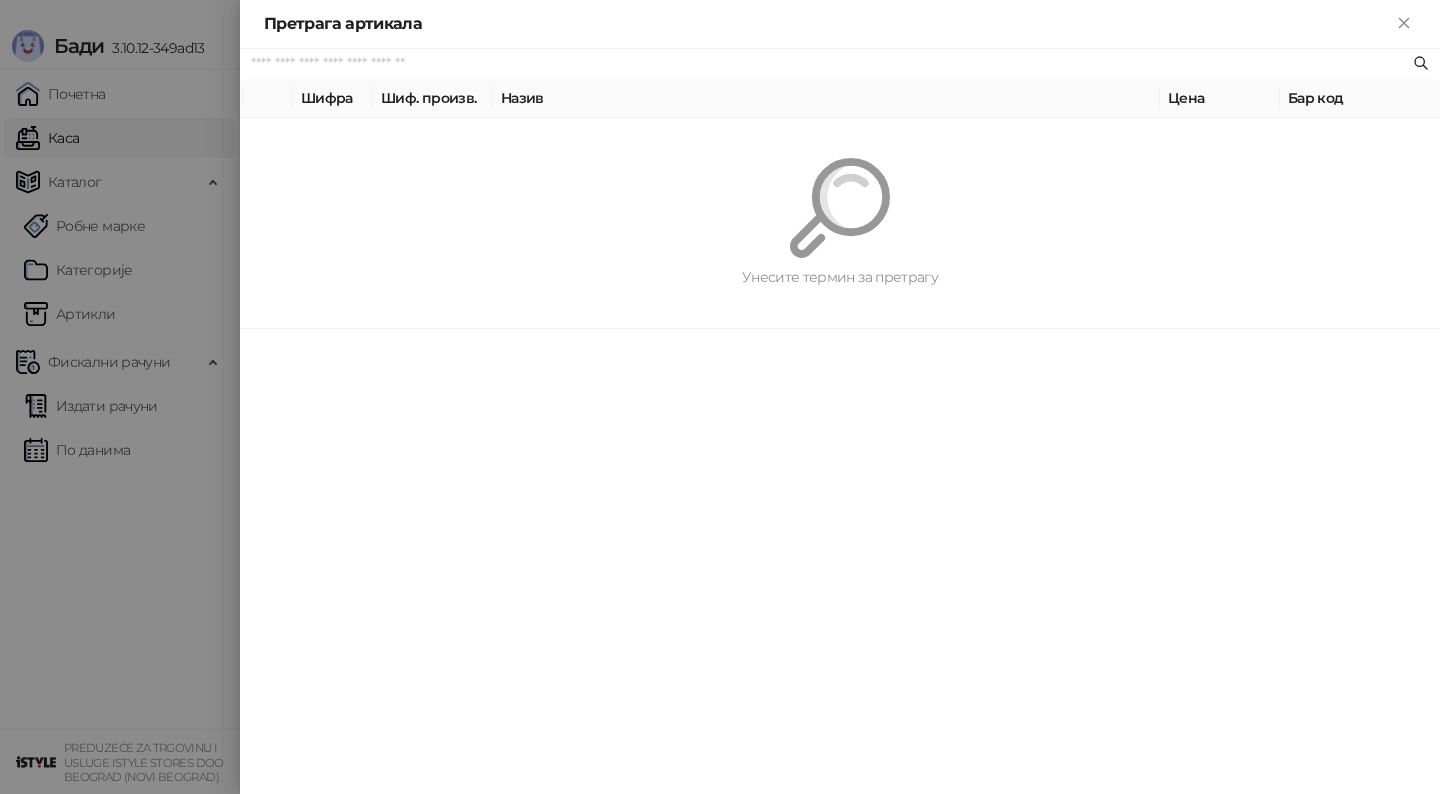 paste on "*********" 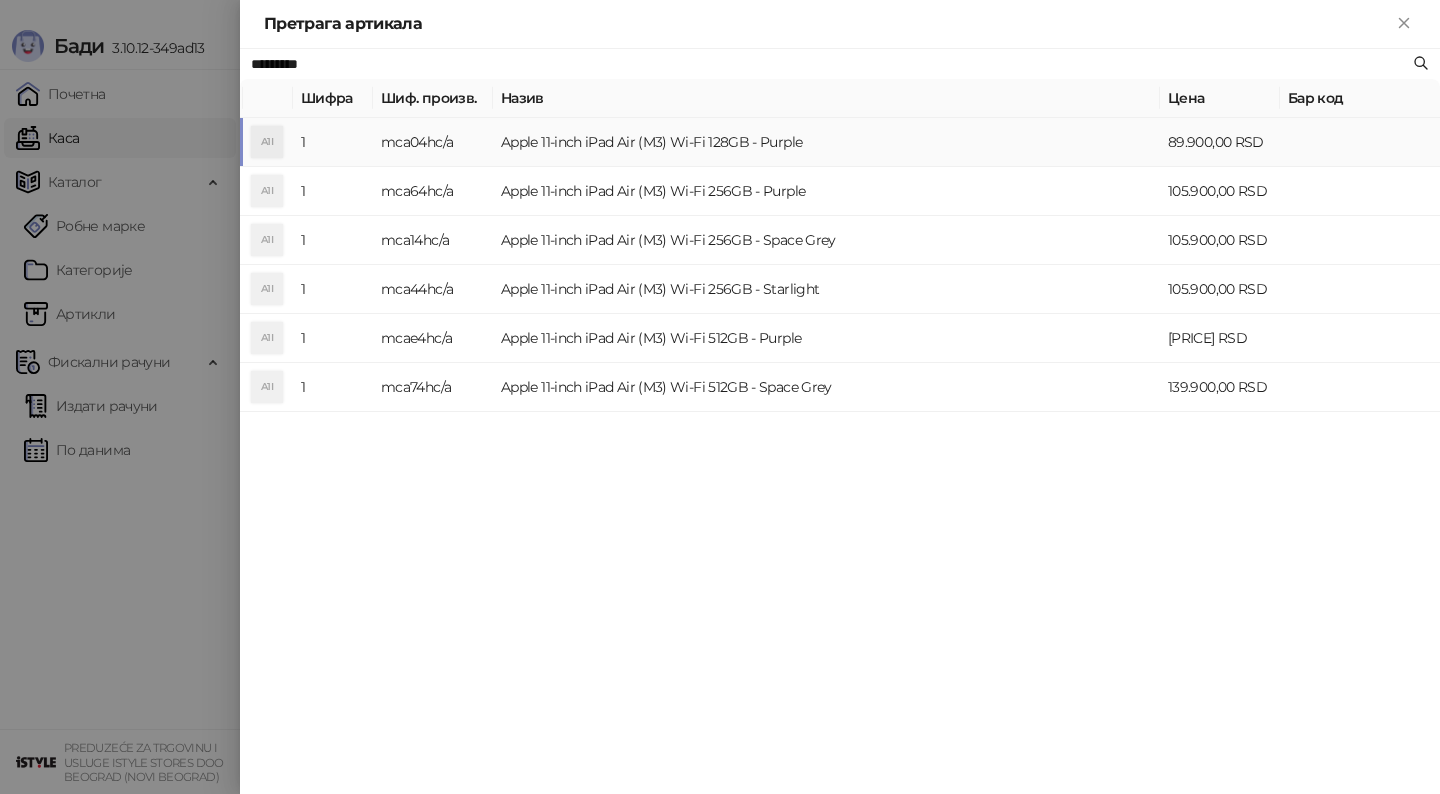click on "Apple 11-inch iPad Air (M3) Wi-Fi 128GB - Purple" at bounding box center [826, 142] 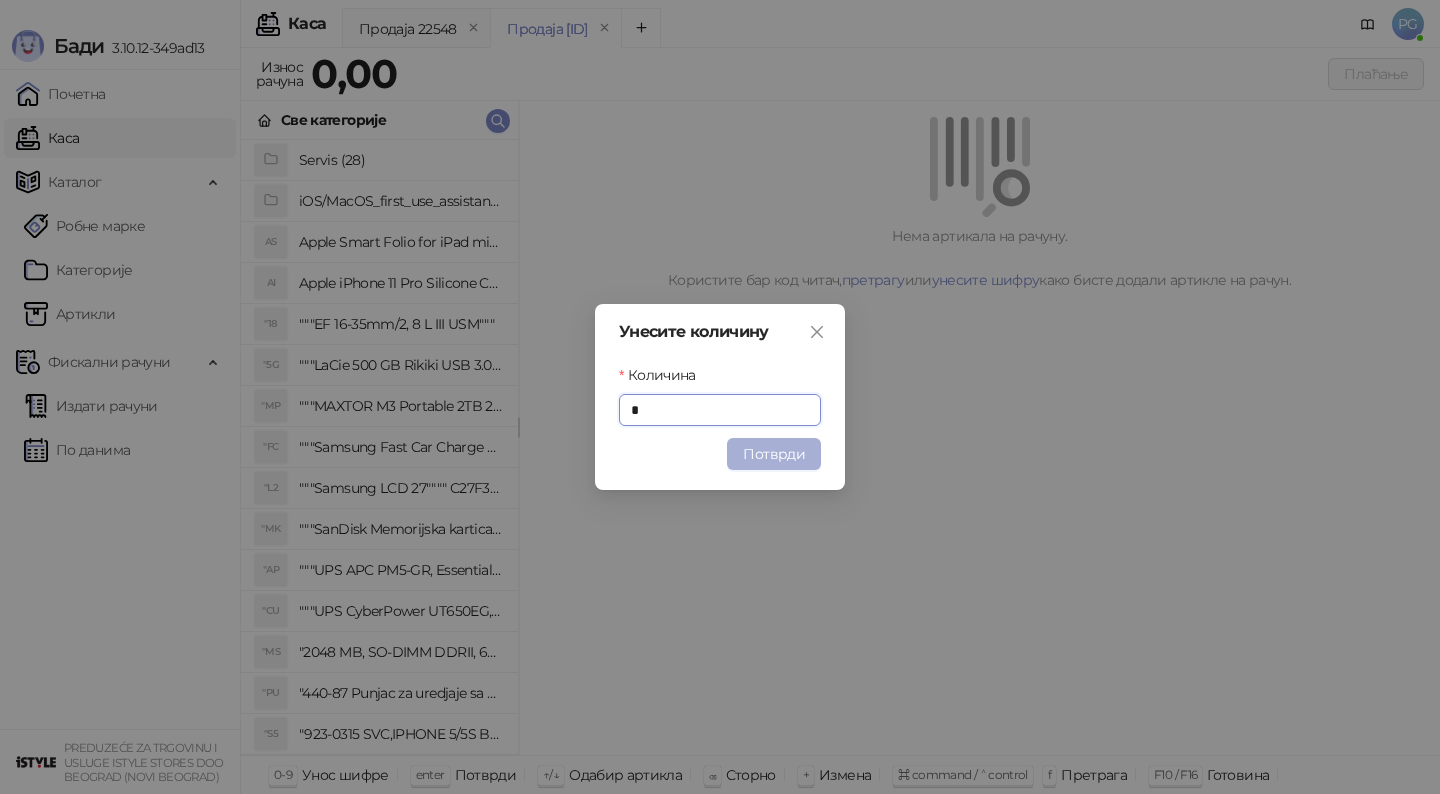 click on "Потврди" at bounding box center (774, 454) 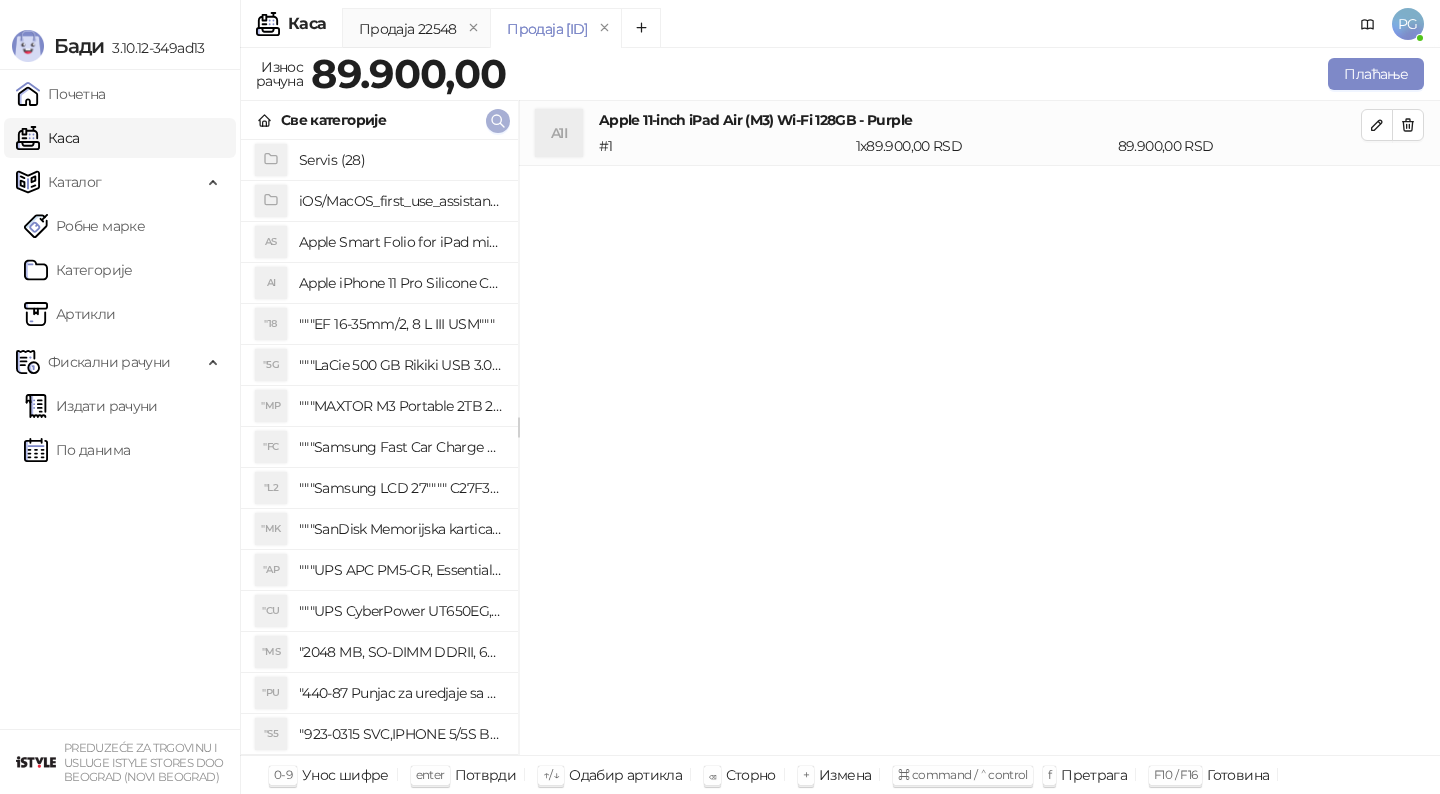 click 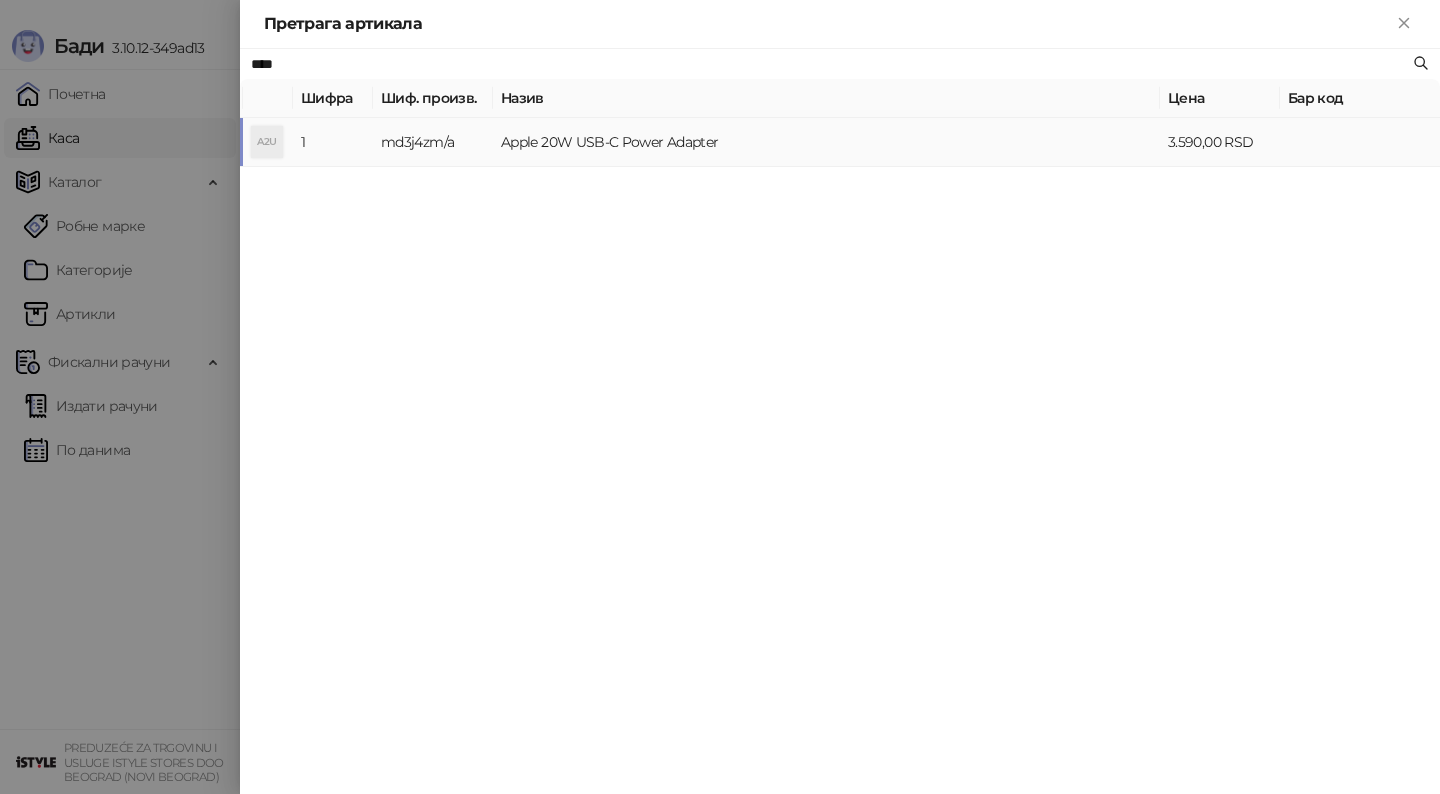 click on "Apple 20W USB-C Power Adapter" at bounding box center [826, 142] 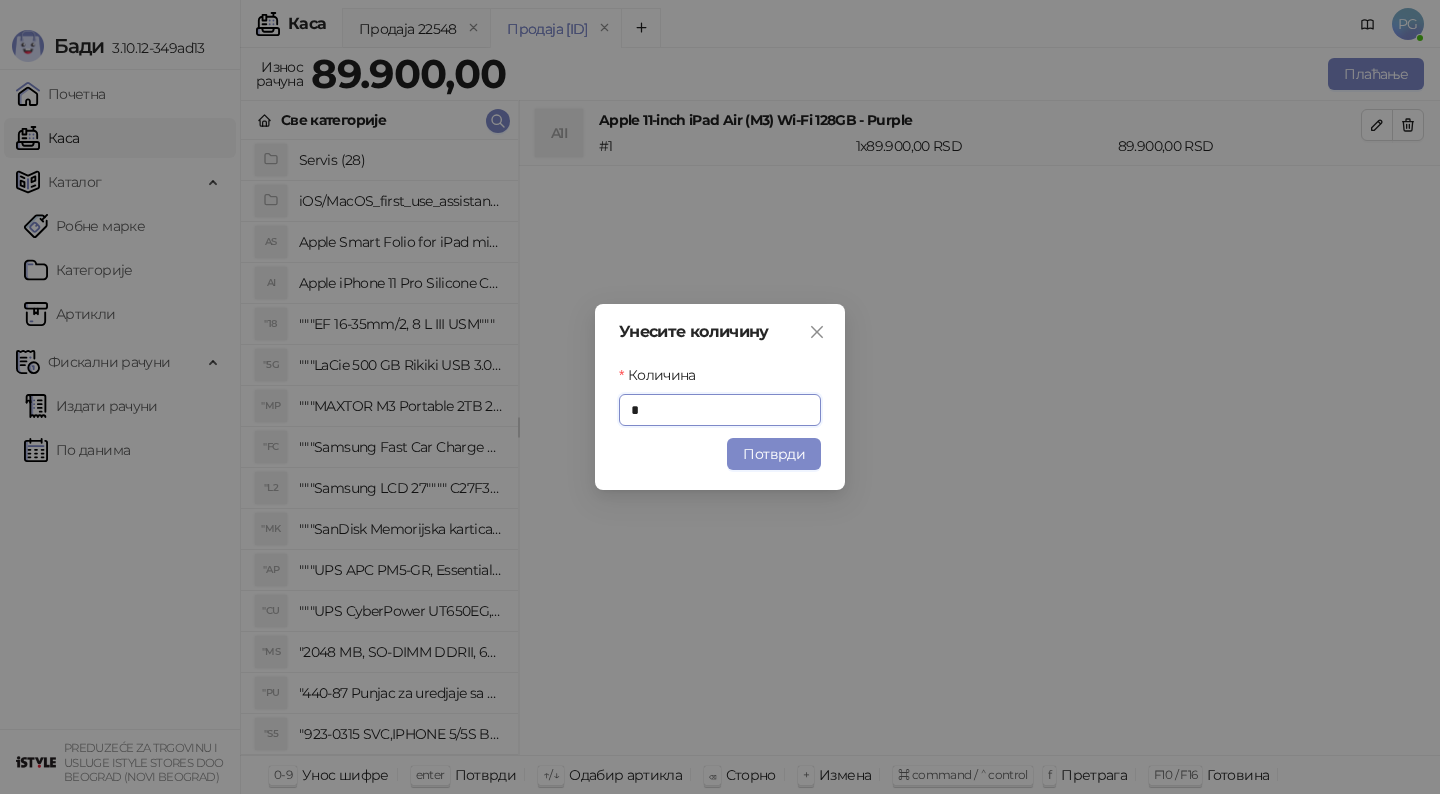 click on "Потврди" at bounding box center (774, 454) 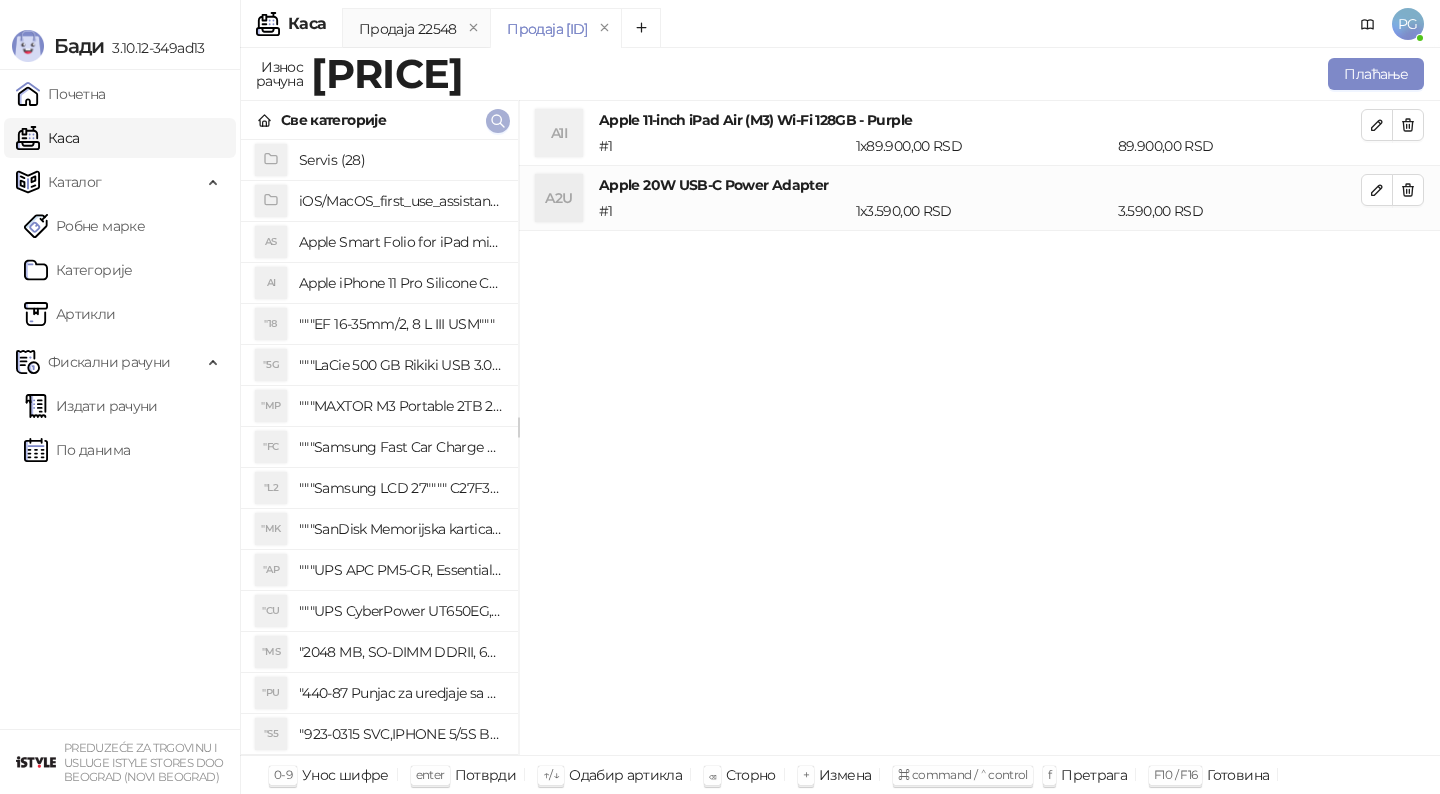 click 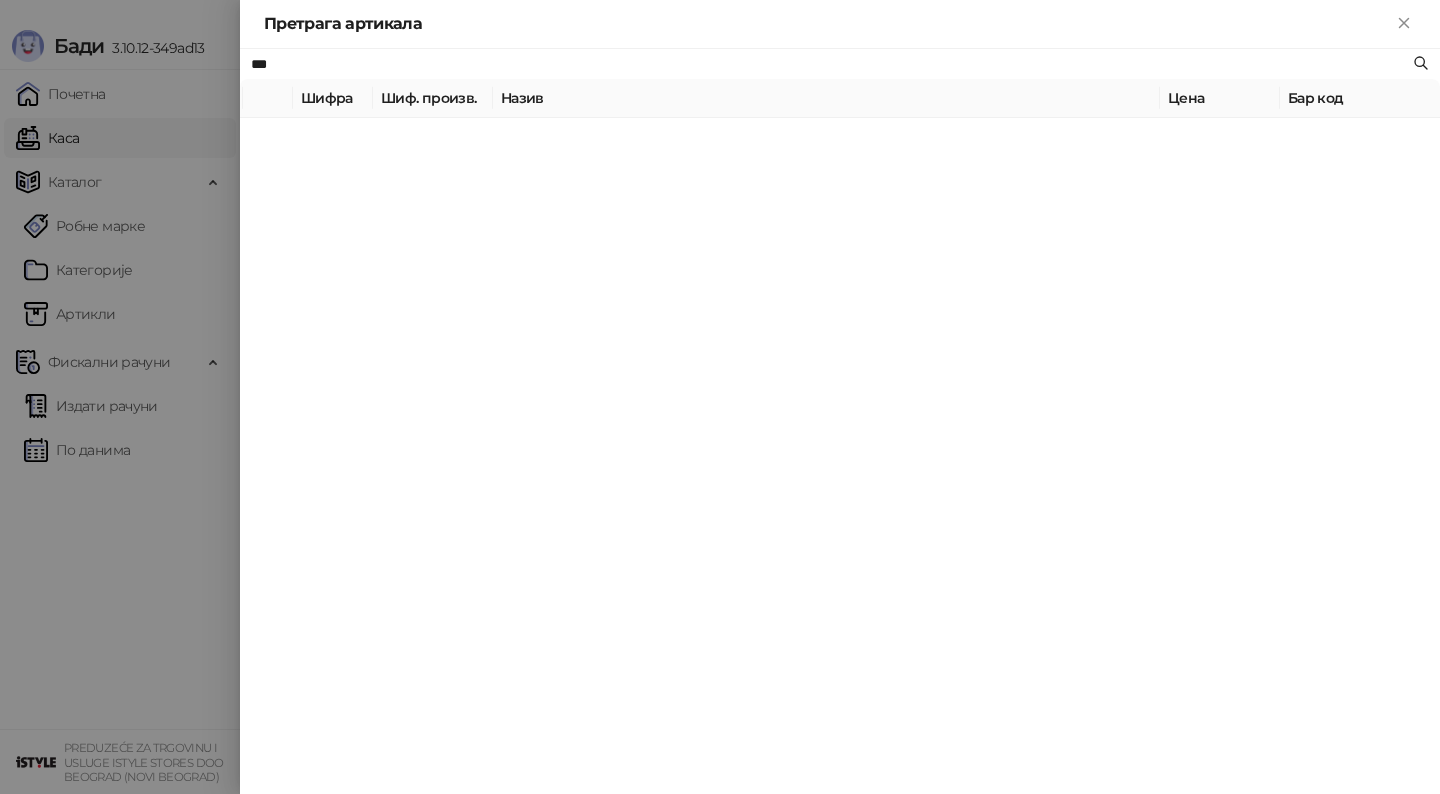type on "***" 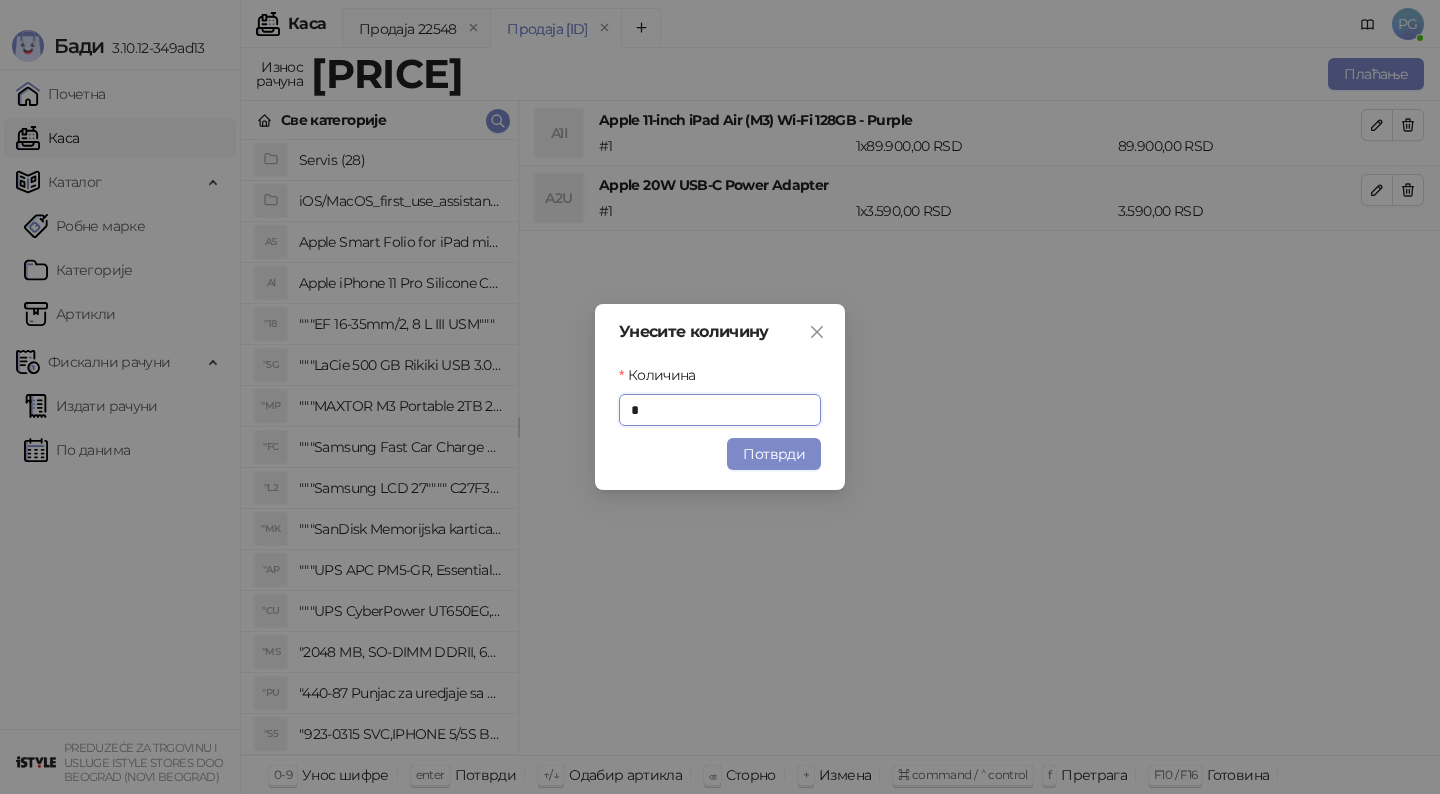 click on "Потврди" at bounding box center (774, 454) 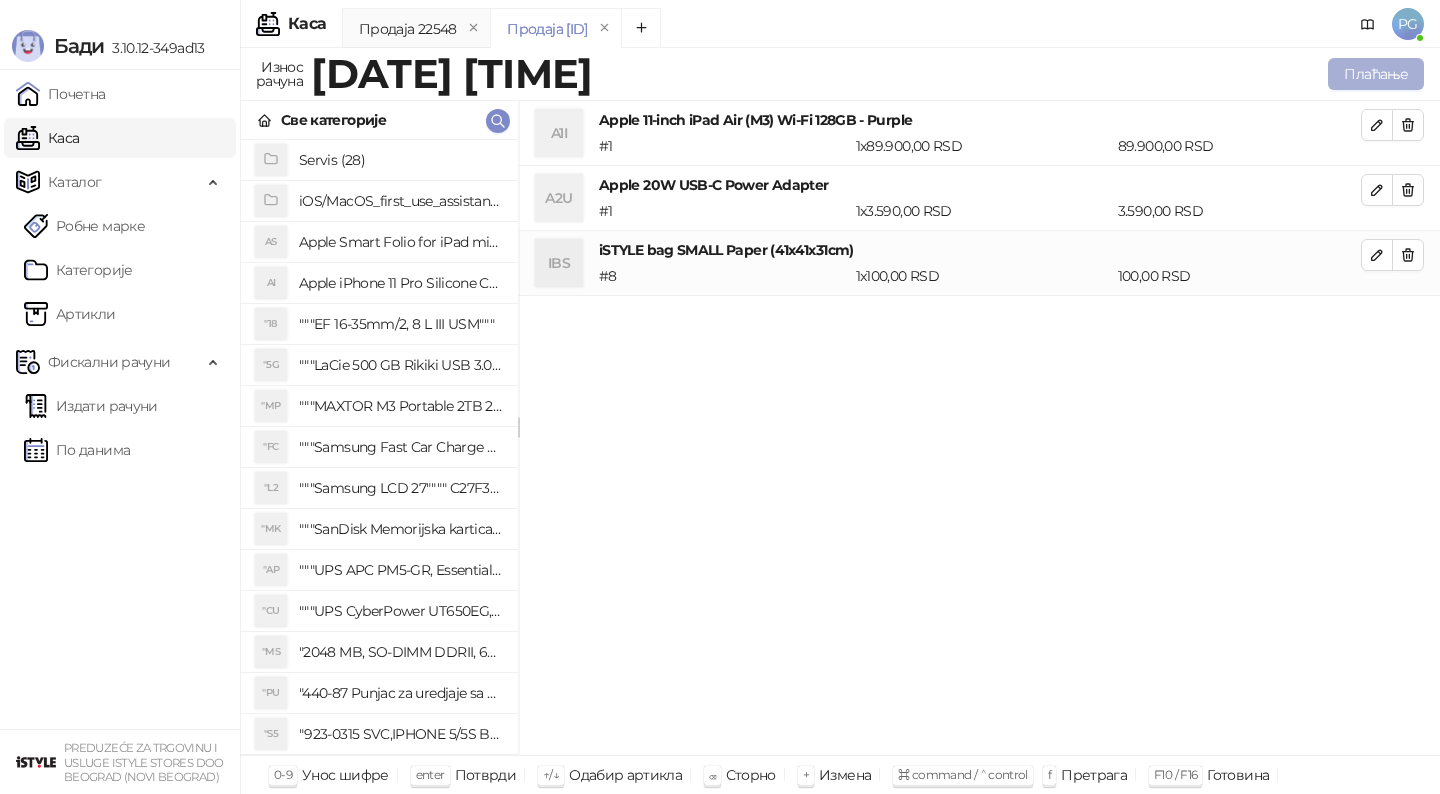 click on "Плаћање" at bounding box center [1376, 74] 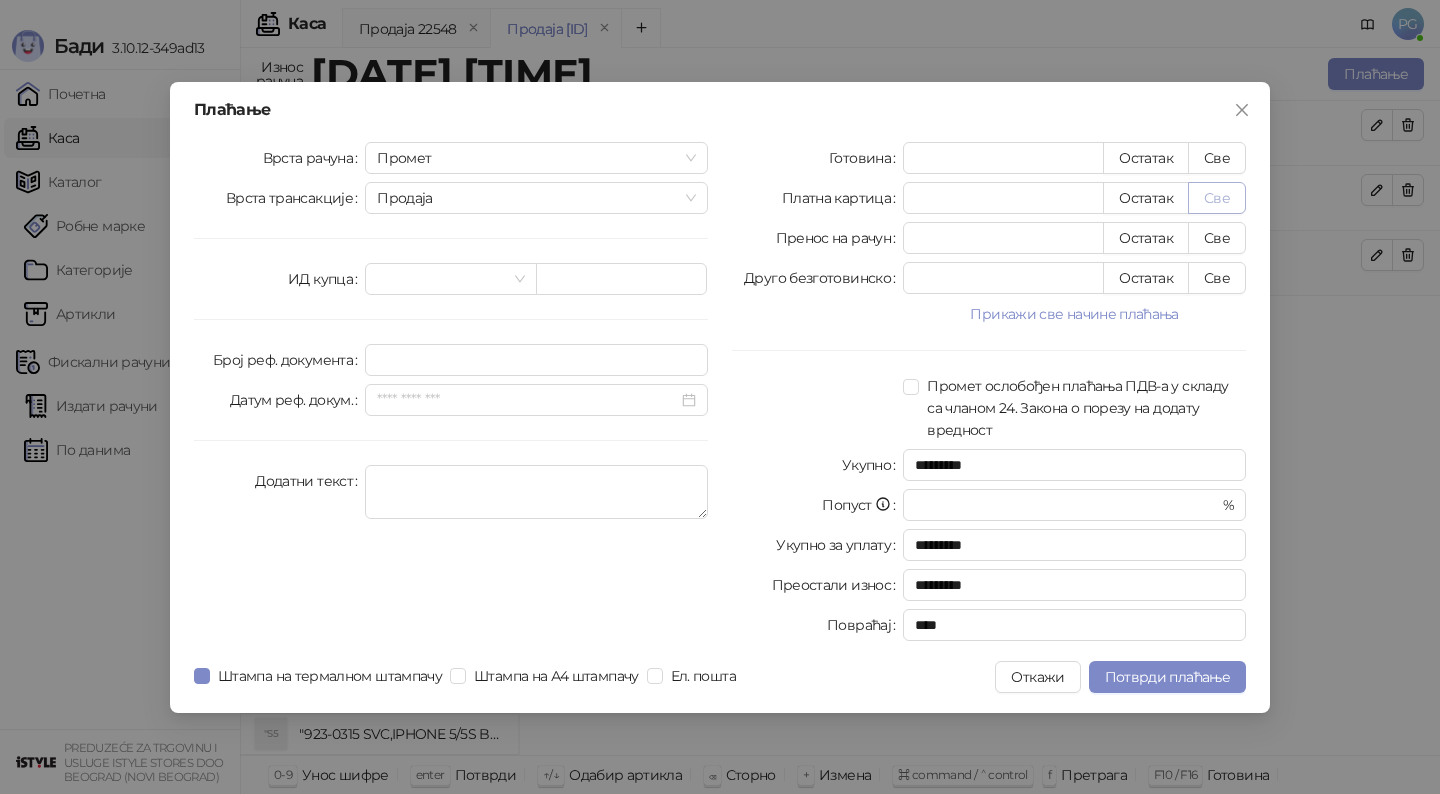click on "Све" at bounding box center (1217, 198) 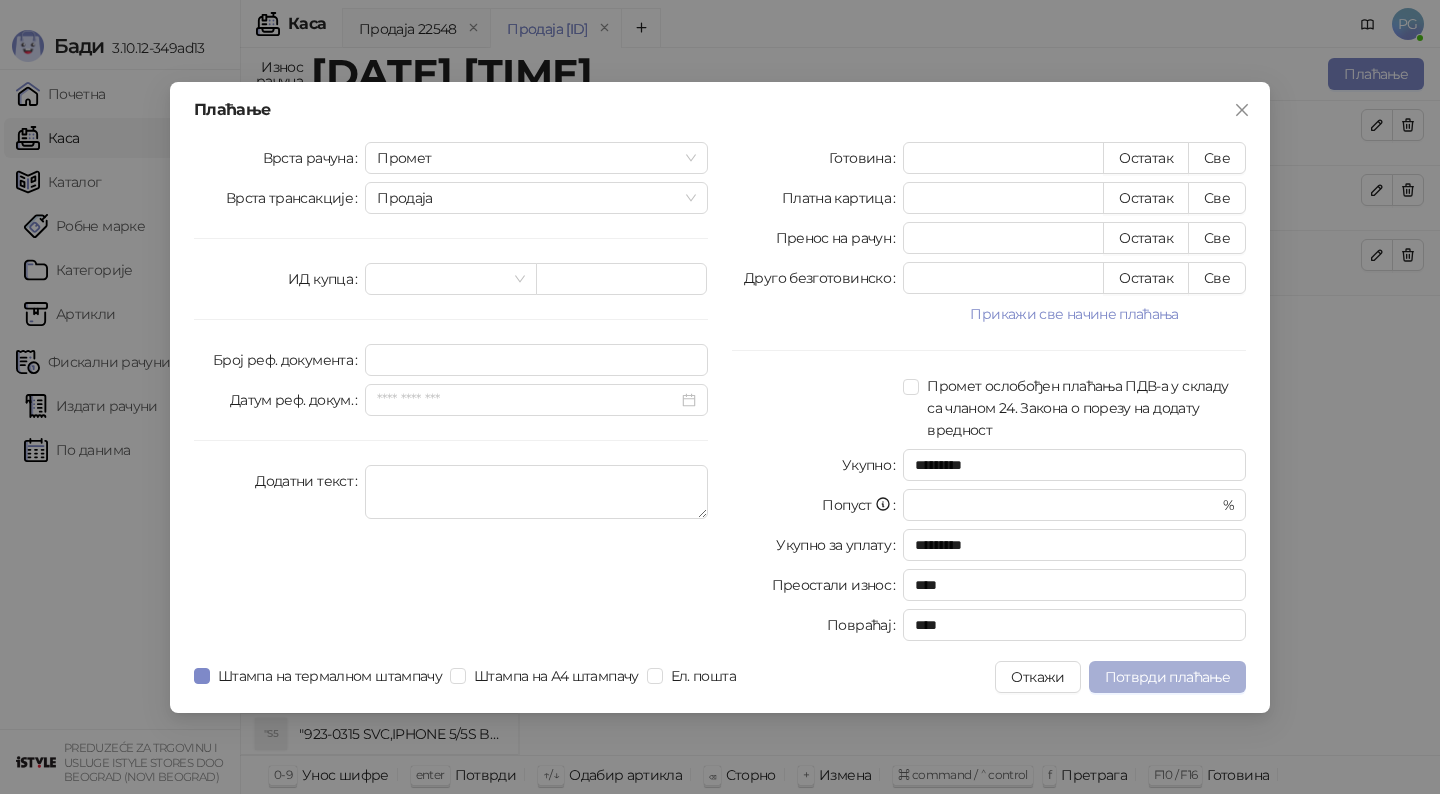 click on "Потврди плаћање" at bounding box center [1167, 677] 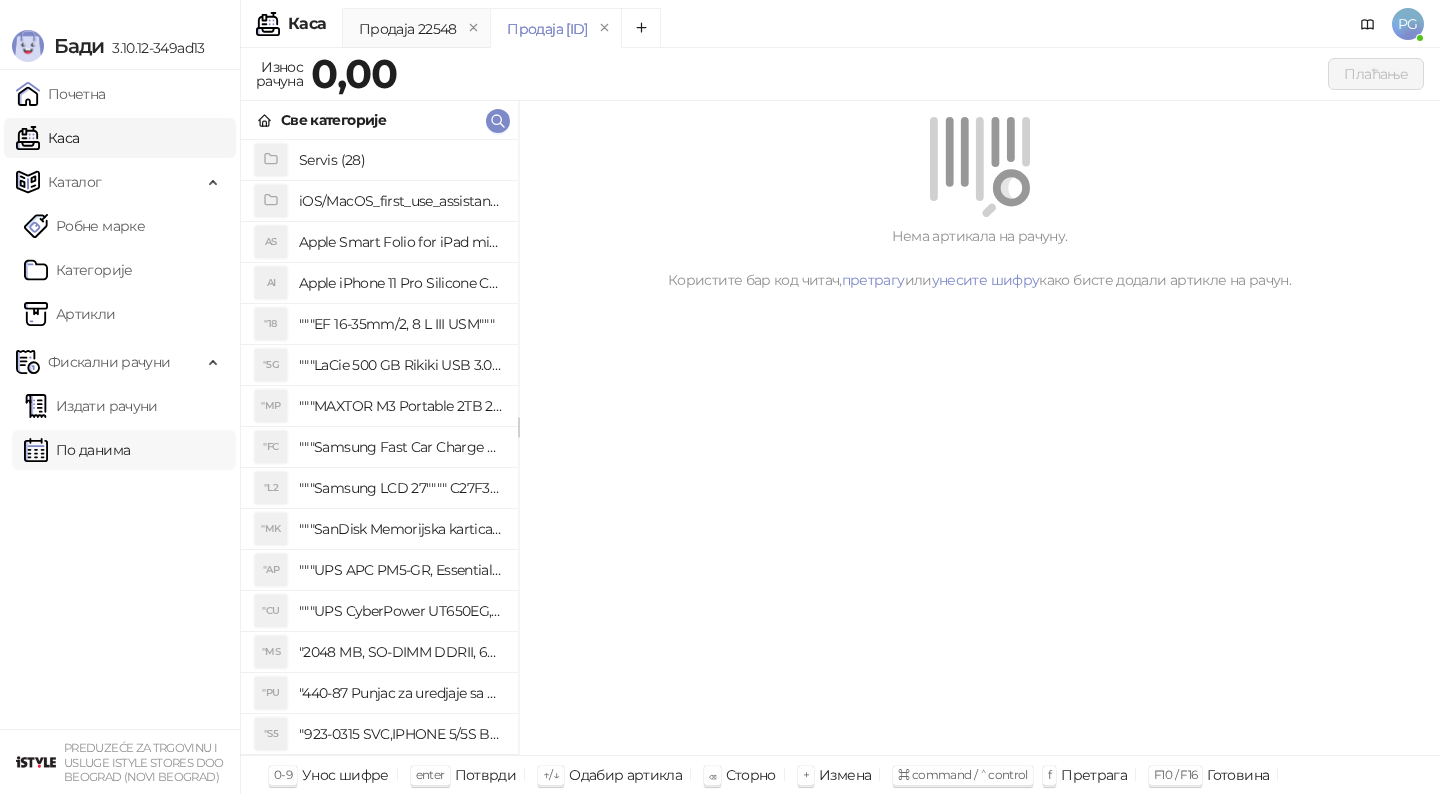 click on "По данима" at bounding box center [77, 450] 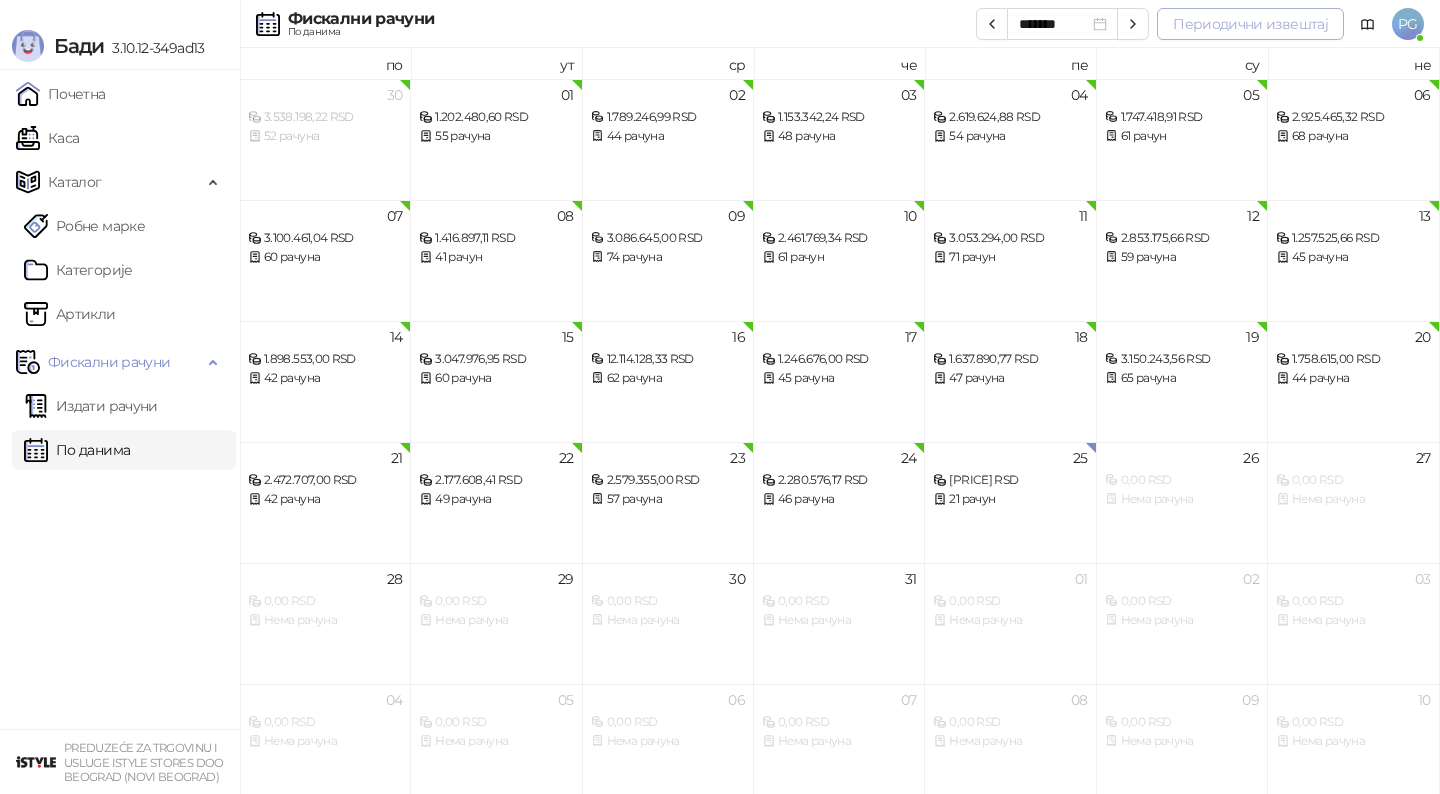 click on "Периодични извештај" at bounding box center [1250, 24] 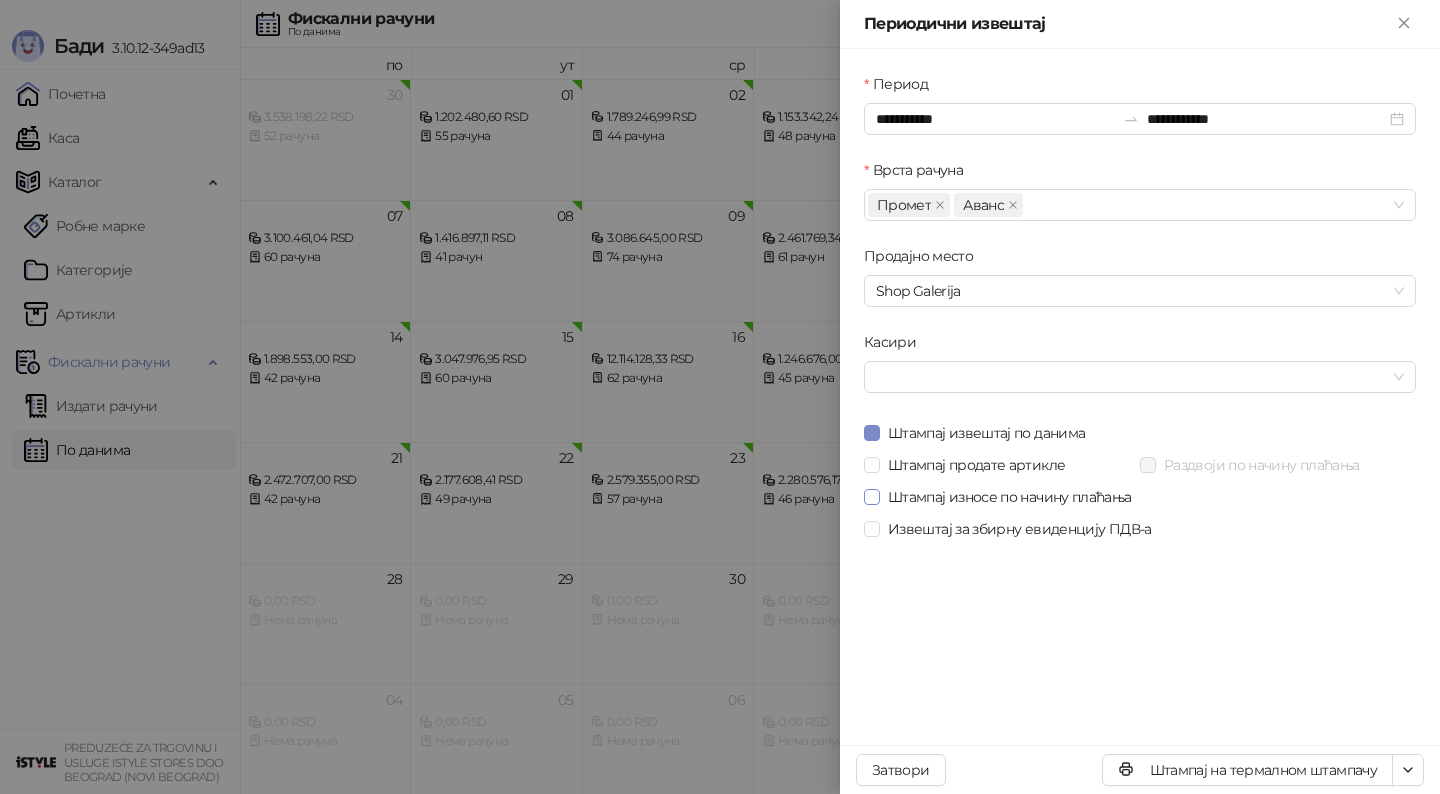 click on "Штампај износе по начину плаћања" at bounding box center [1010, 497] 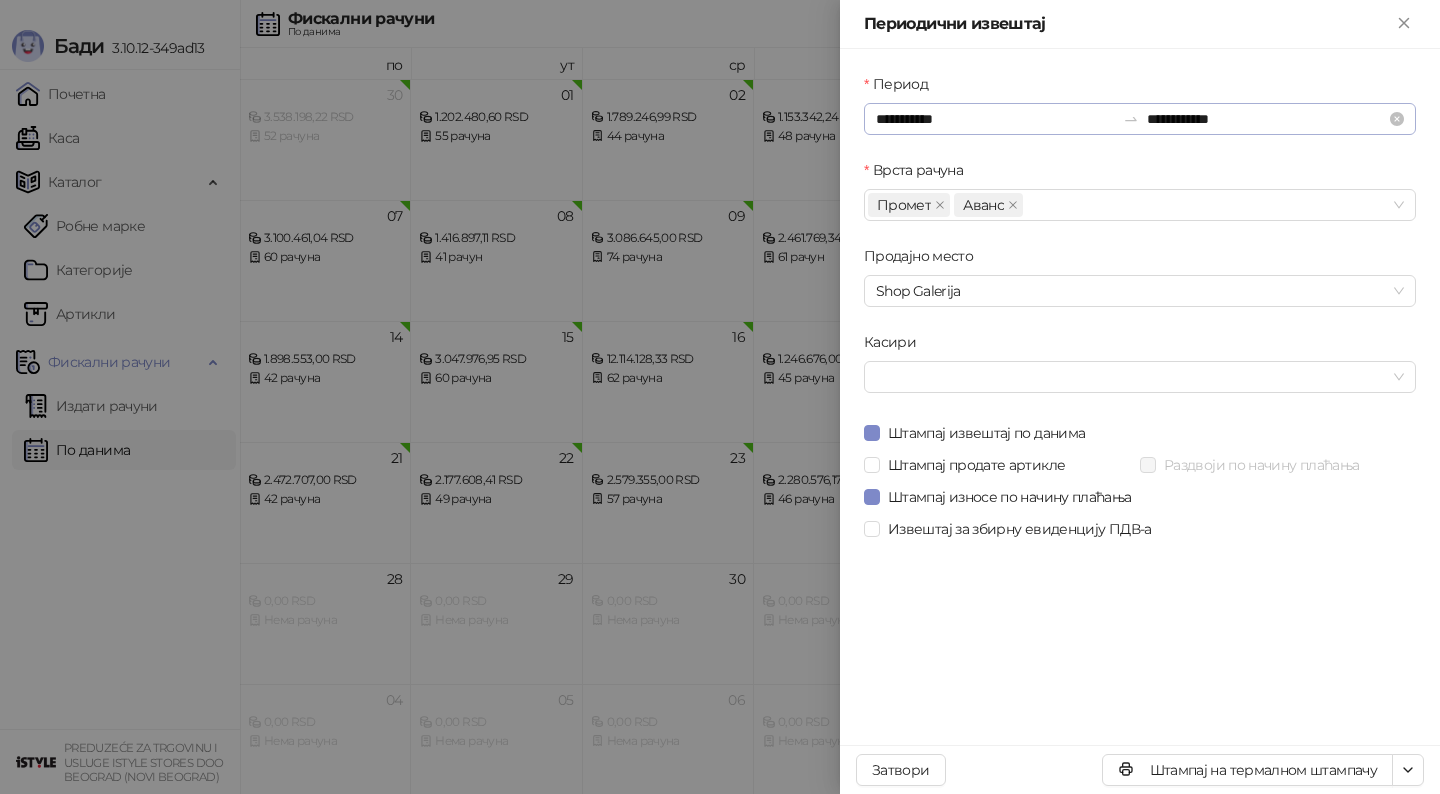click on "**********" at bounding box center [1140, 119] 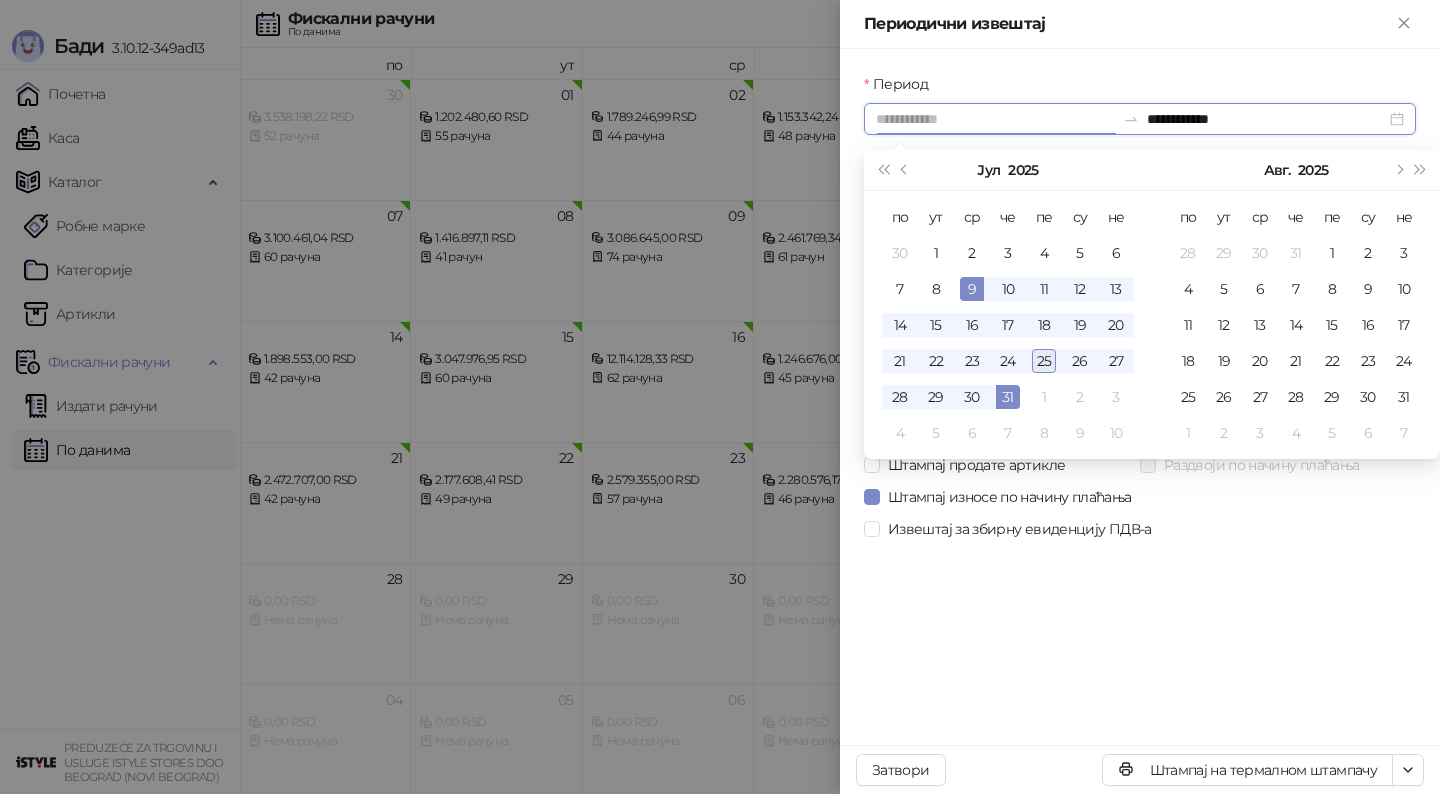 type on "**********" 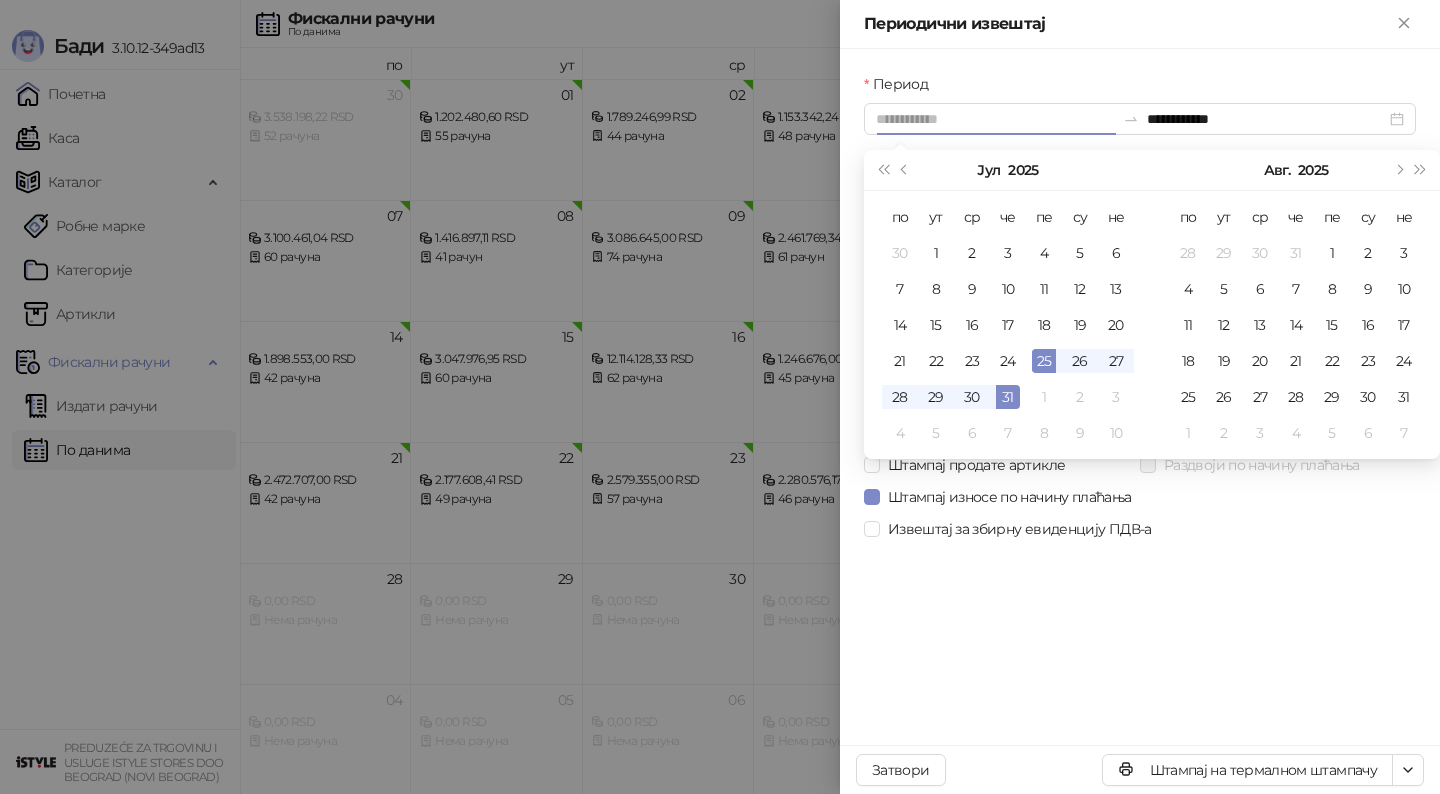 click on "25" at bounding box center (1044, 361) 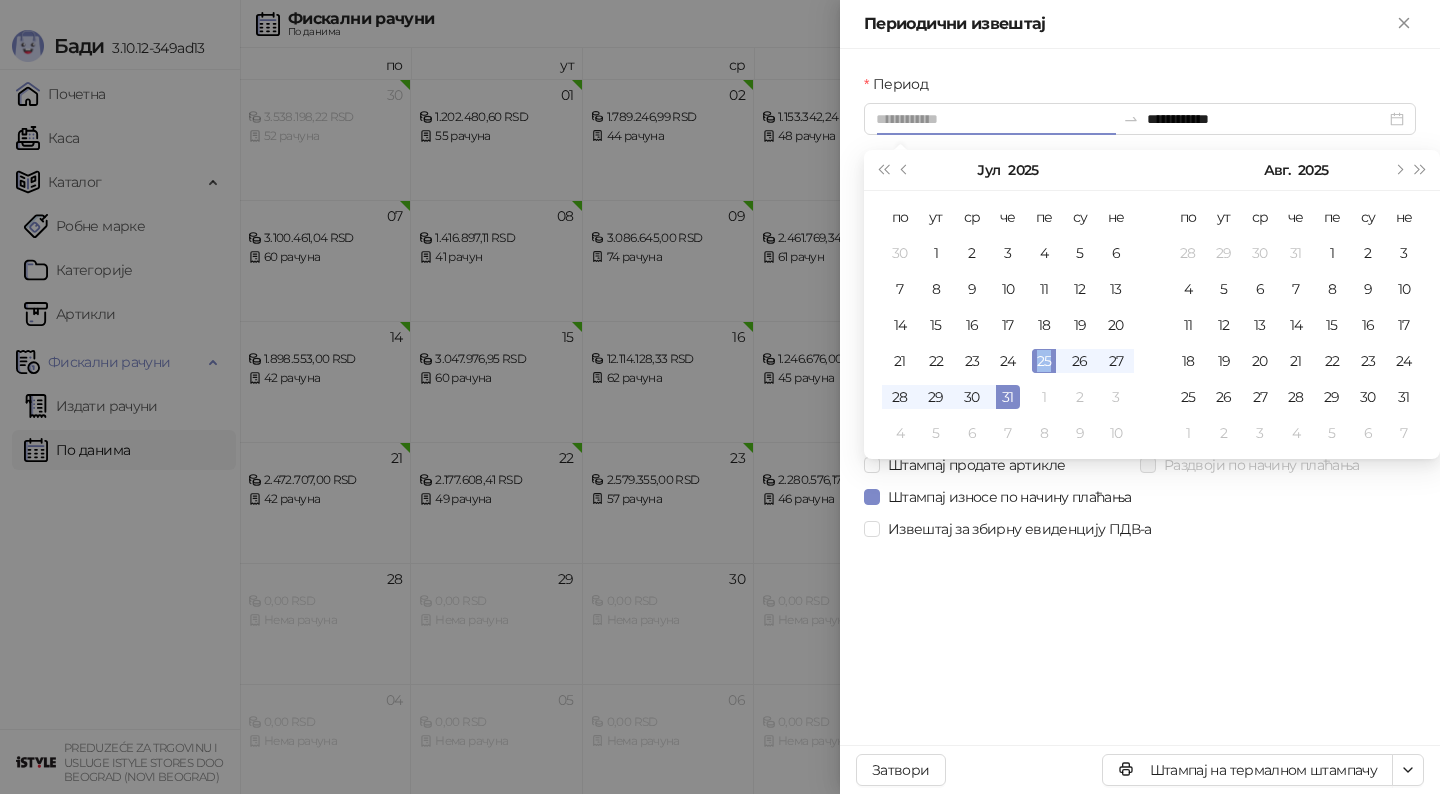 click on "25" at bounding box center (1044, 361) 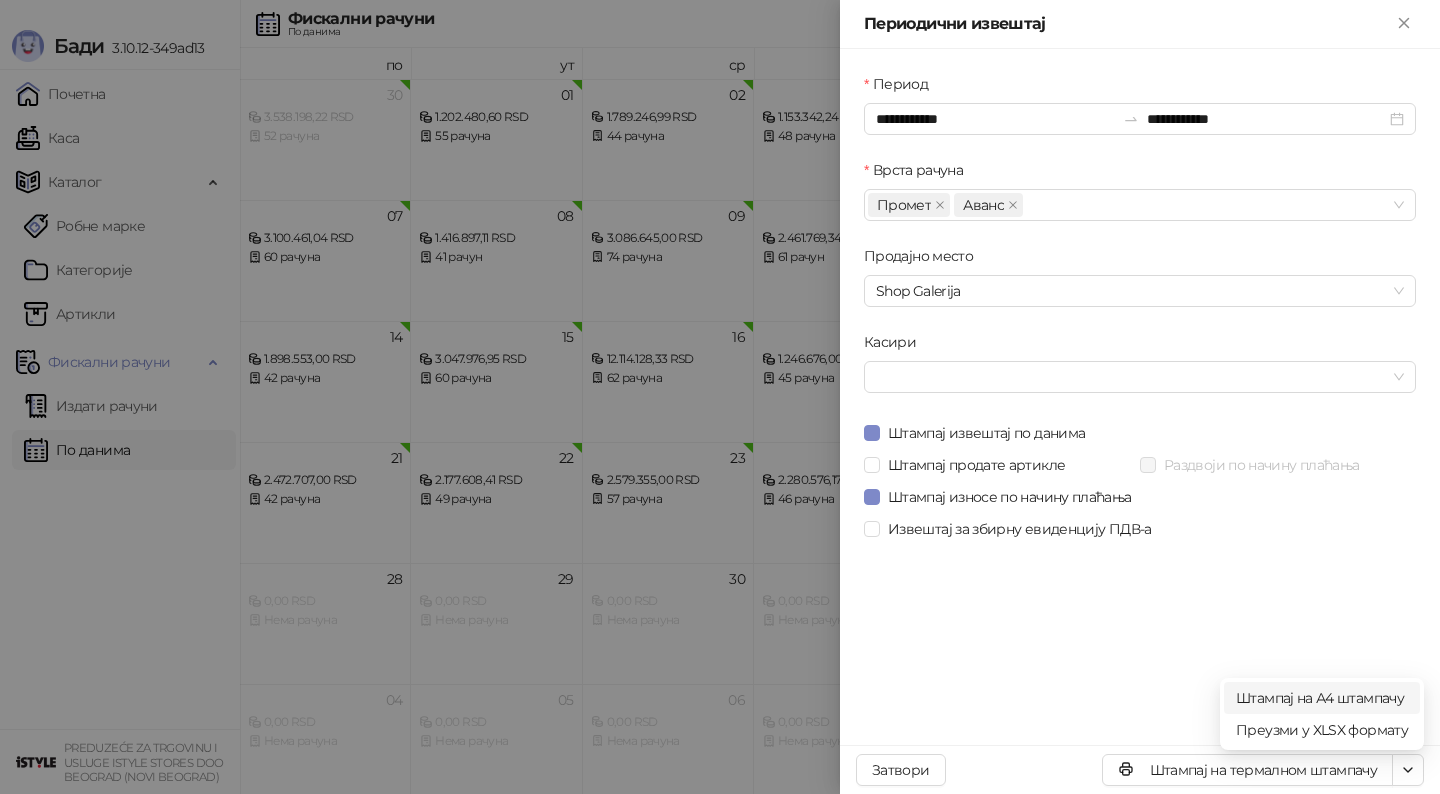 click on "Штампај на А4 штампачу" at bounding box center [1322, 698] 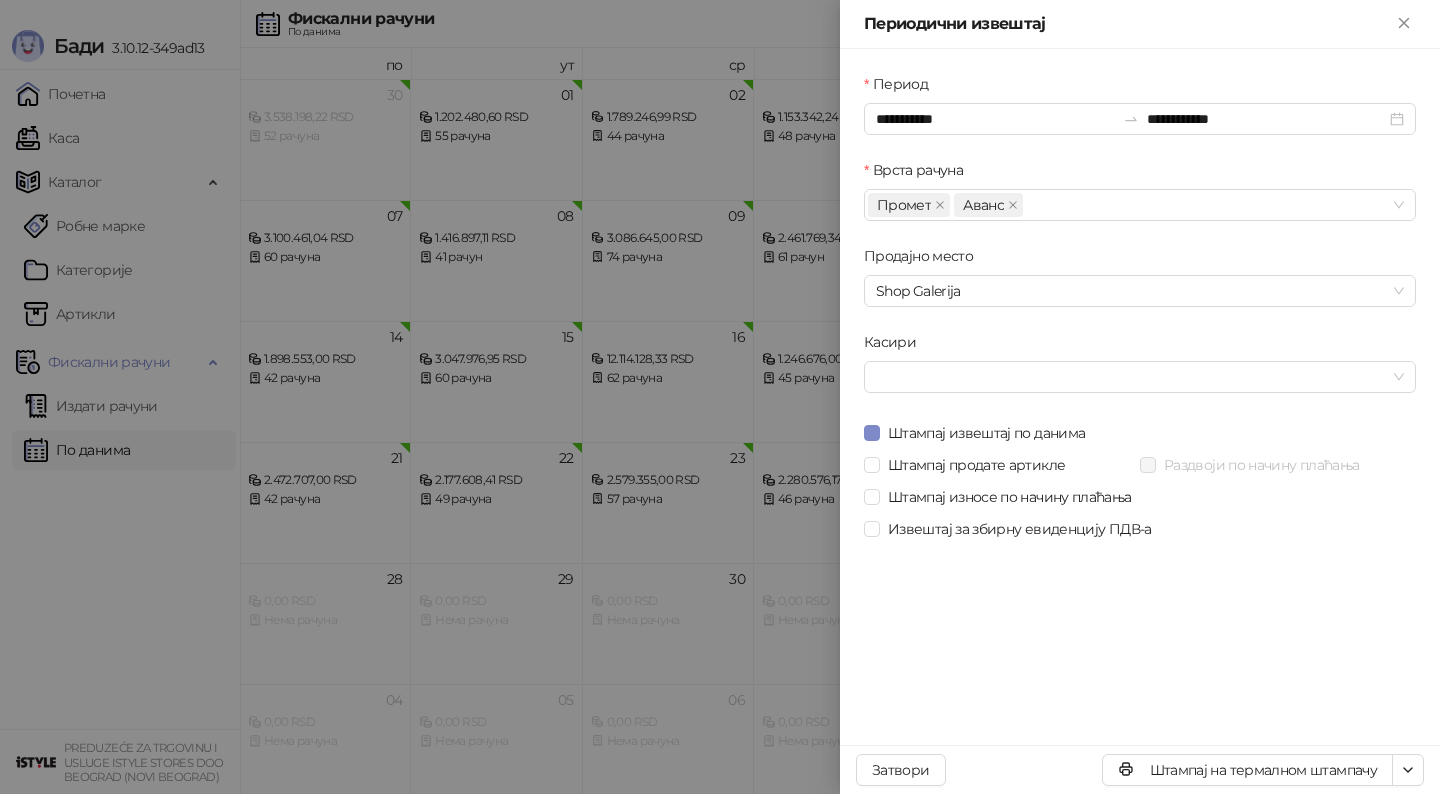 click at bounding box center (720, 397) 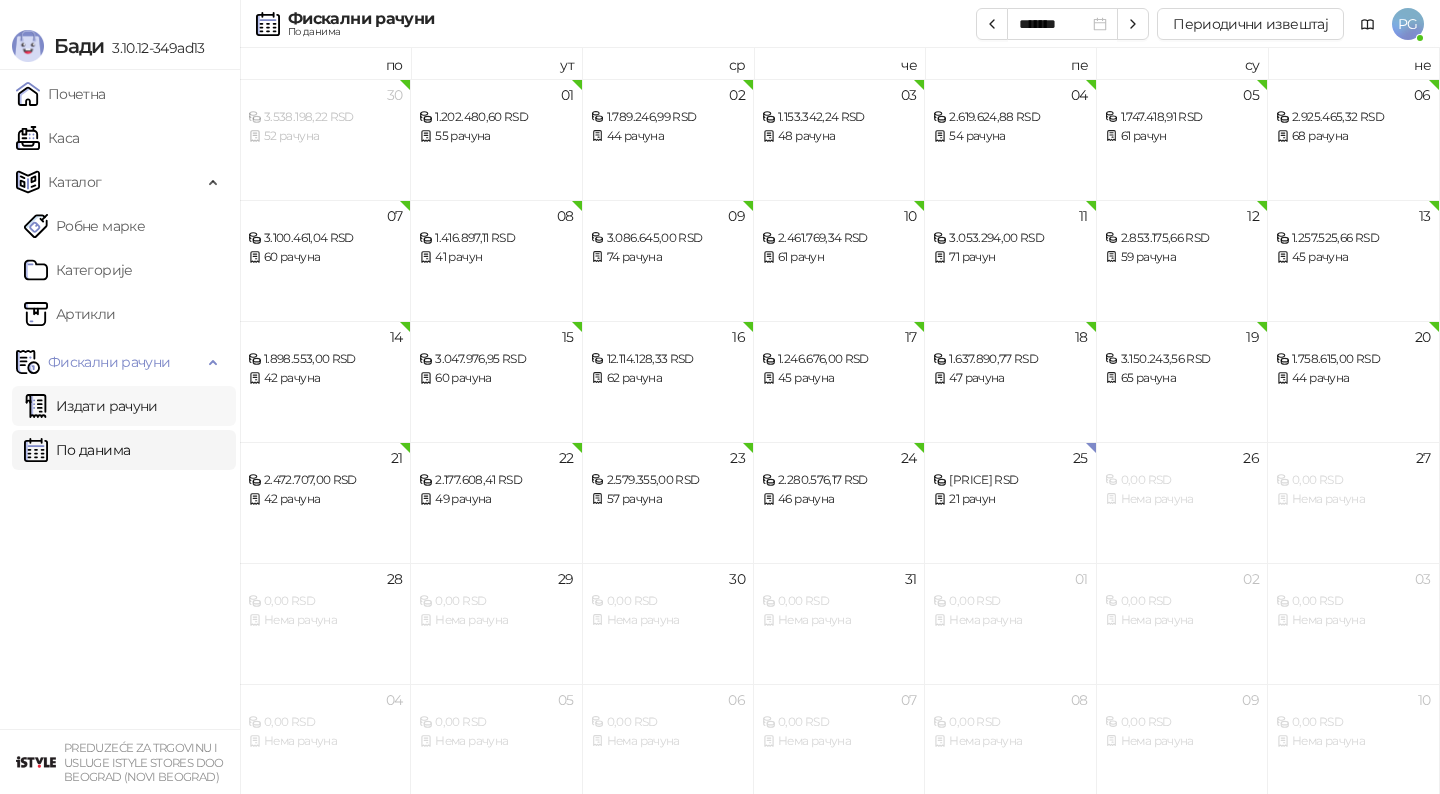 click on "Издати рачуни" at bounding box center (91, 406) 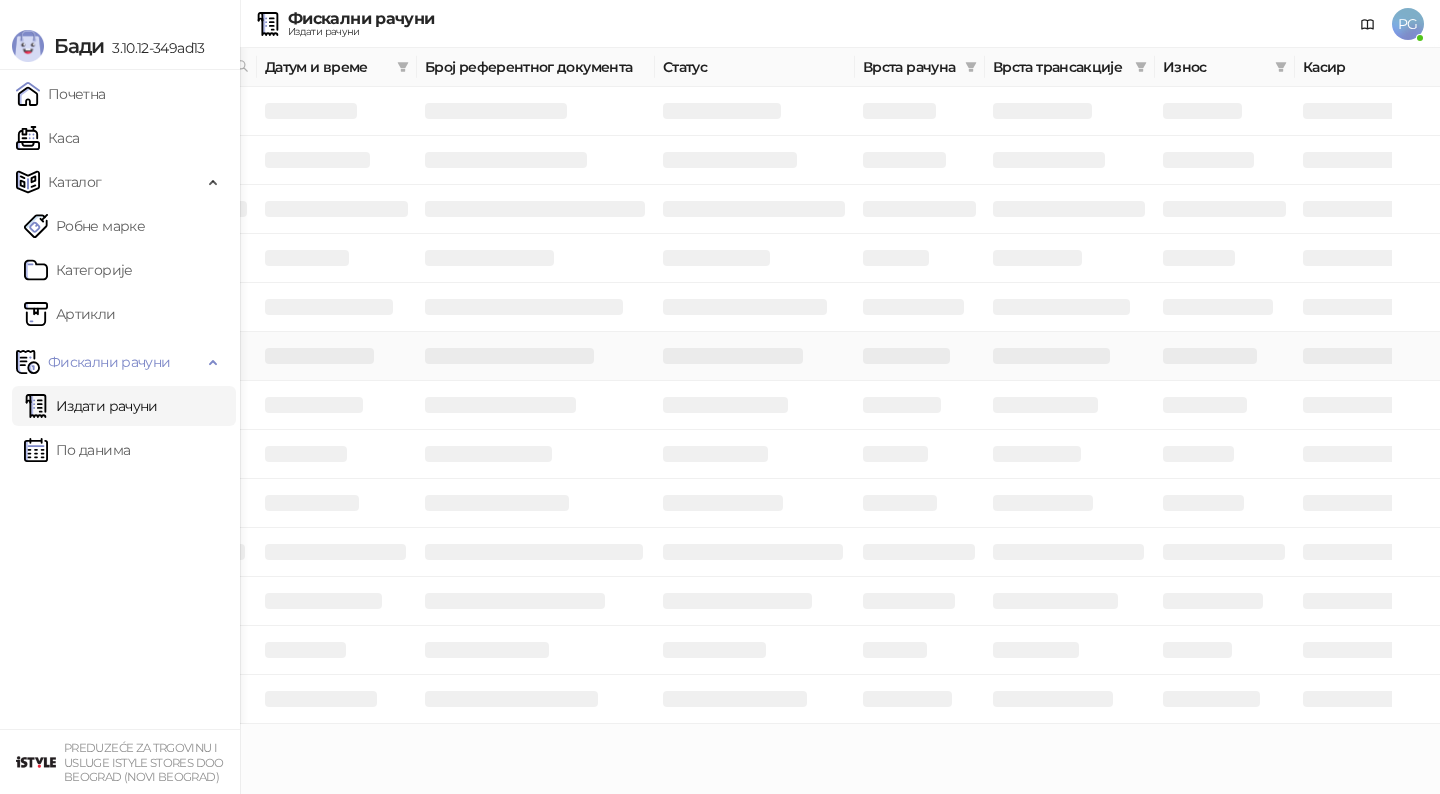 scroll, scrollTop: 0, scrollLeft: 600, axis: horizontal 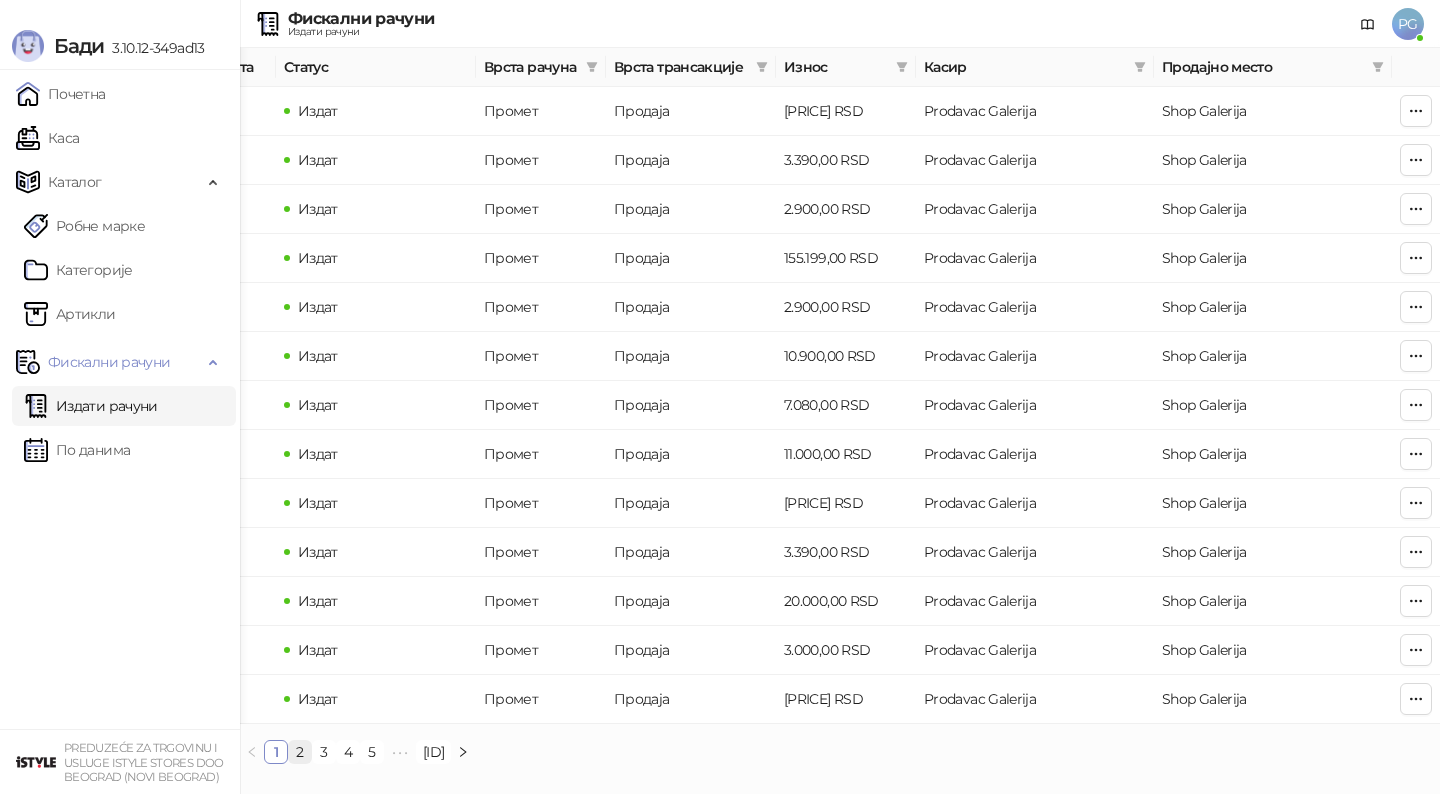 click on "2" at bounding box center [300, 752] 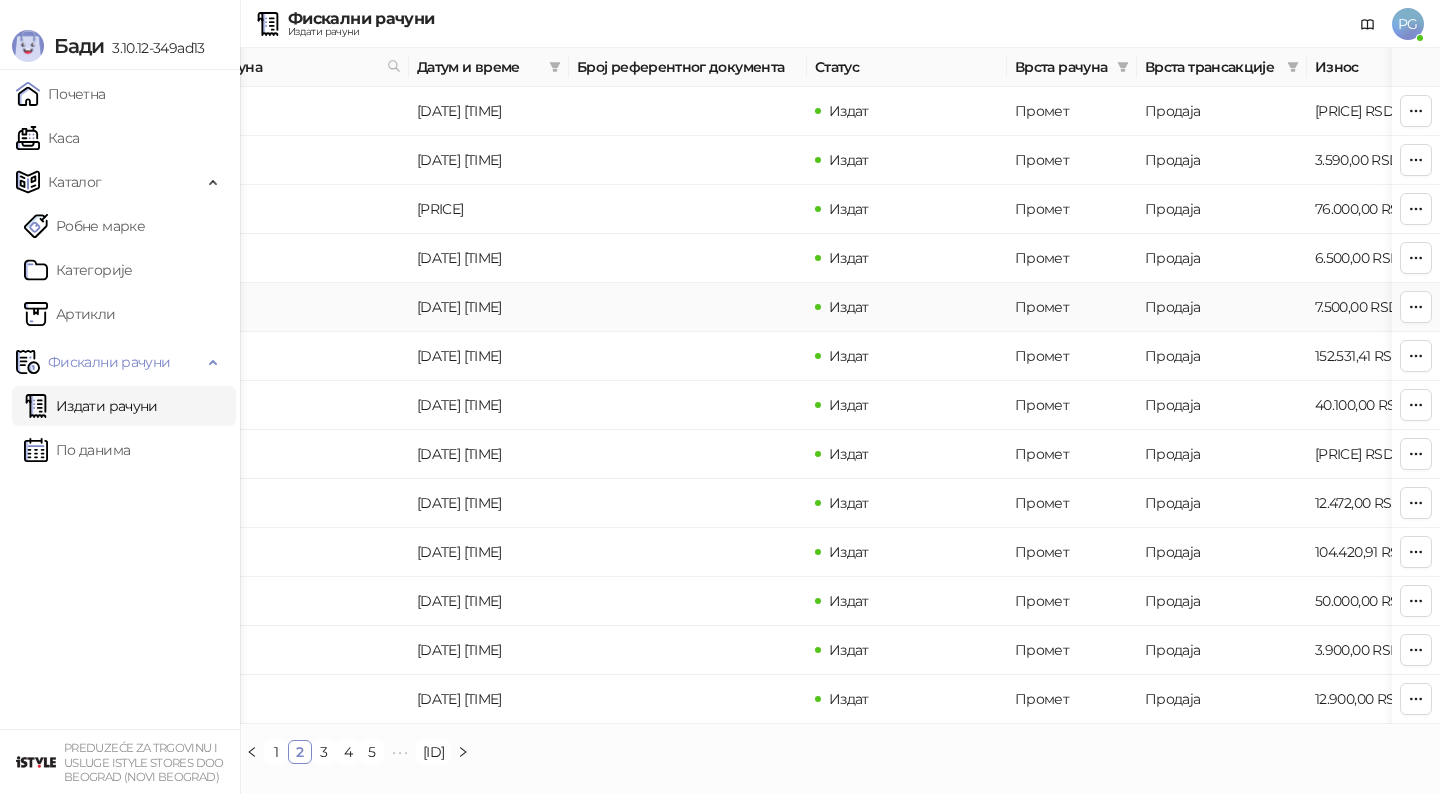 scroll, scrollTop: 0, scrollLeft: 61, axis: horizontal 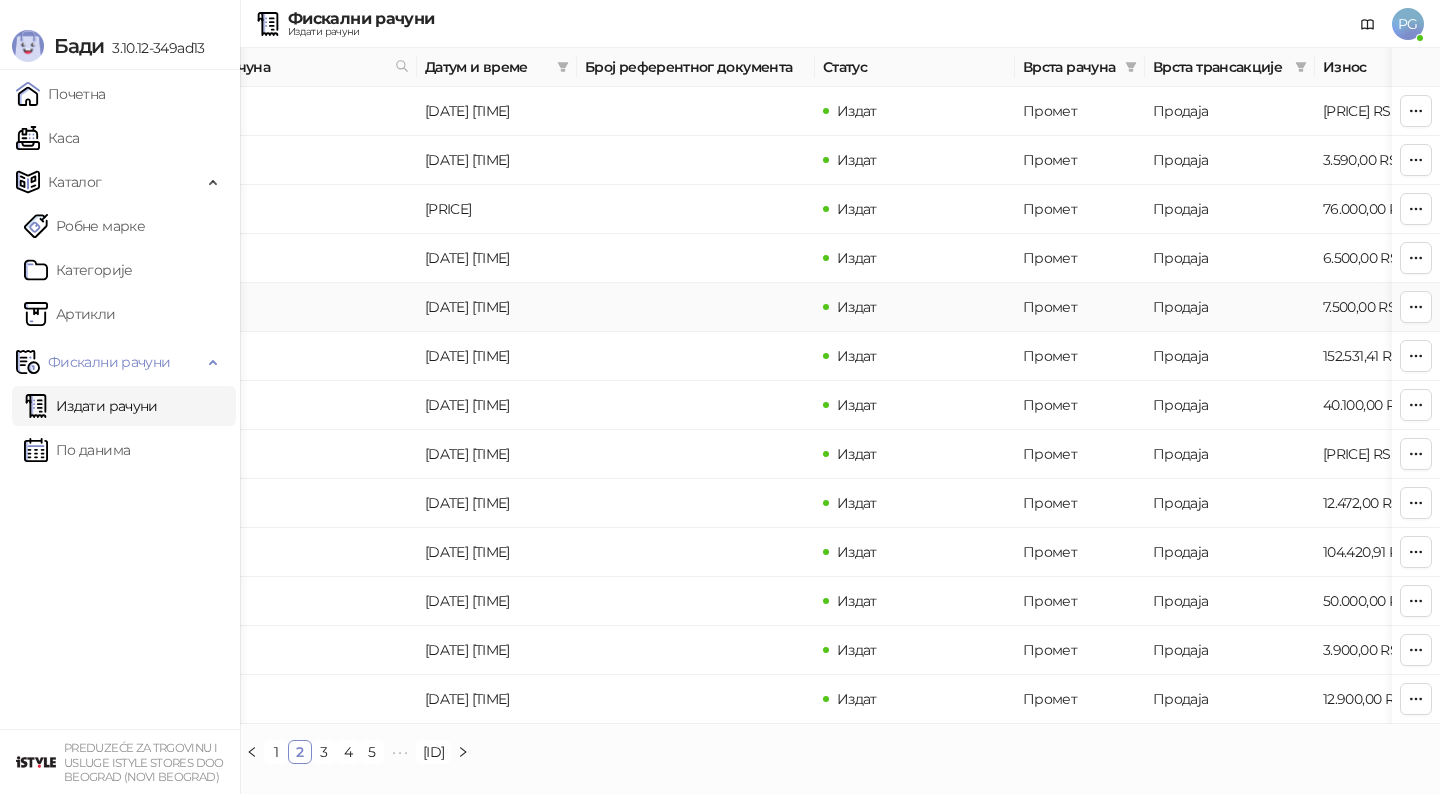 click on "[ID]" at bounding box center (197, 307) 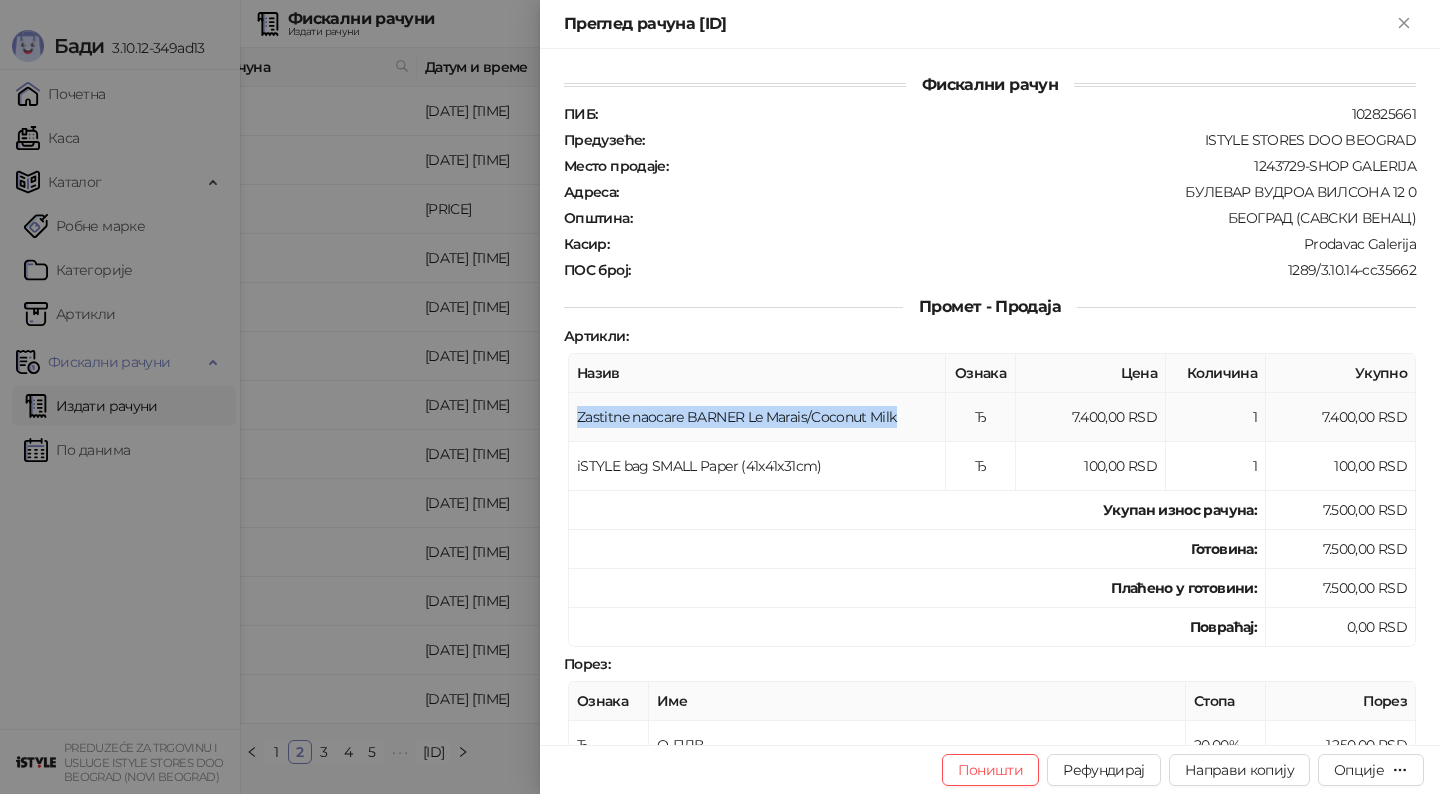 drag, startPoint x: 578, startPoint y: 413, endPoint x: 938, endPoint y: 427, distance: 360.27213 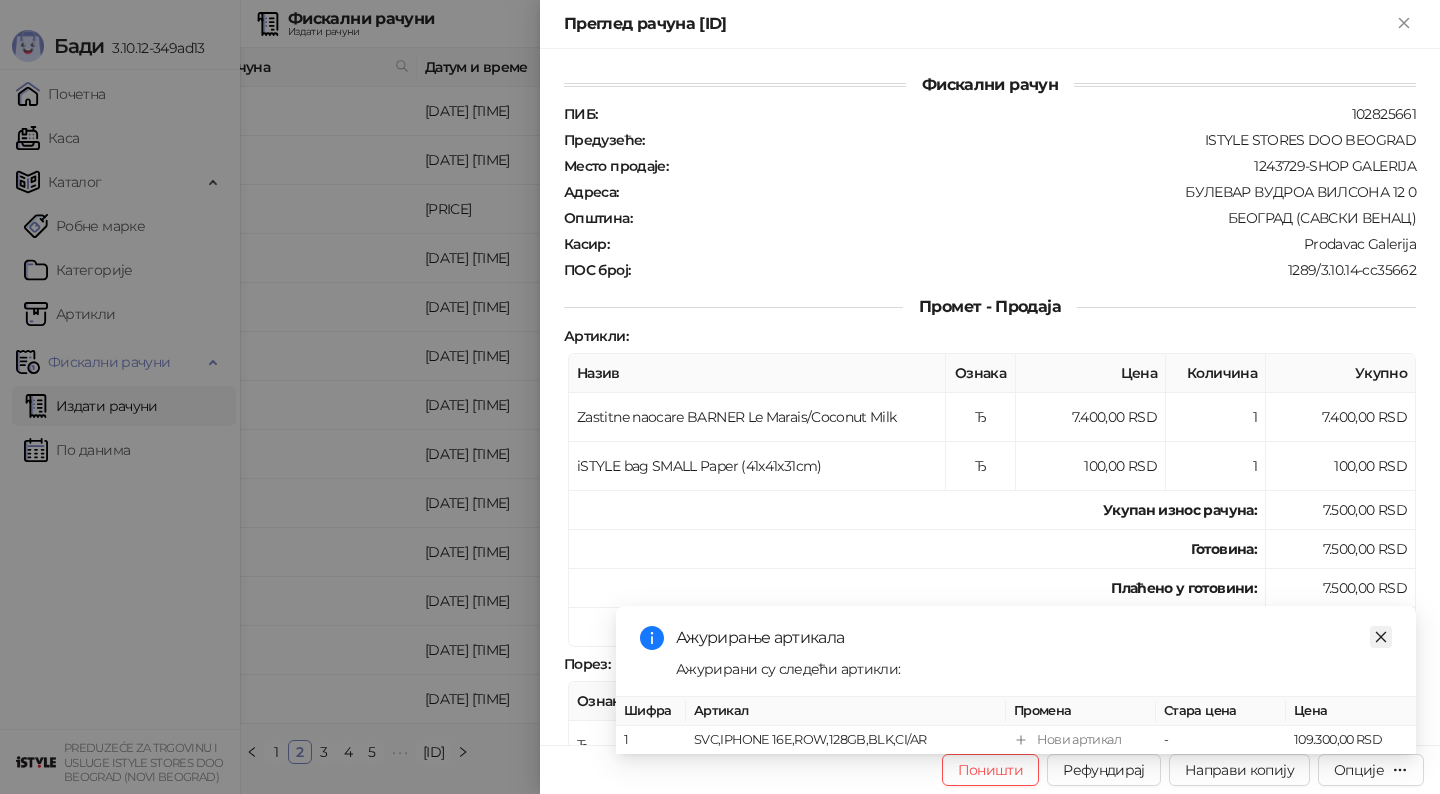 click 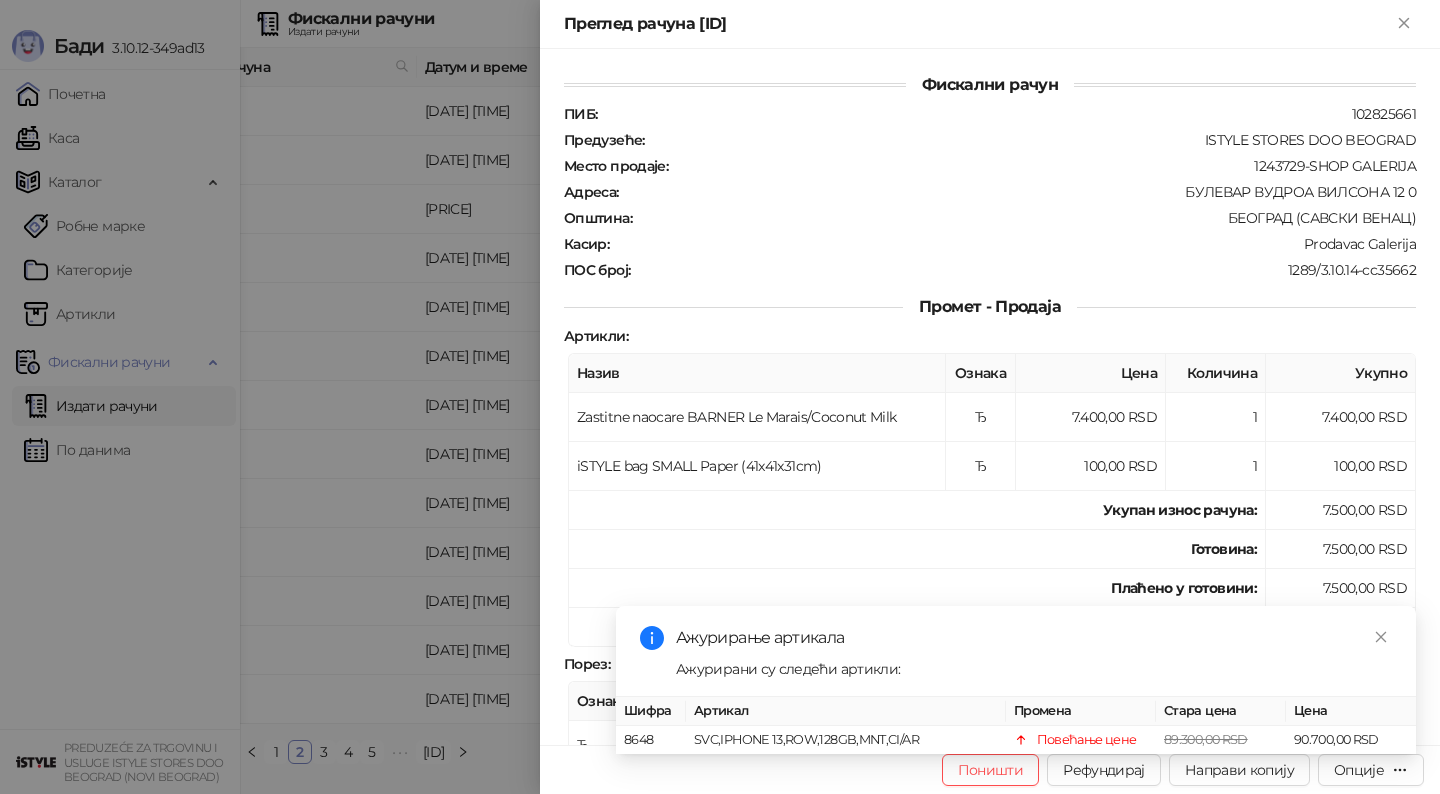 click at bounding box center (720, 397) 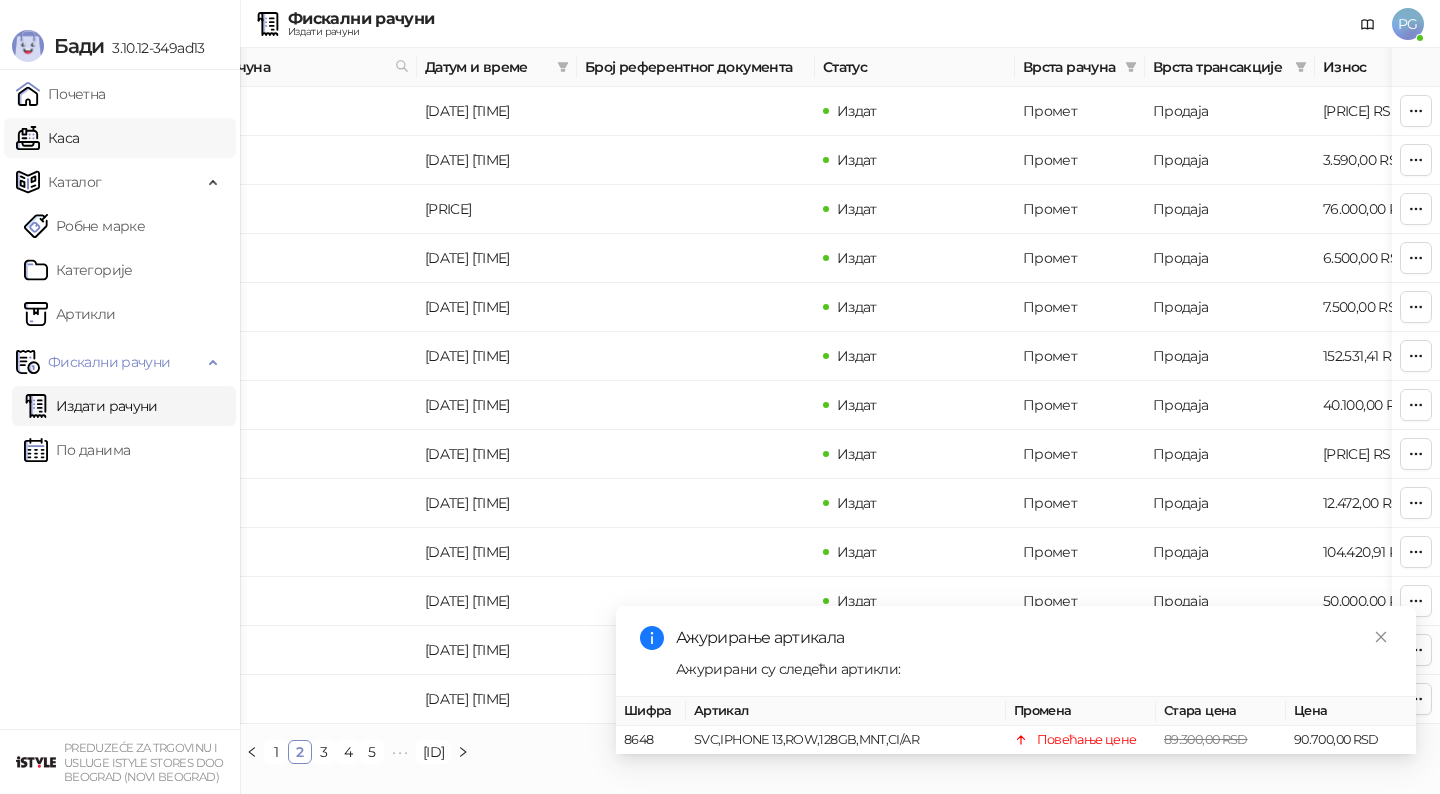 click on "Каса" at bounding box center (47, 138) 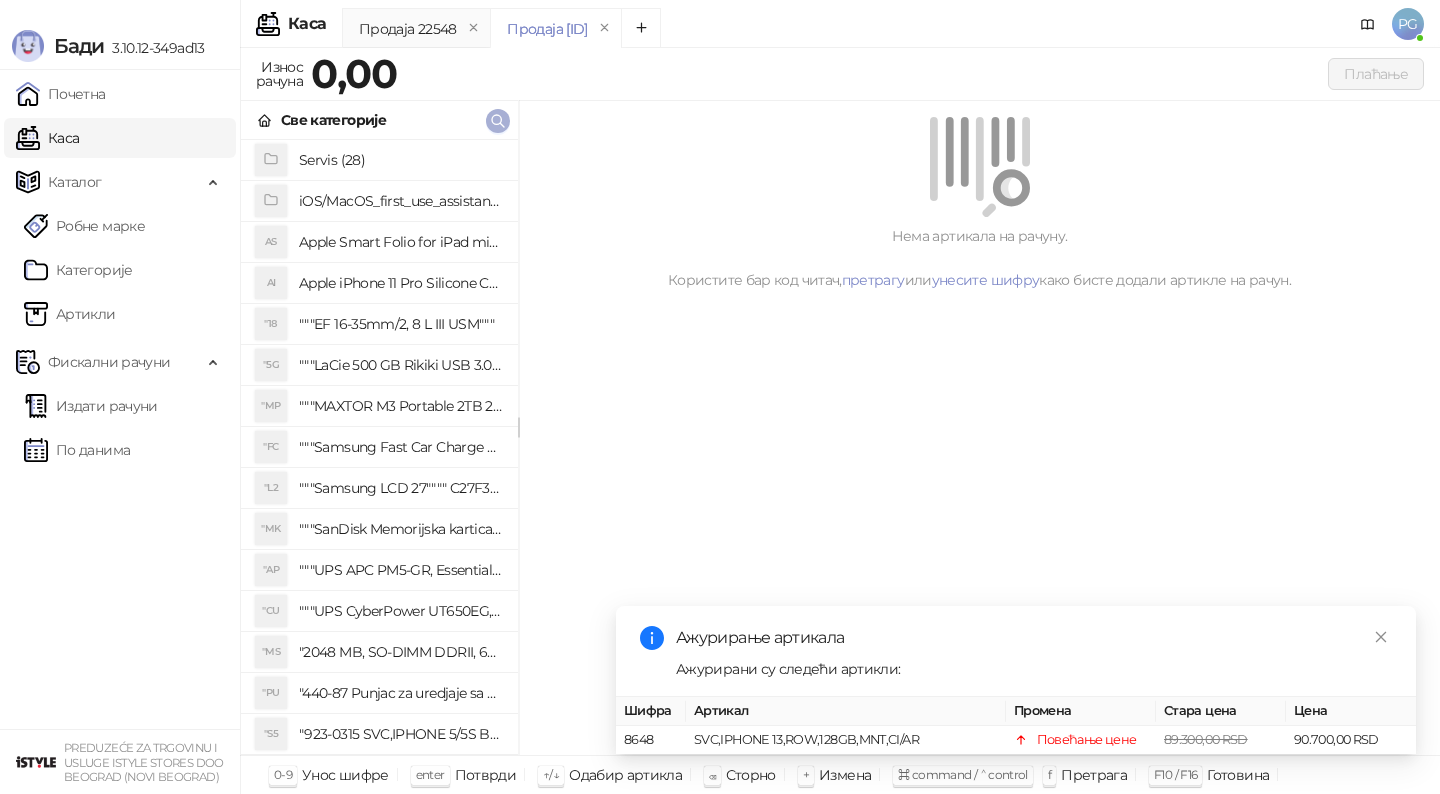 click 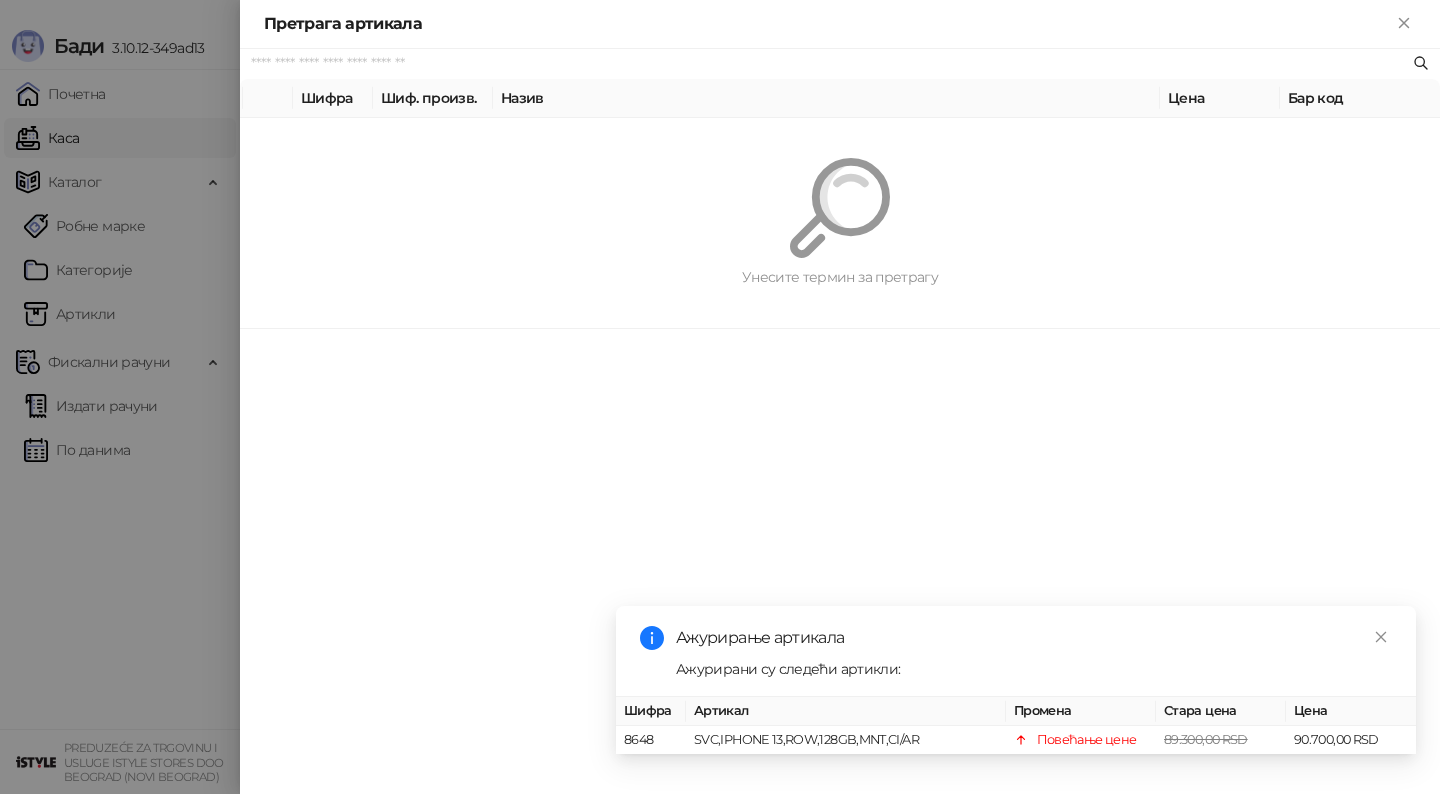 paste on "*********" 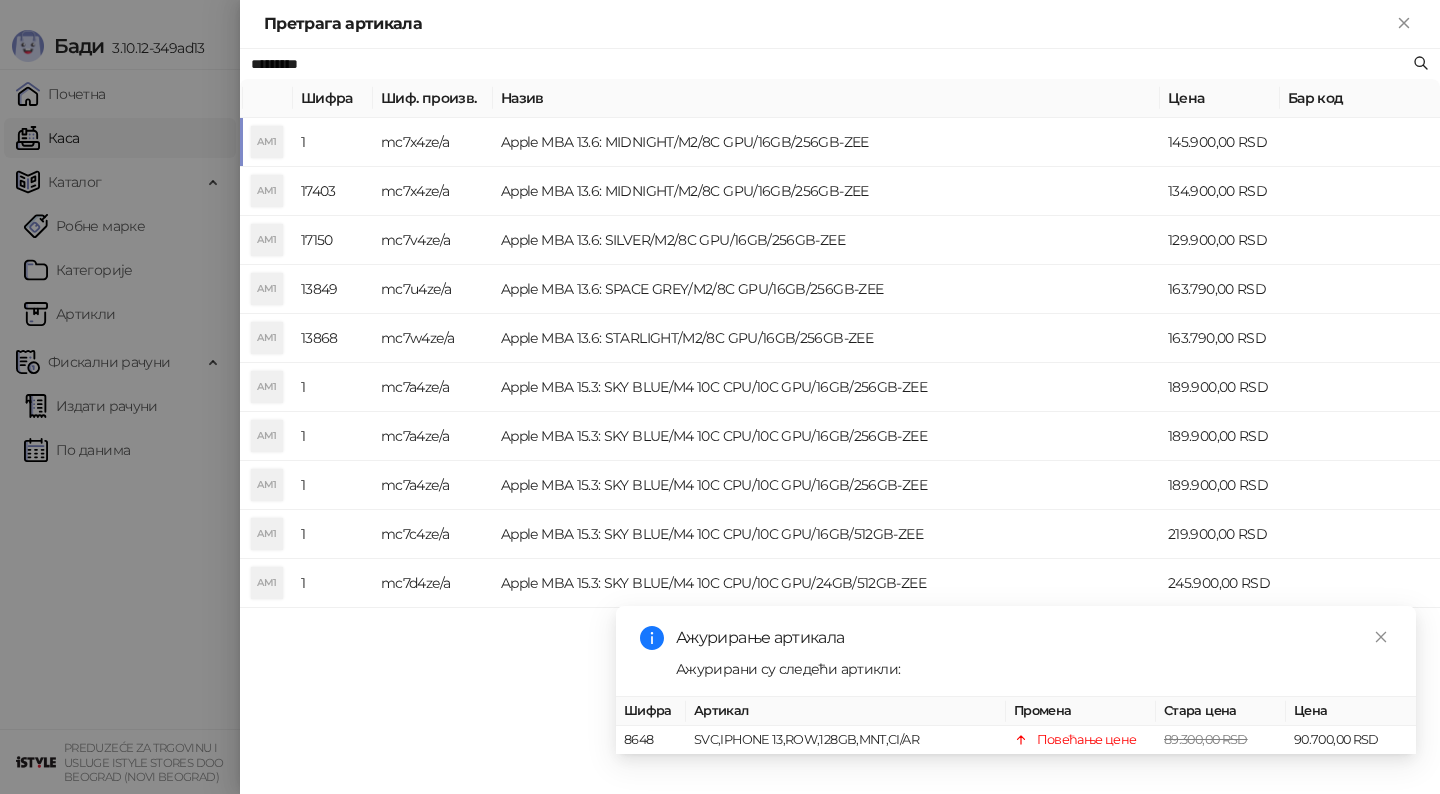 type on "*********" 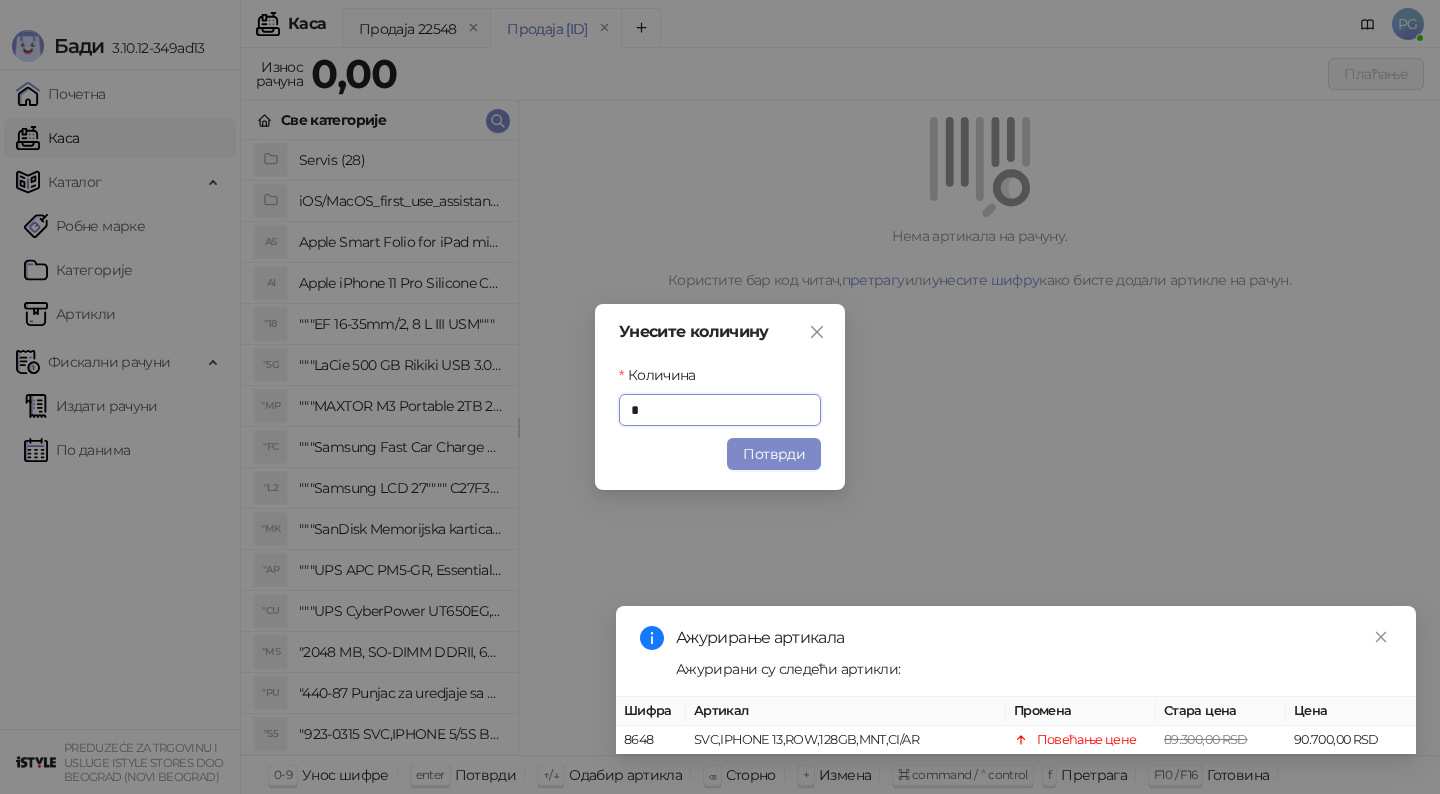 click on "Унесите количину Количина * Потврди" at bounding box center (720, 397) 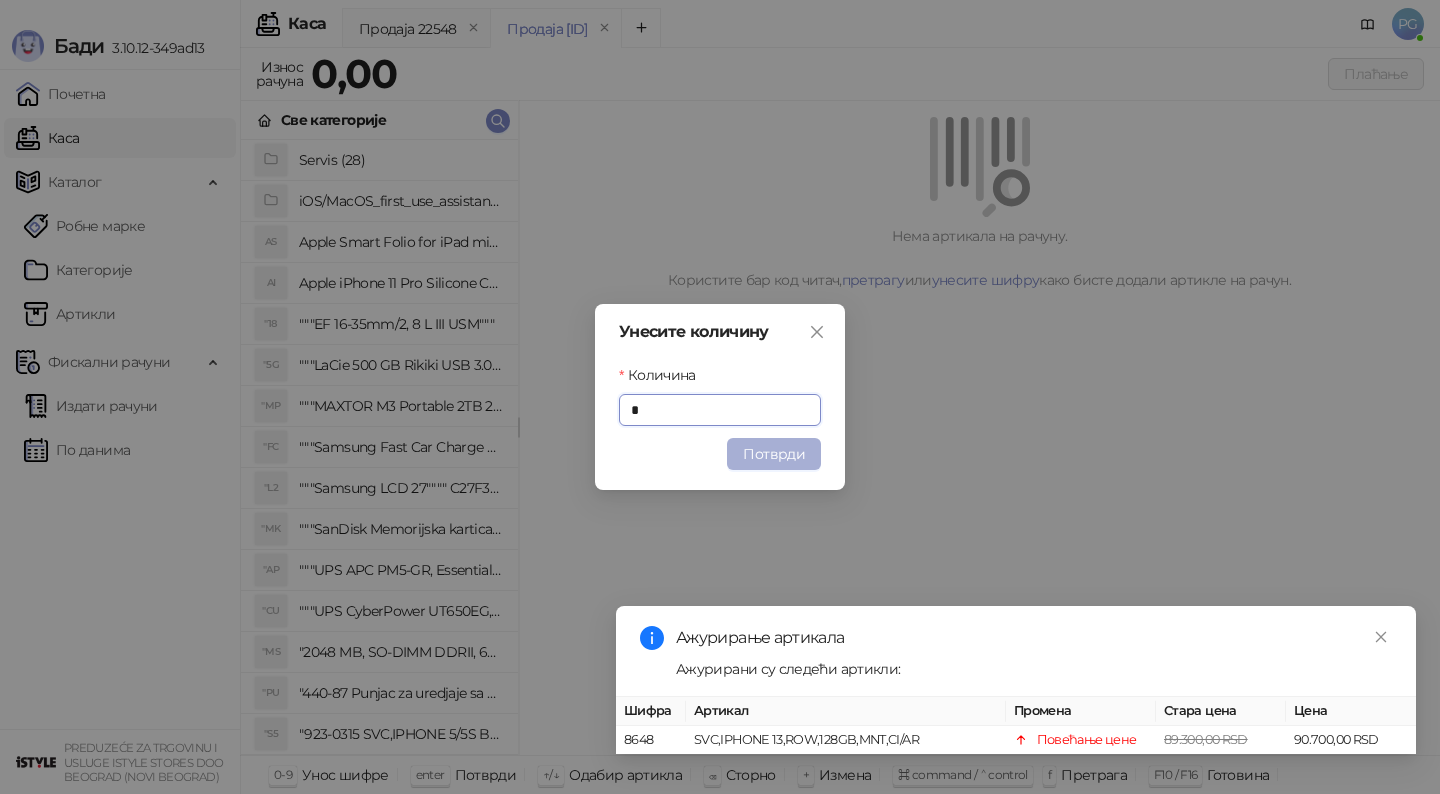 click on "Потврди" at bounding box center [774, 454] 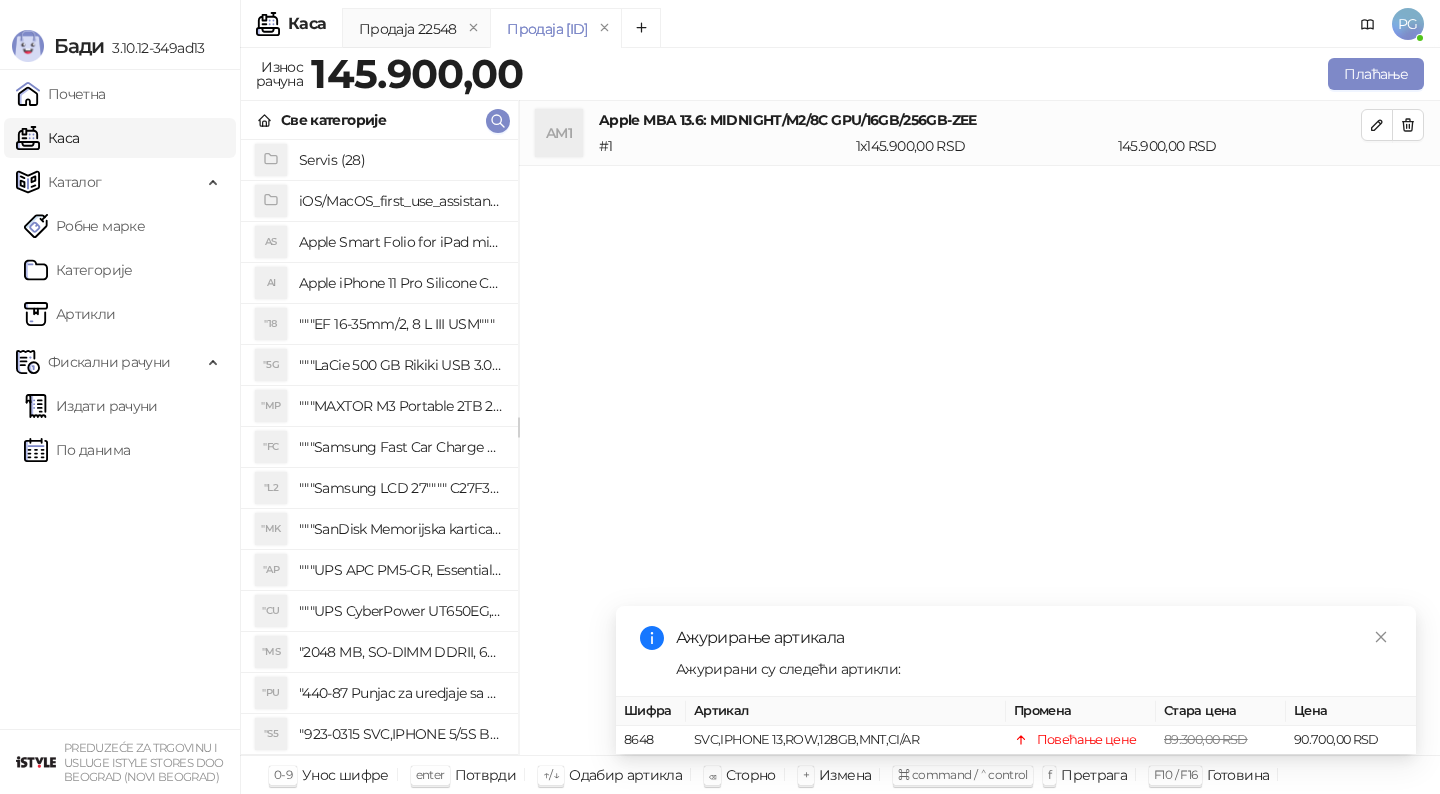 click on "Ажурирање артикала" at bounding box center (1034, 638) 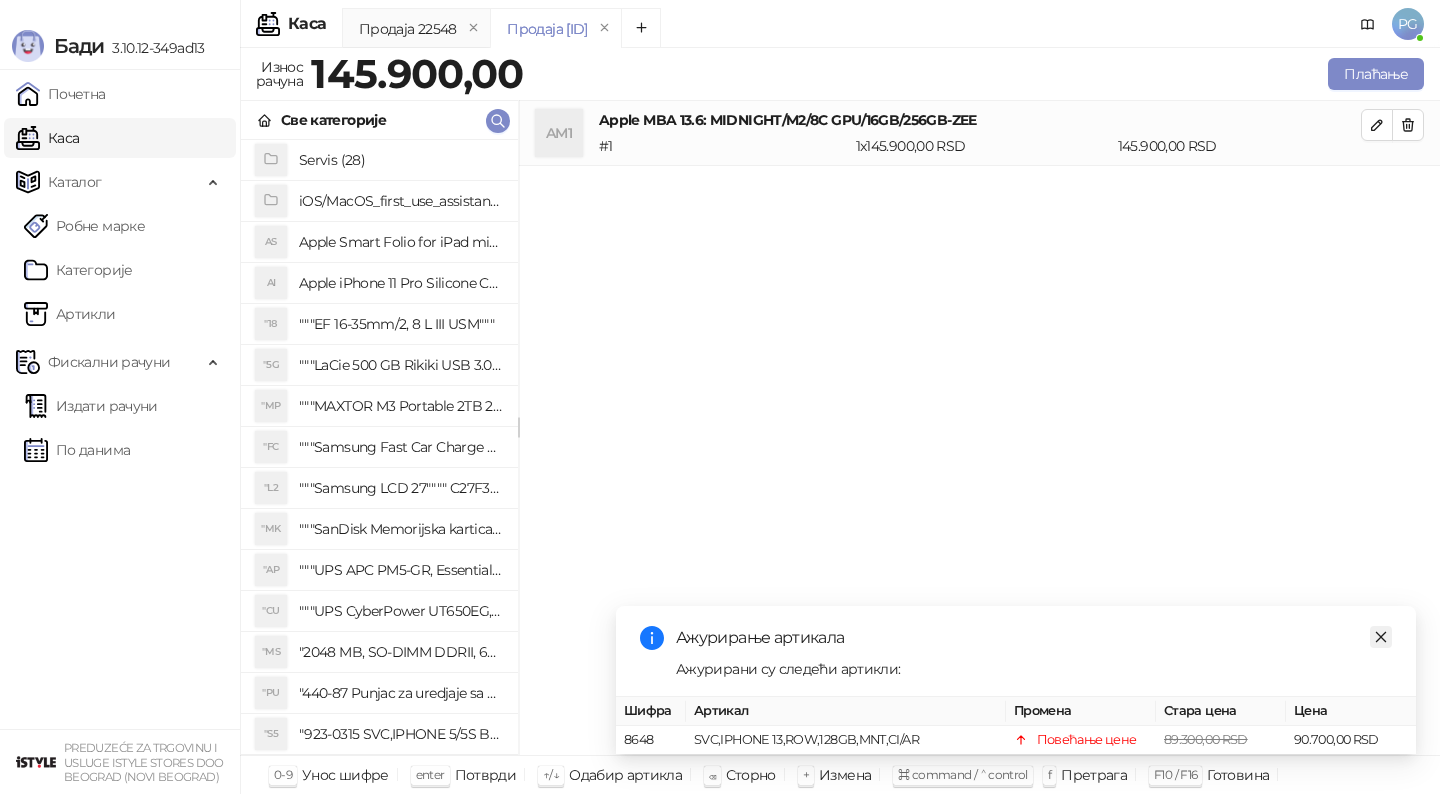 click 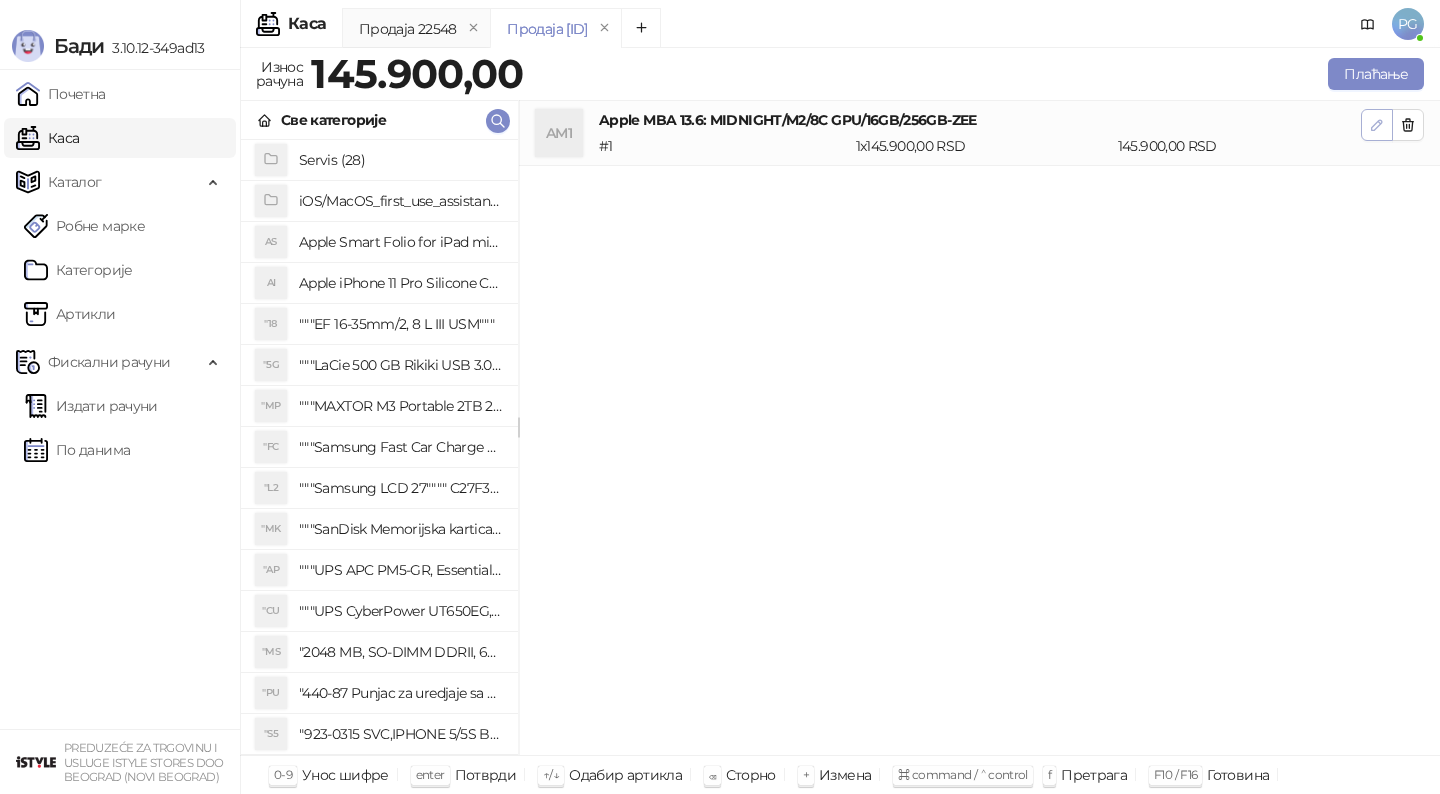 click at bounding box center (1377, 125) 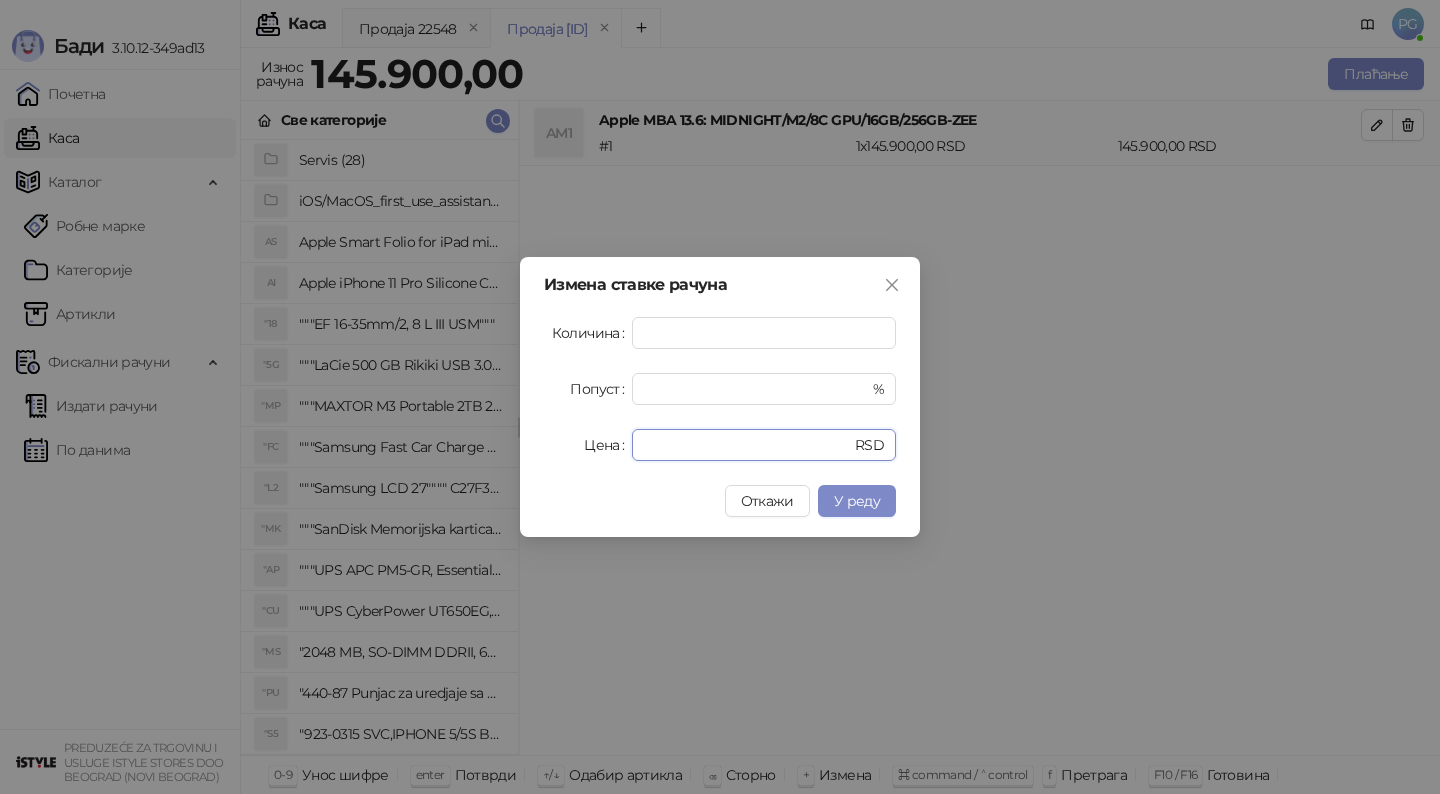 drag, startPoint x: 720, startPoint y: 446, endPoint x: 507, endPoint y: 446, distance: 213 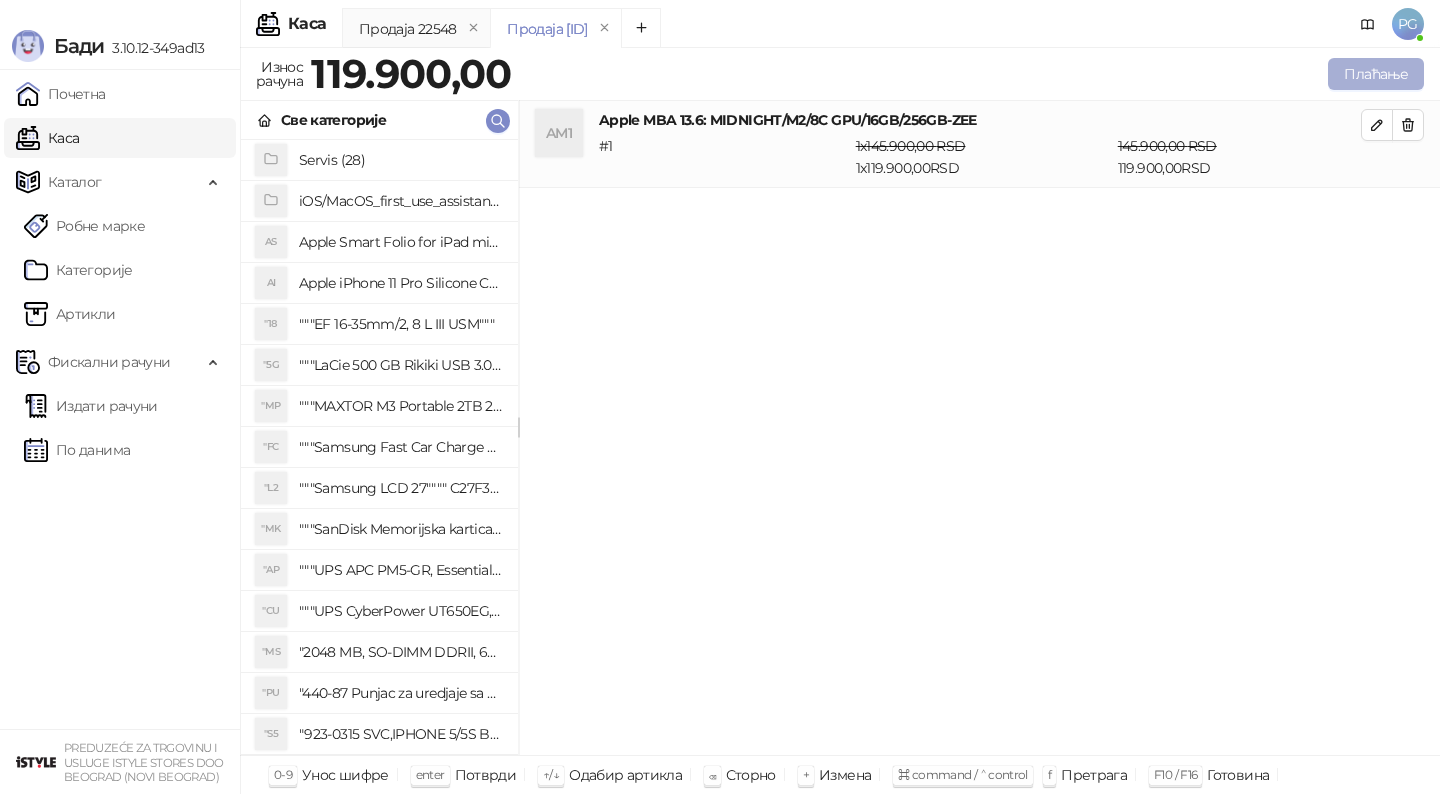click on "Плаћање" at bounding box center [1376, 74] 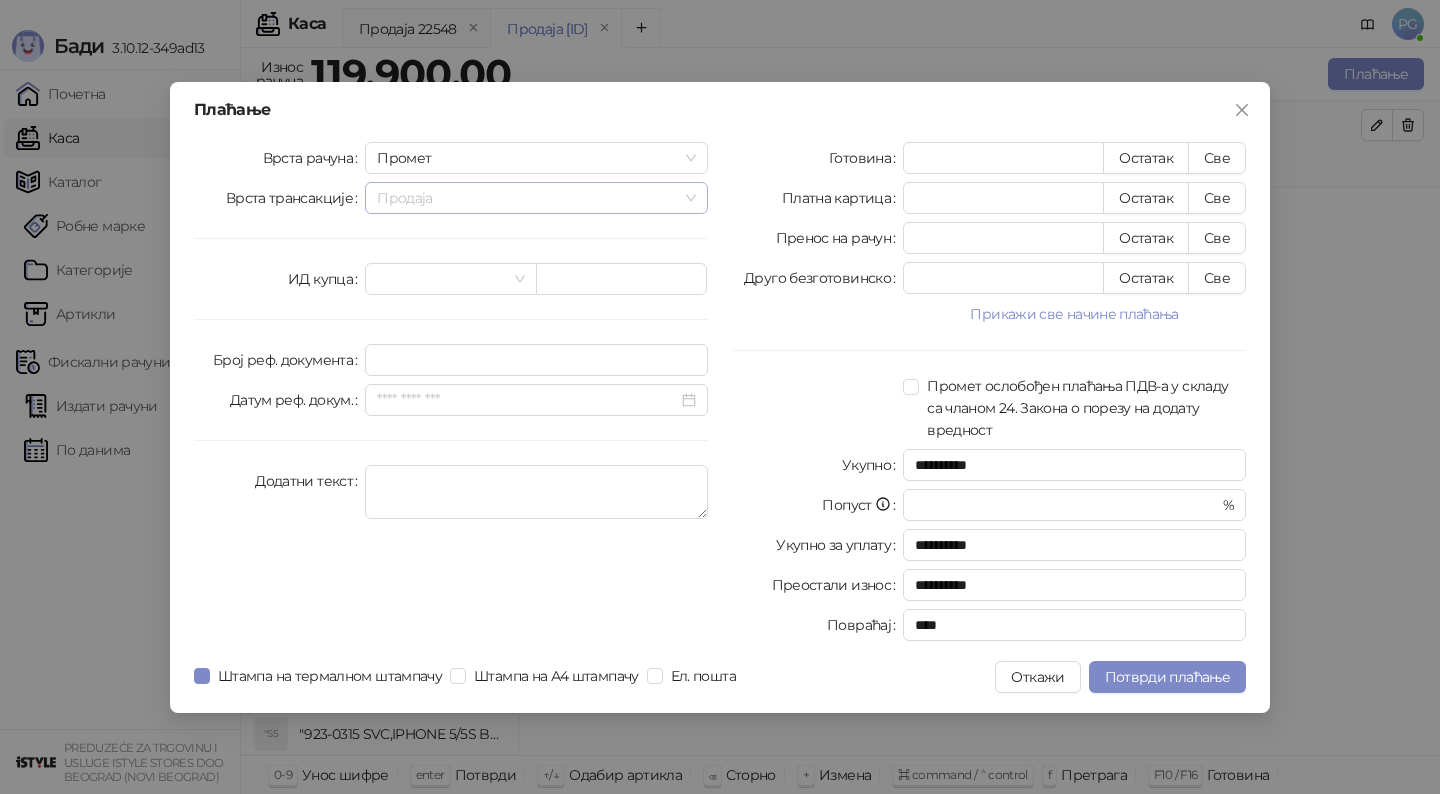 click on "Продаја" at bounding box center [536, 198] 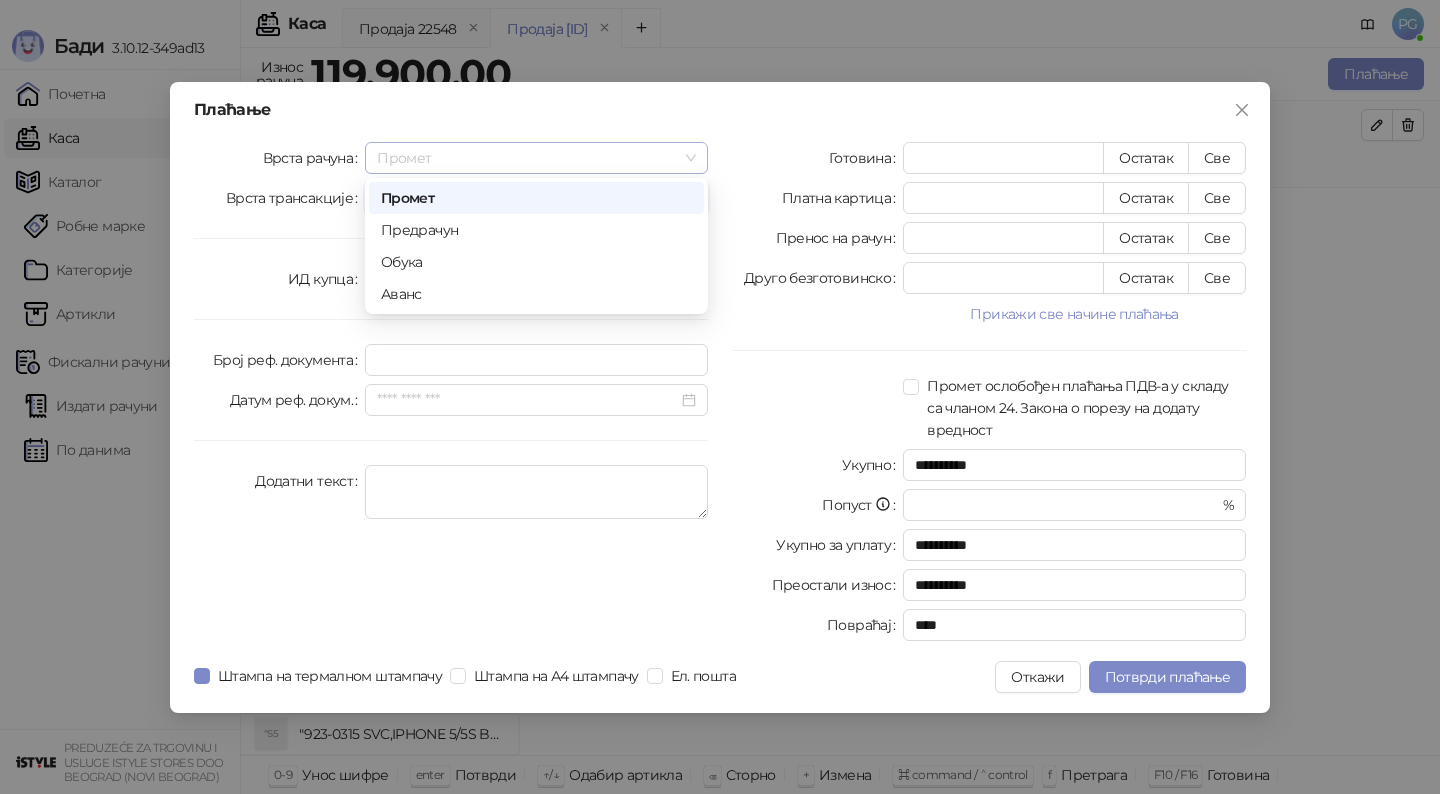 click on "Промет" at bounding box center (536, 158) 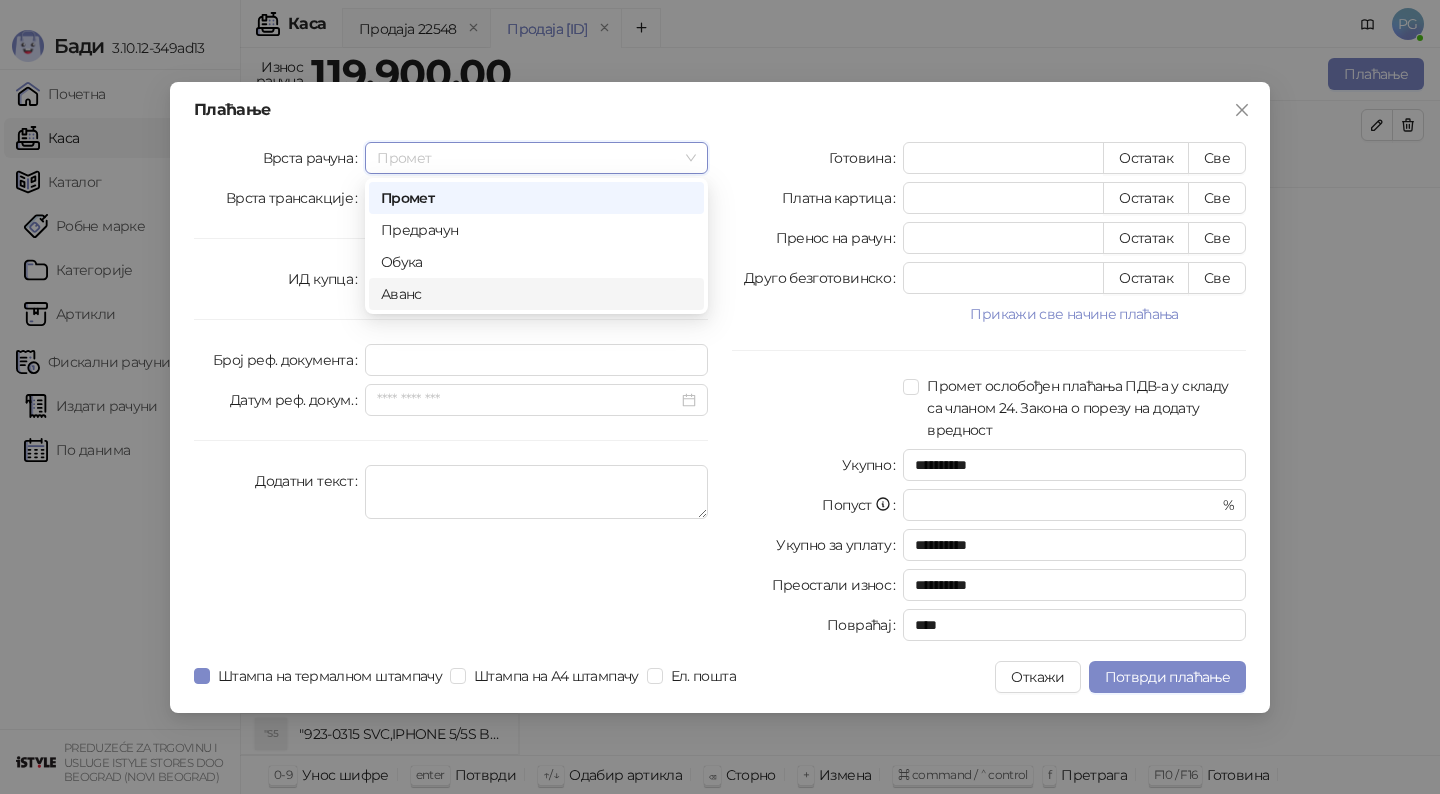 click on "Аванс" at bounding box center (536, 294) 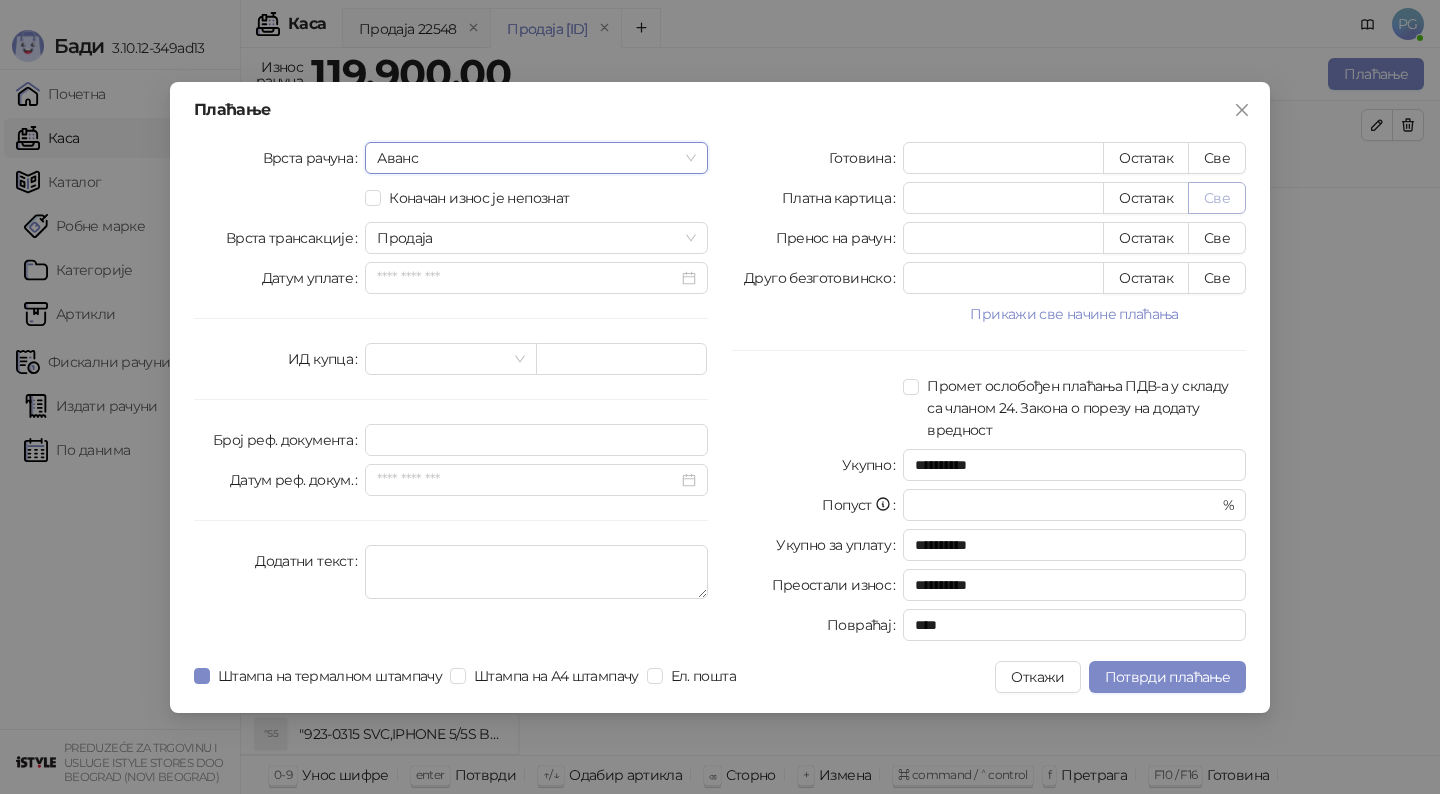 click on "Све" at bounding box center (1217, 198) 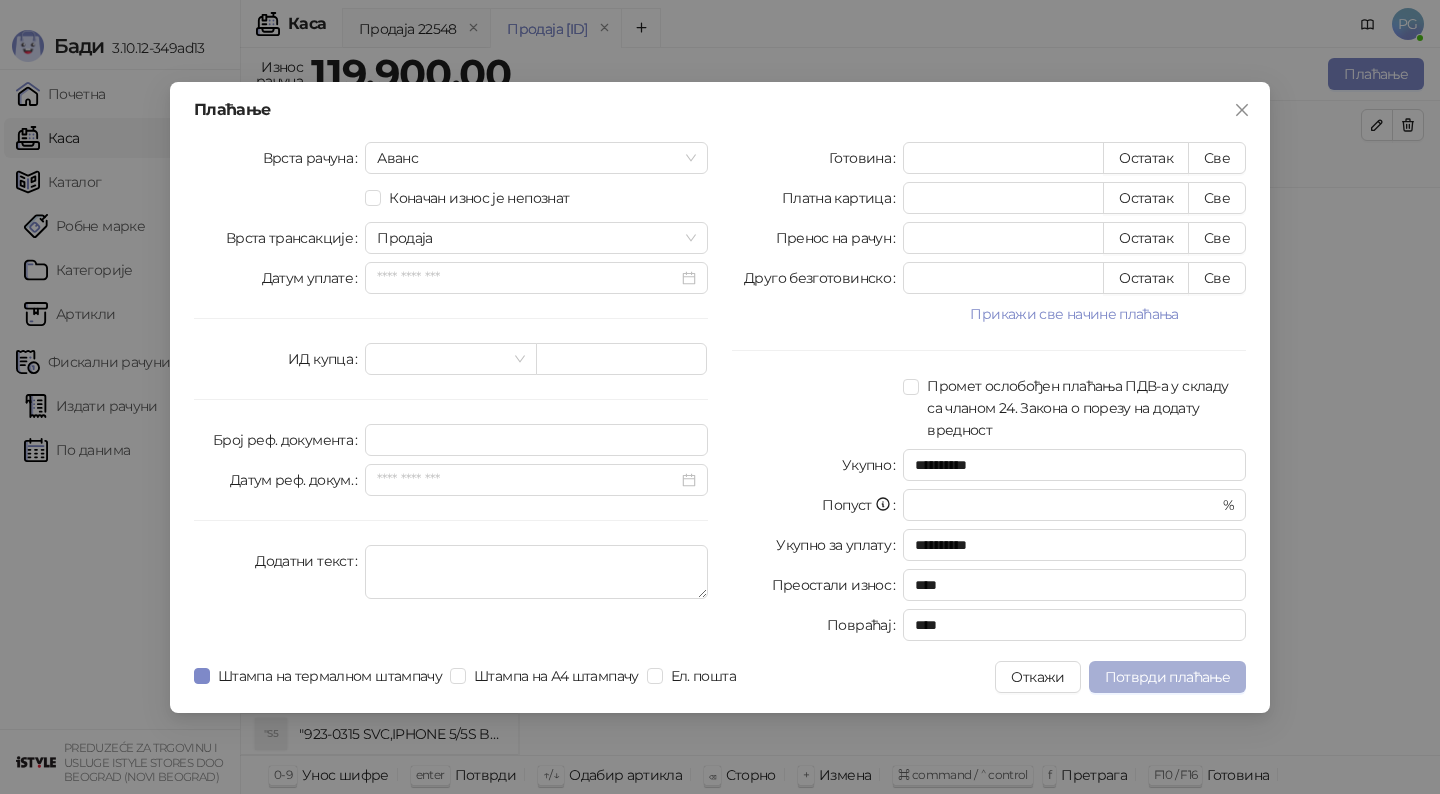 click on "Потврди плаћање" at bounding box center [1167, 677] 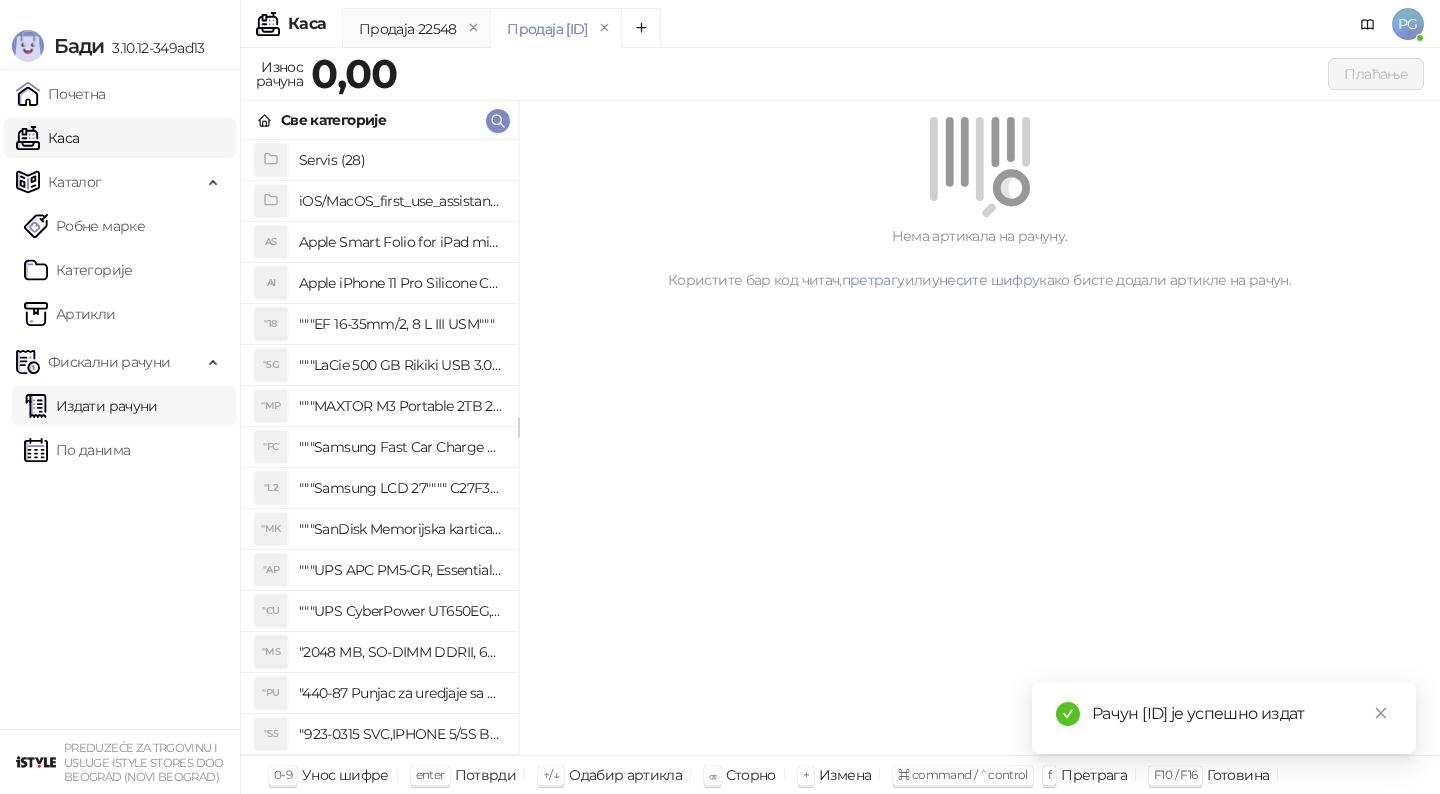 click on "Издати рачуни" at bounding box center (91, 406) 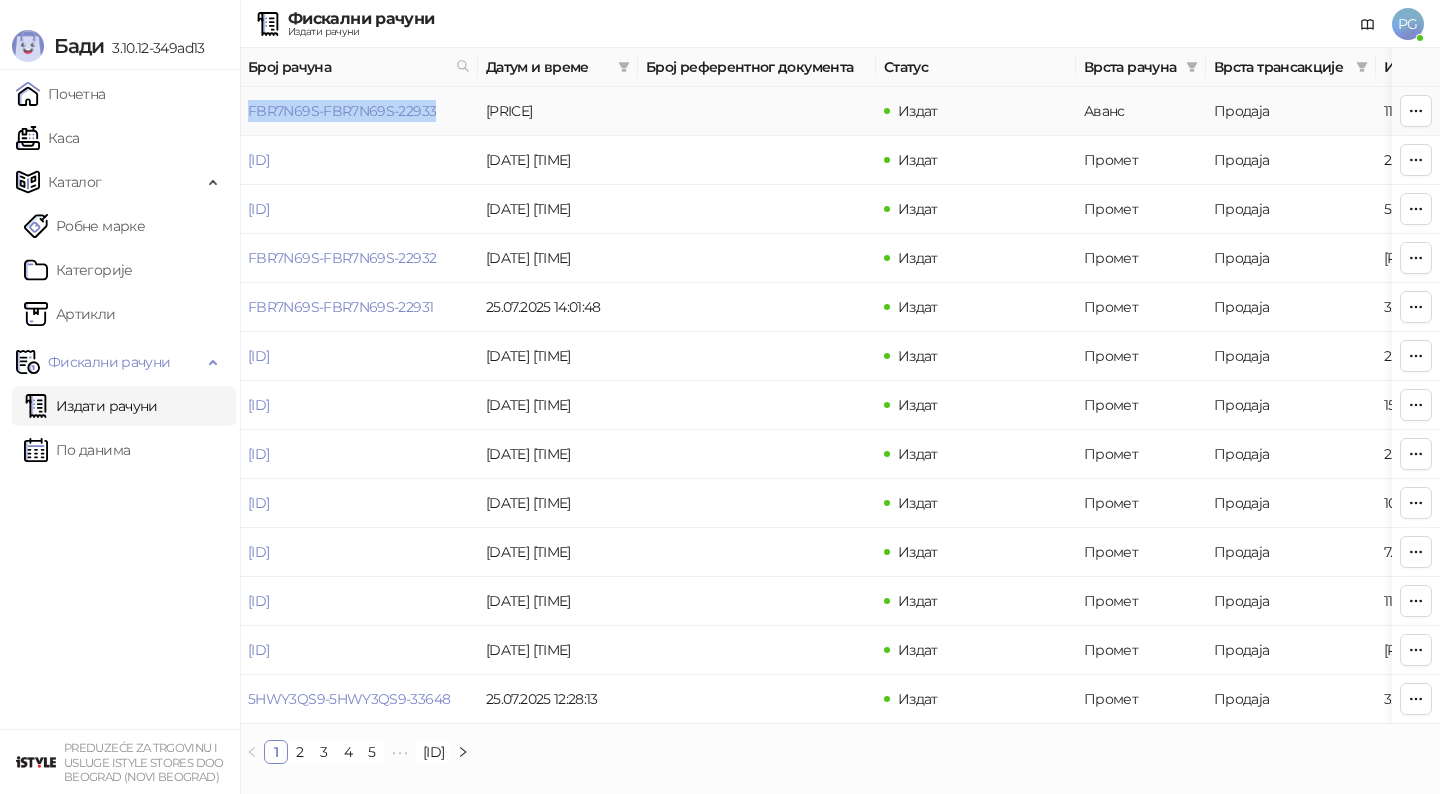 drag, startPoint x: 241, startPoint y: 114, endPoint x: 470, endPoint y: 122, distance: 229.1397 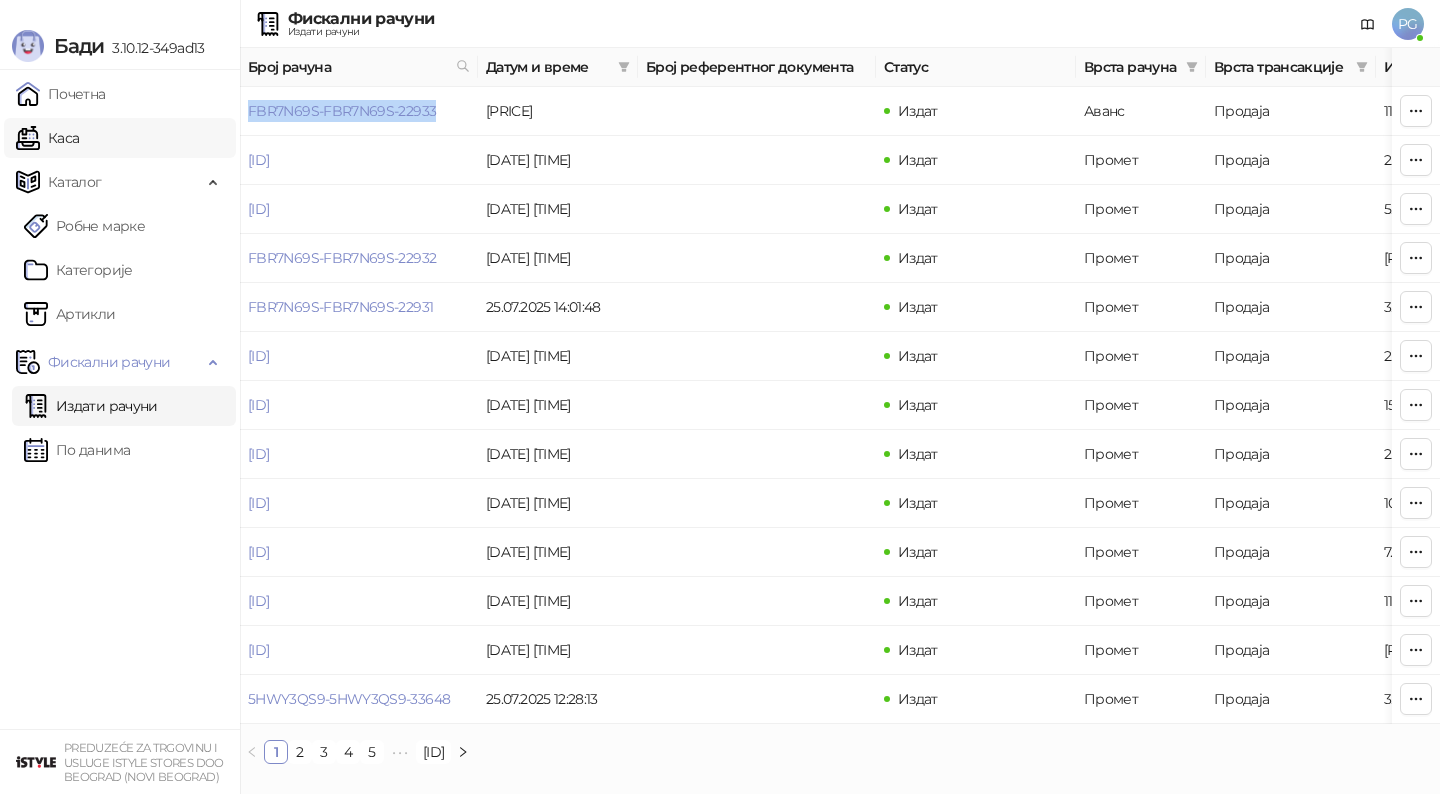 click on "Каса" at bounding box center [47, 138] 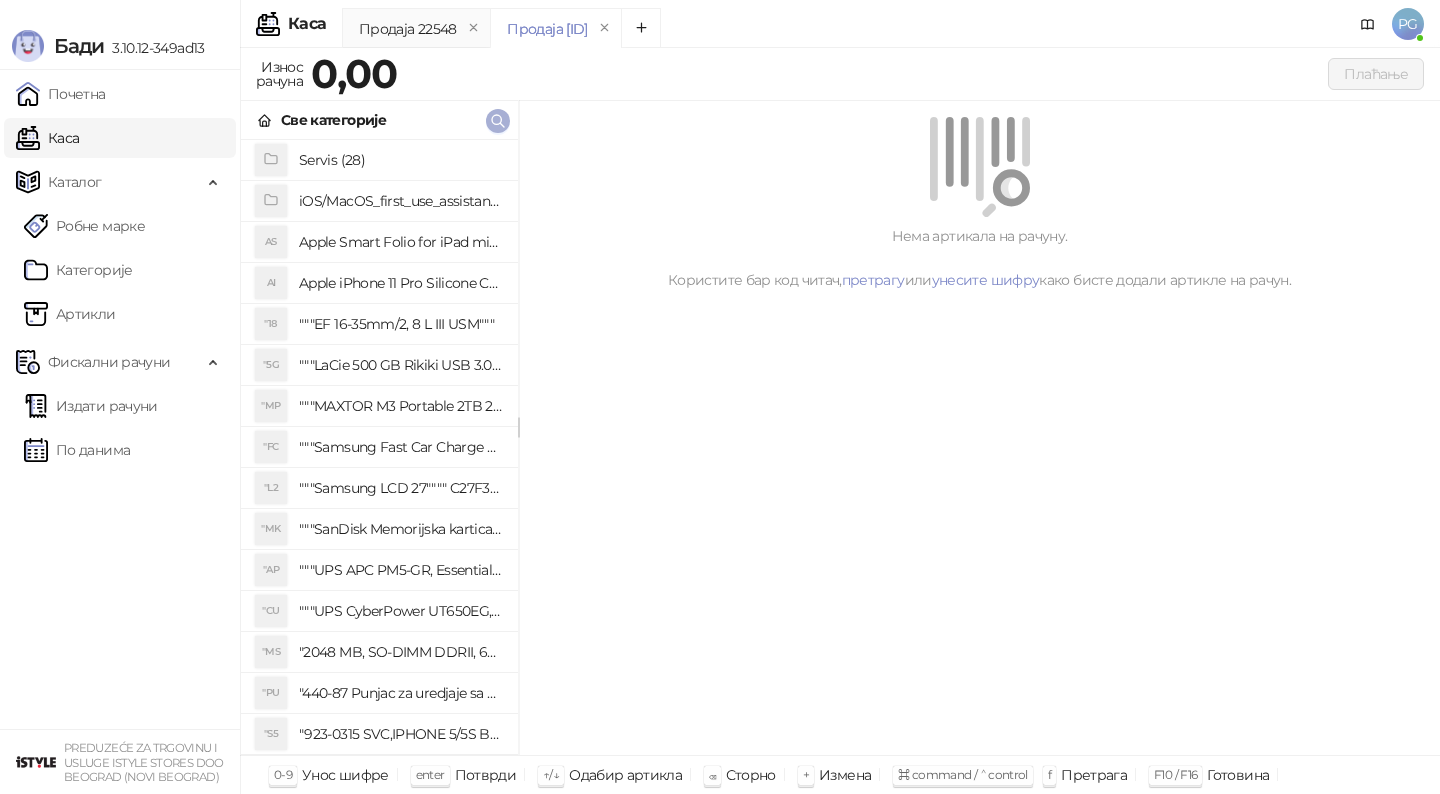 click 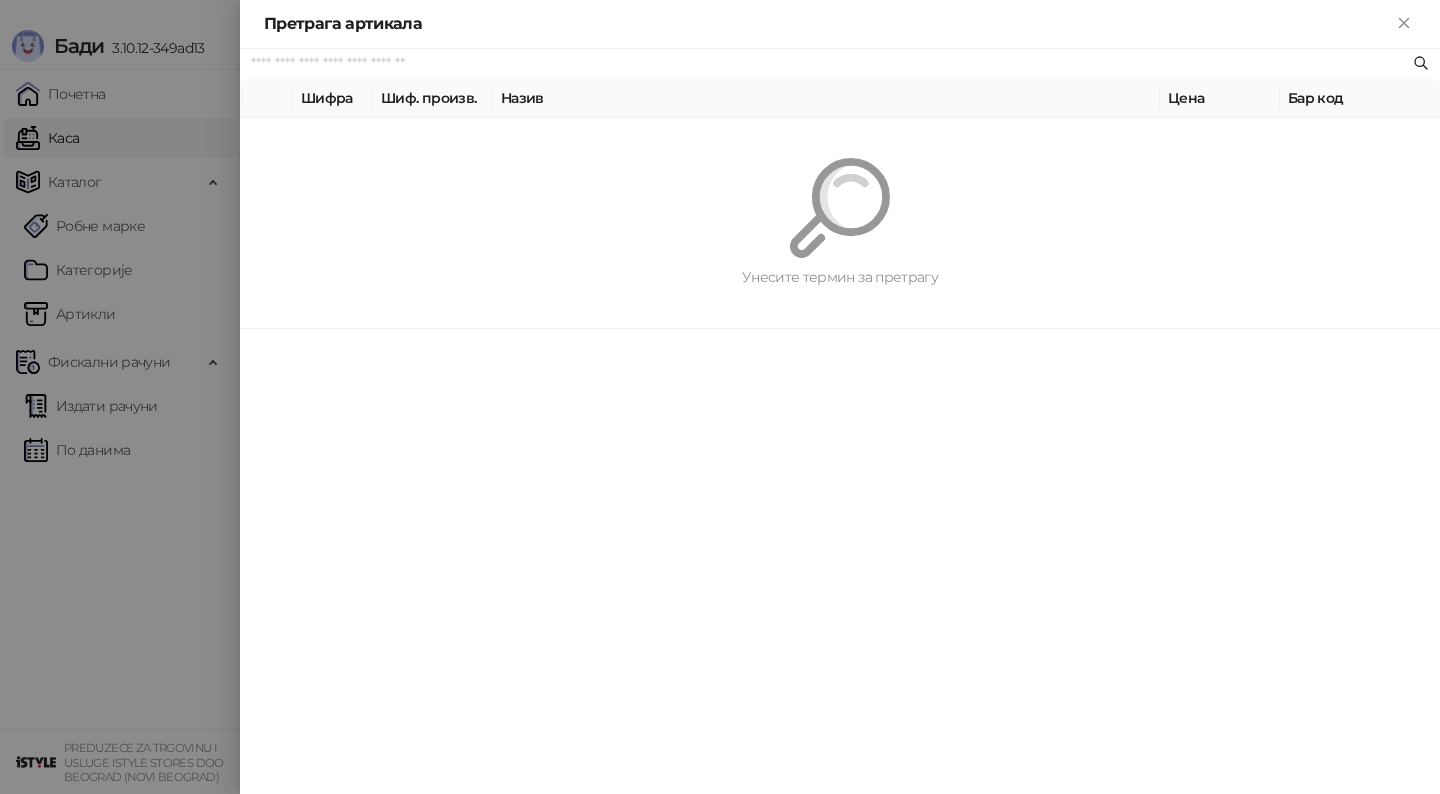 paste on "*********" 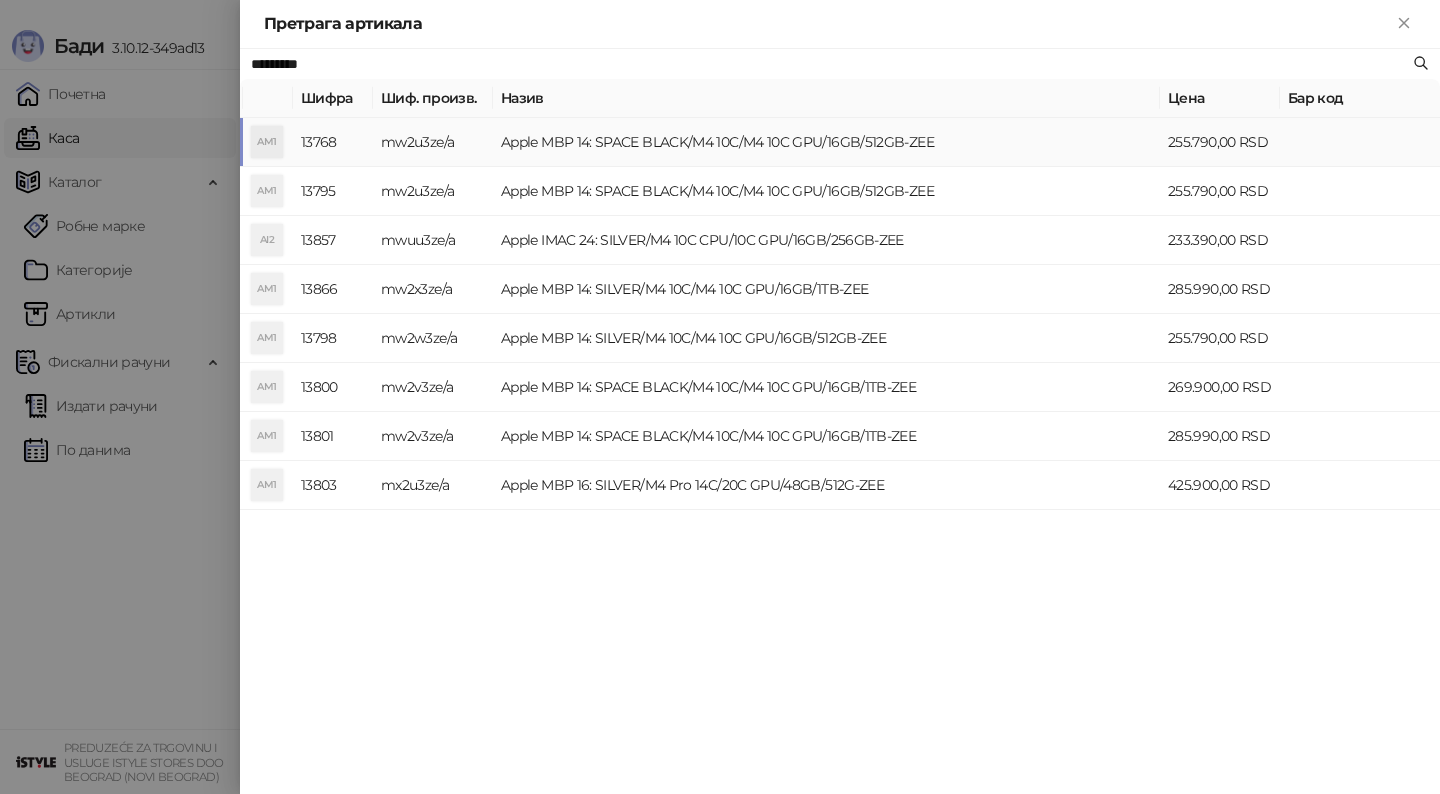 type on "*********" 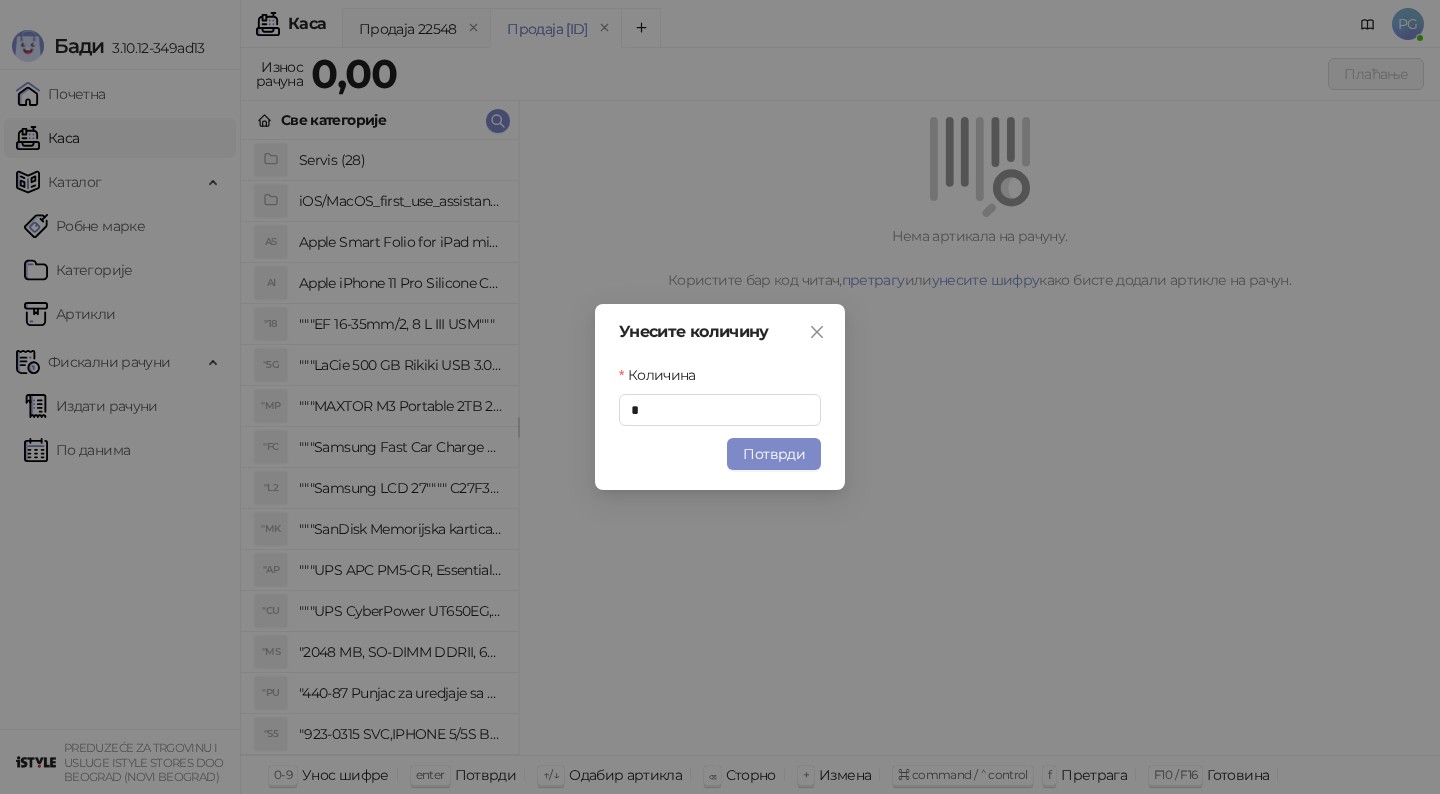 click on "Потврди" at bounding box center (774, 454) 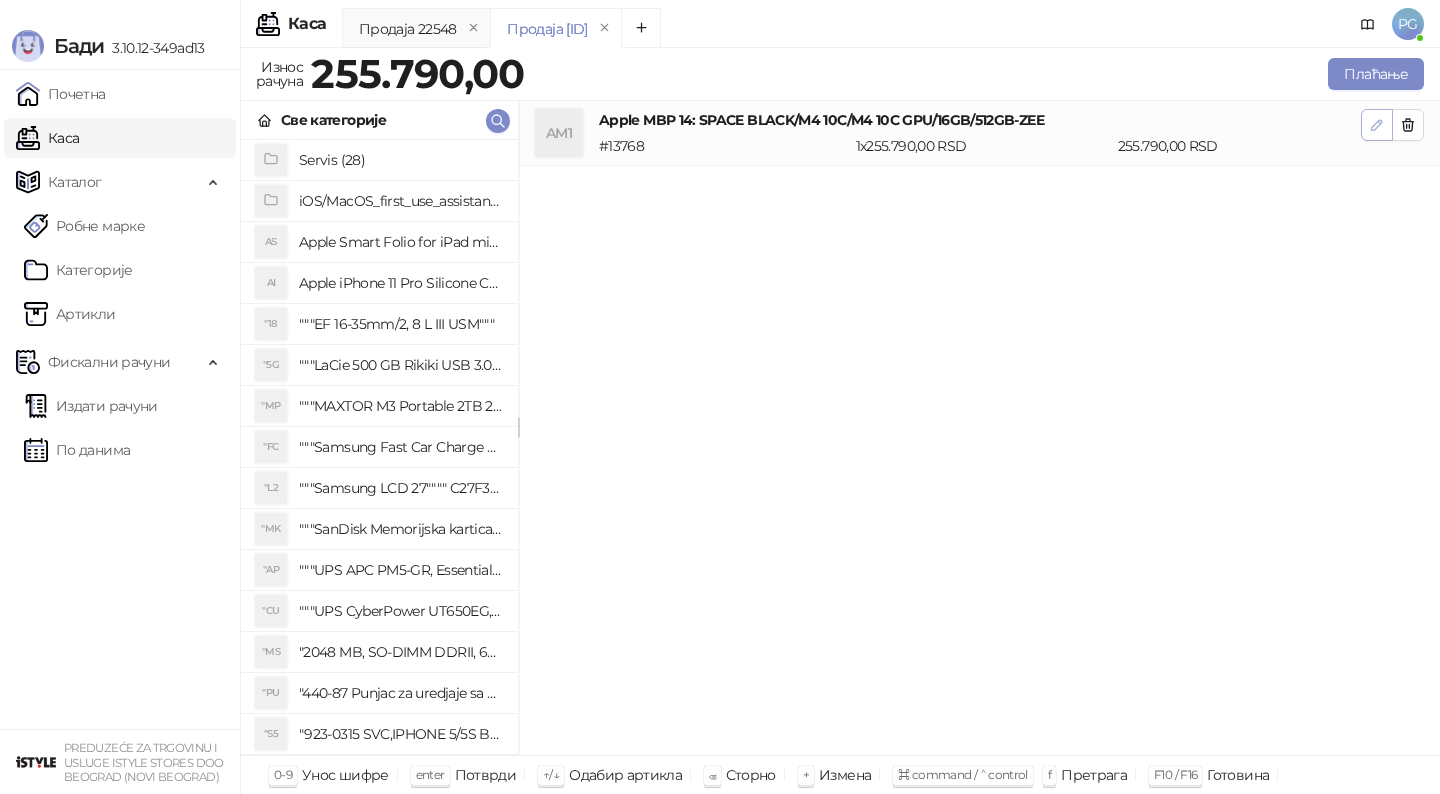 click 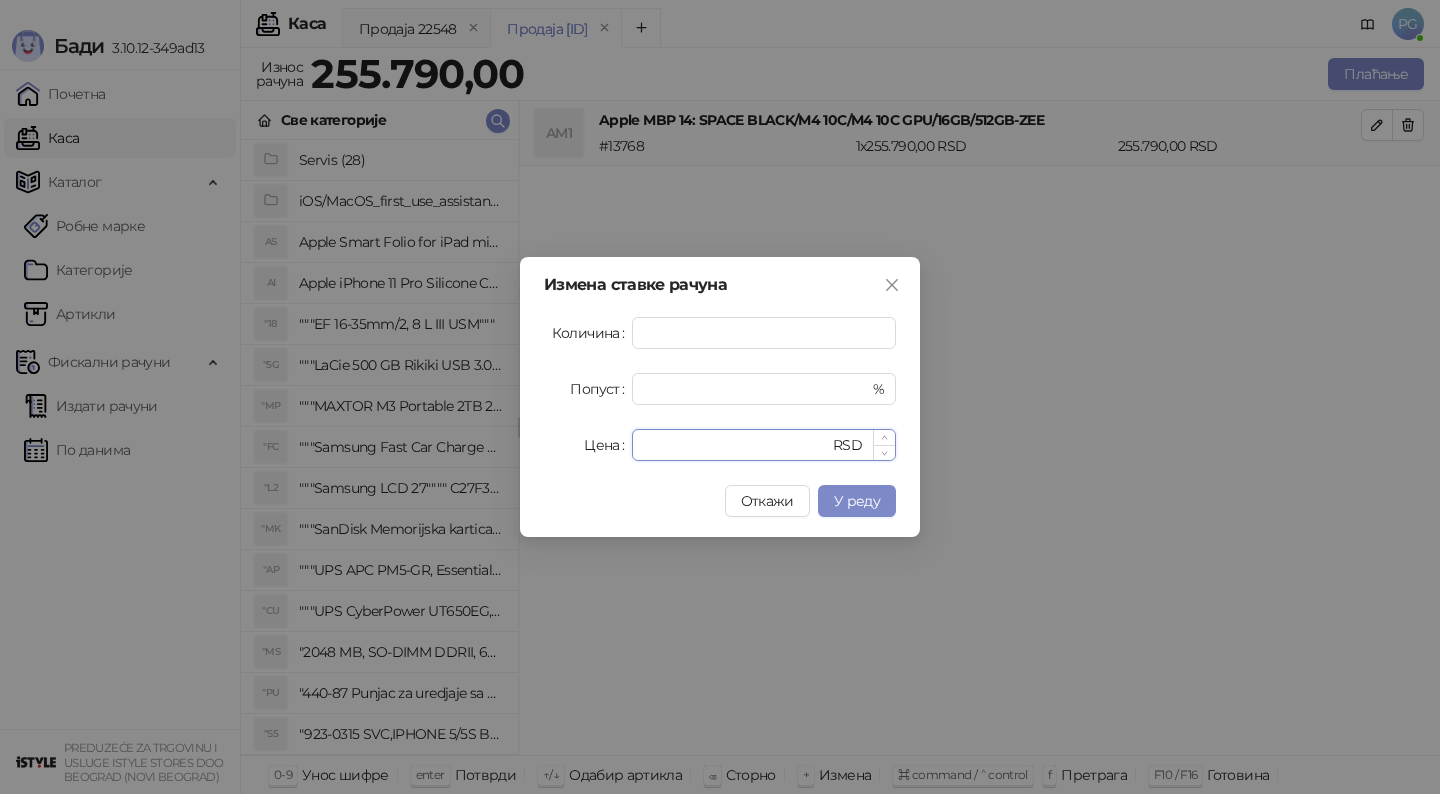 click on "******" at bounding box center (736, 445) 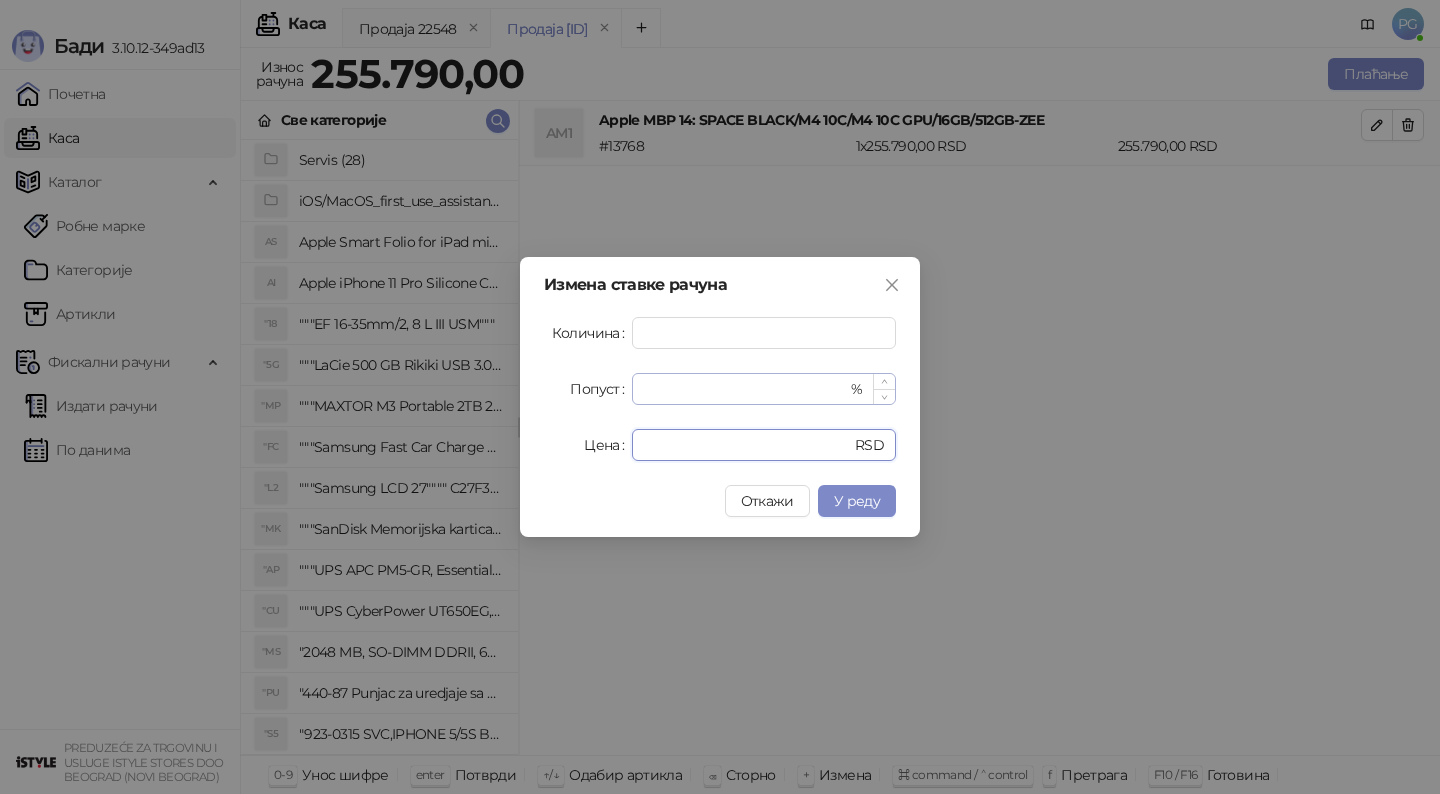 type on "******" 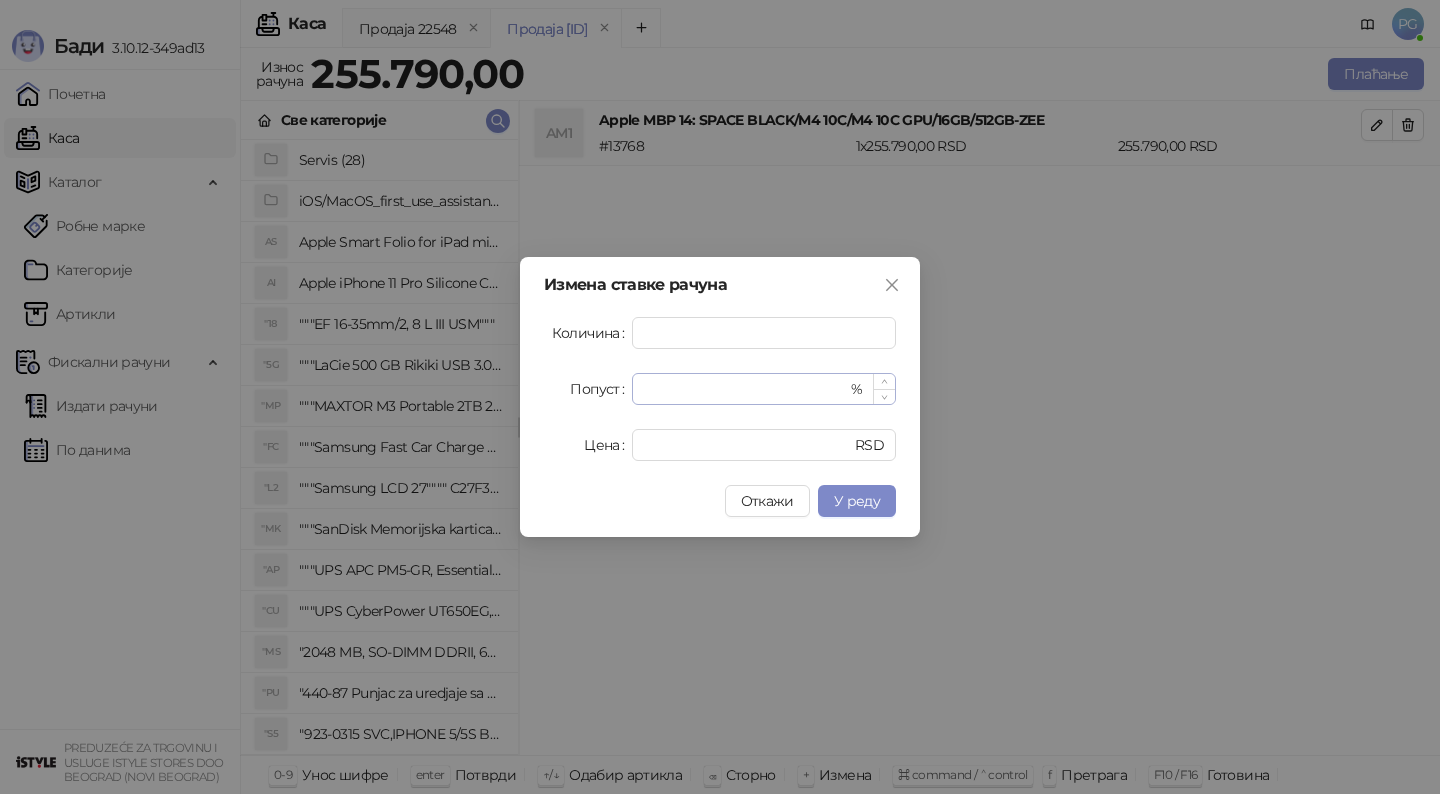 click on "* %" at bounding box center [764, 389] 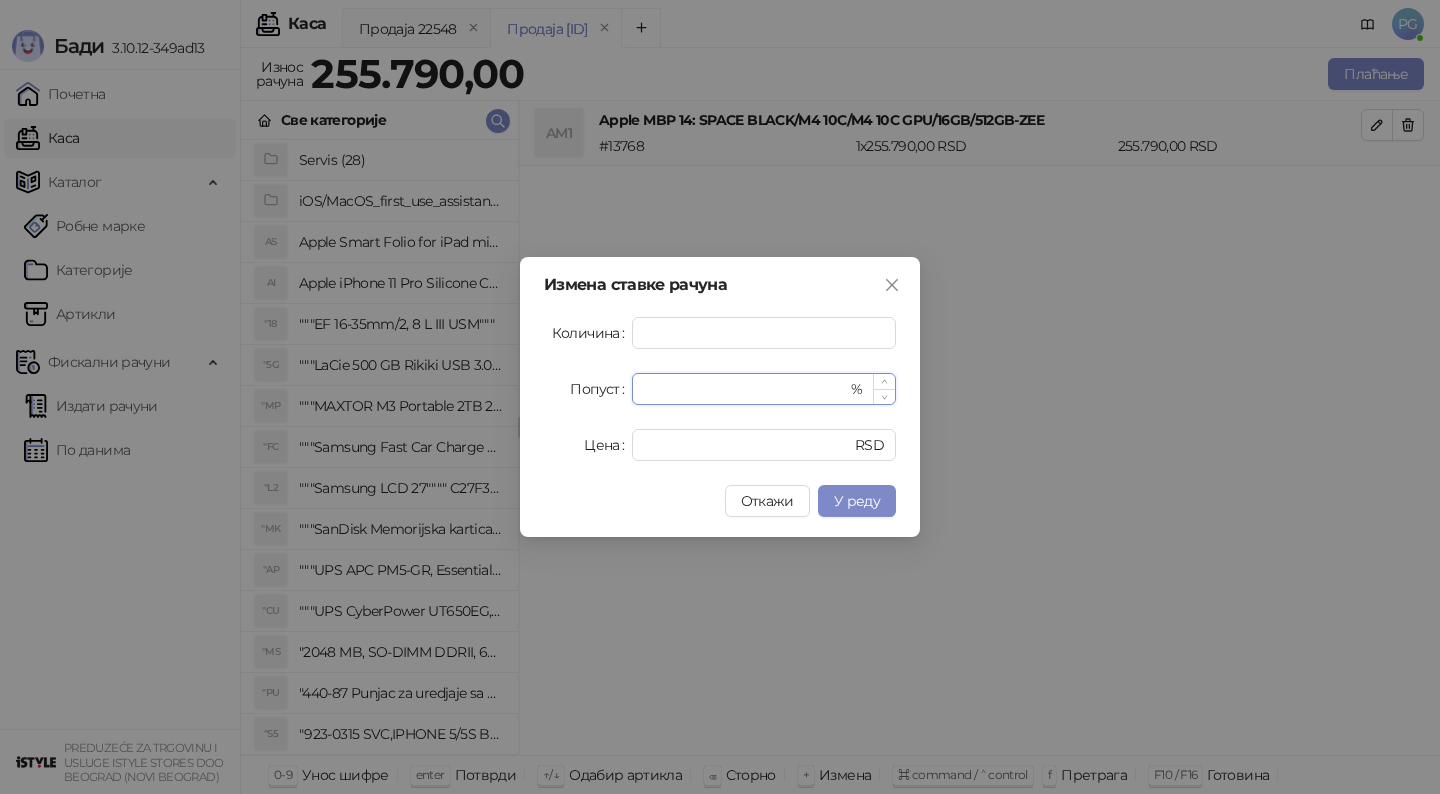 paste on "*****" 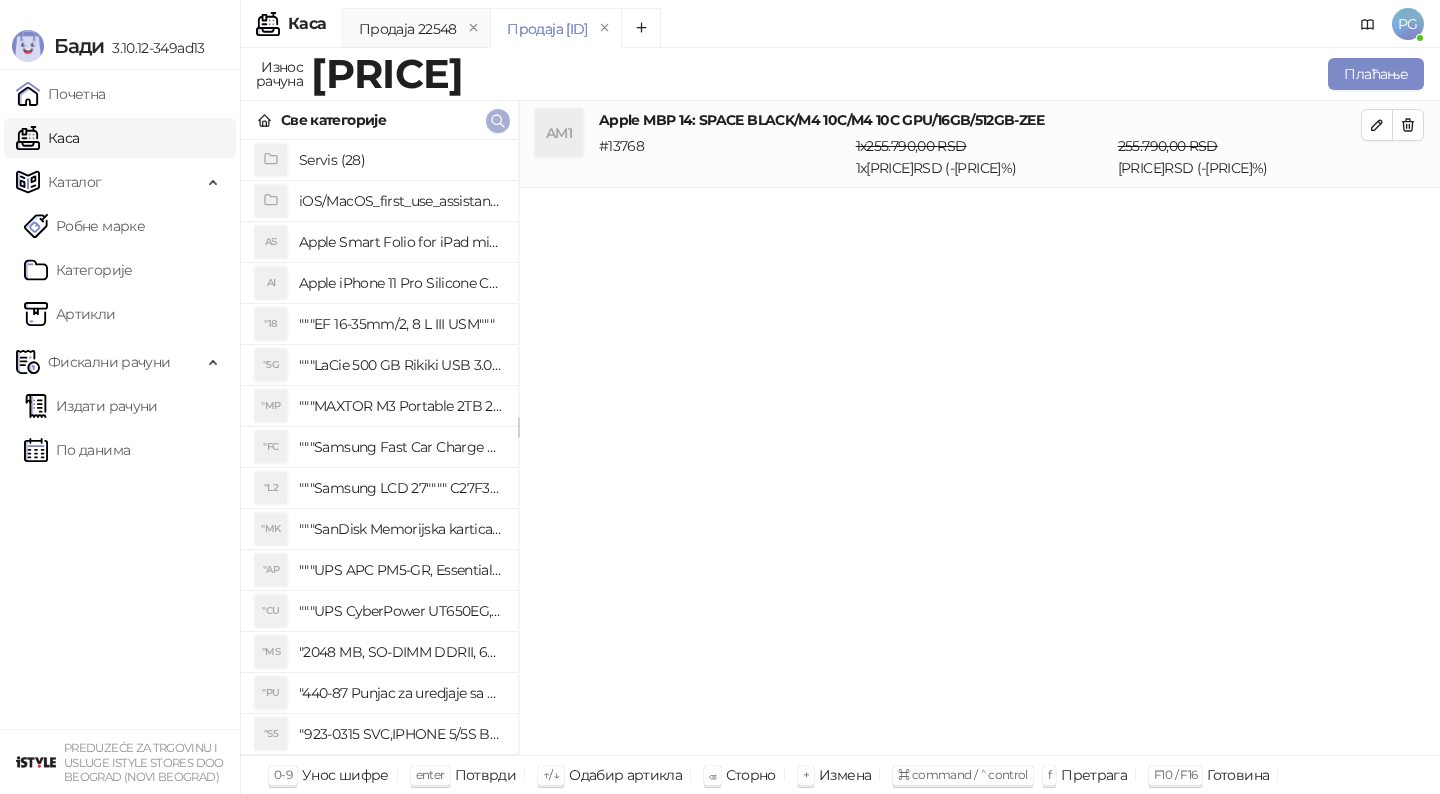 click at bounding box center (498, 121) 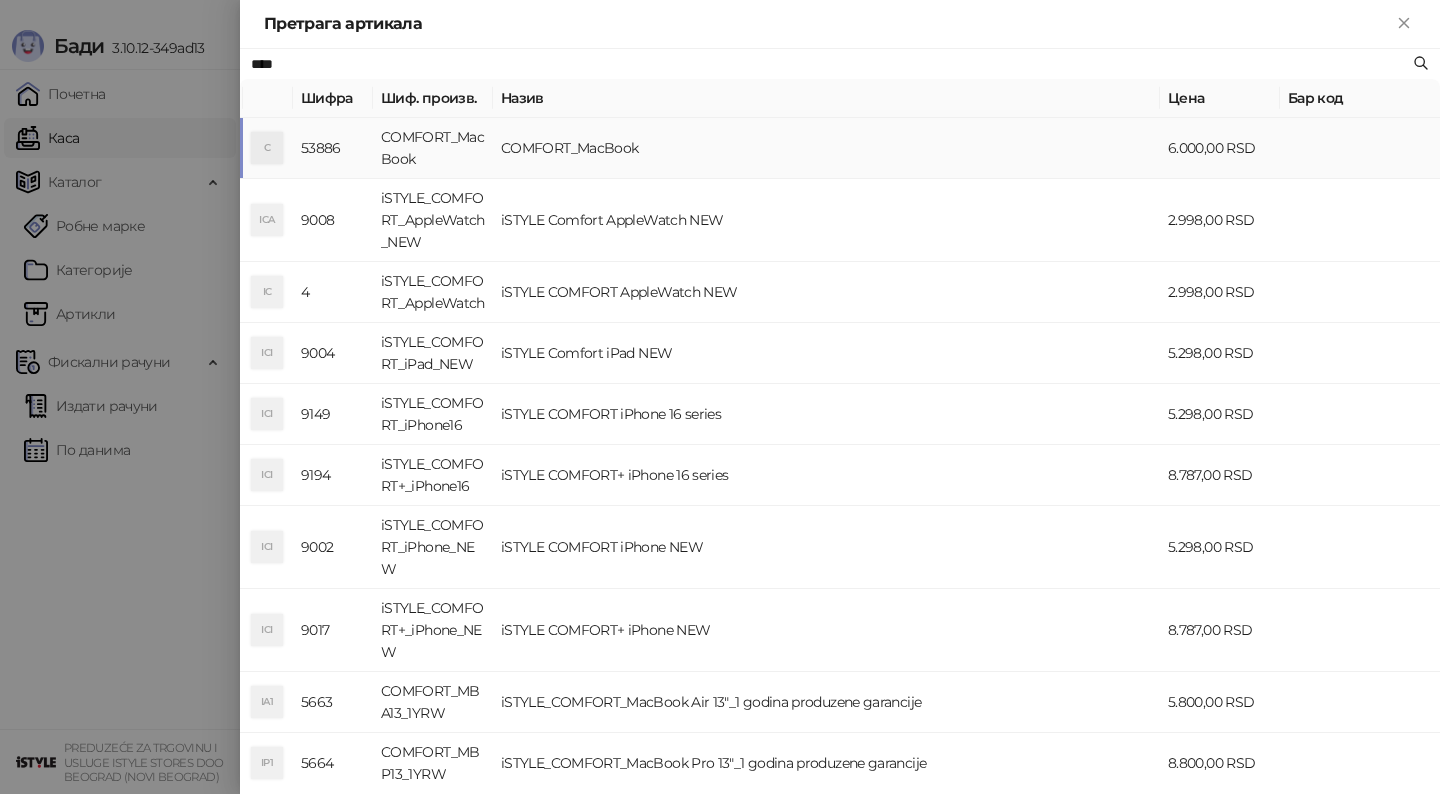click on "COMFORT_MacBook" at bounding box center [826, 148] 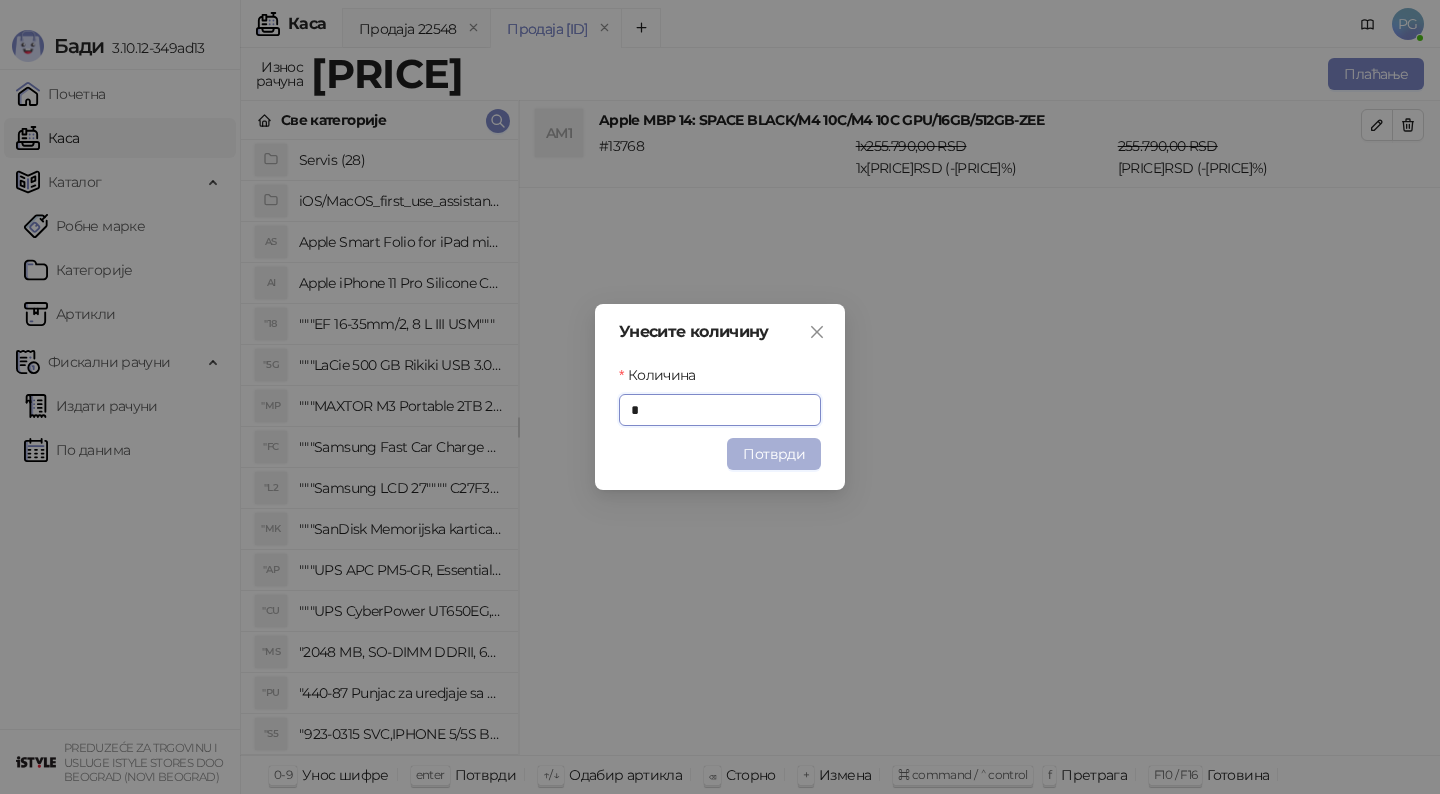 click on "Потврди" at bounding box center [774, 454] 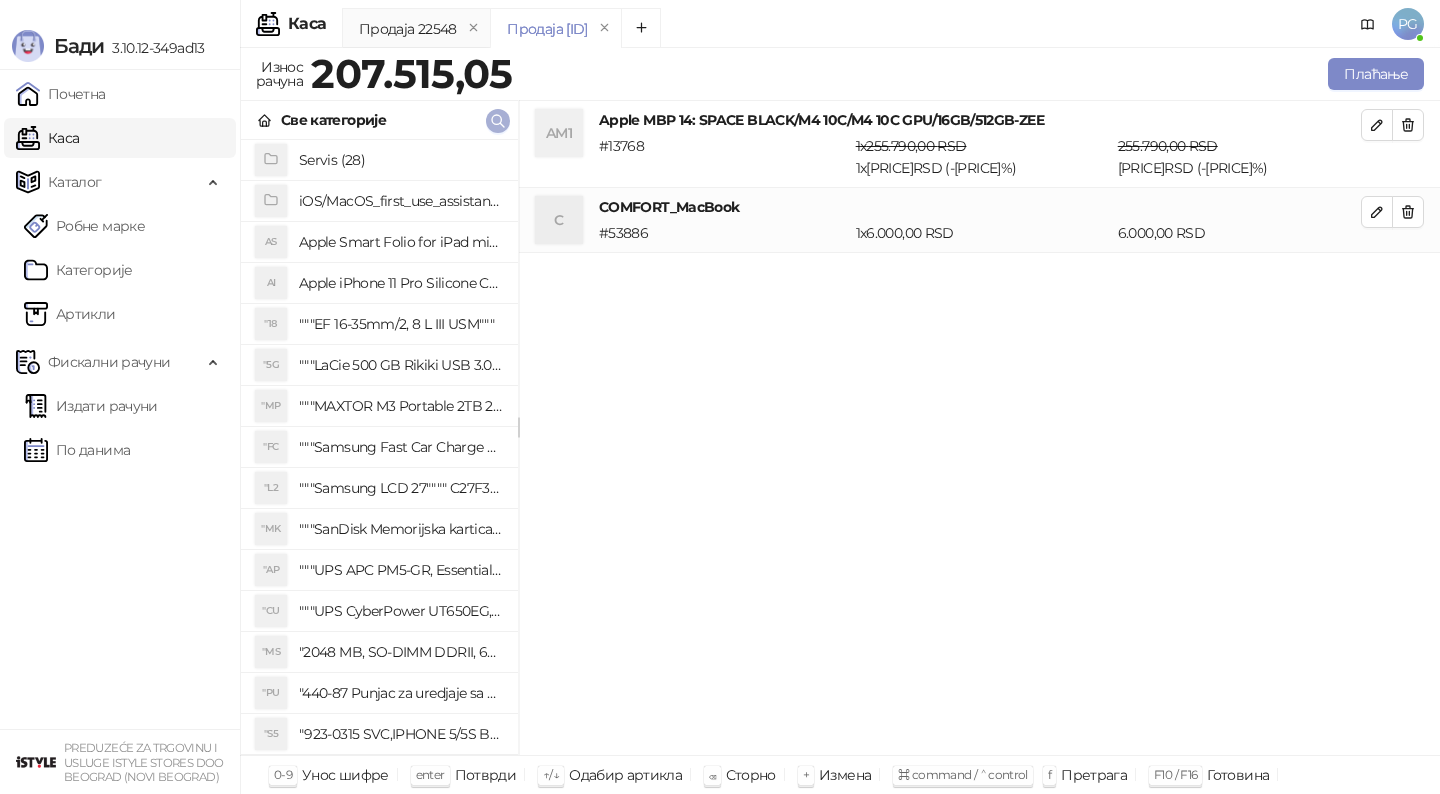 click 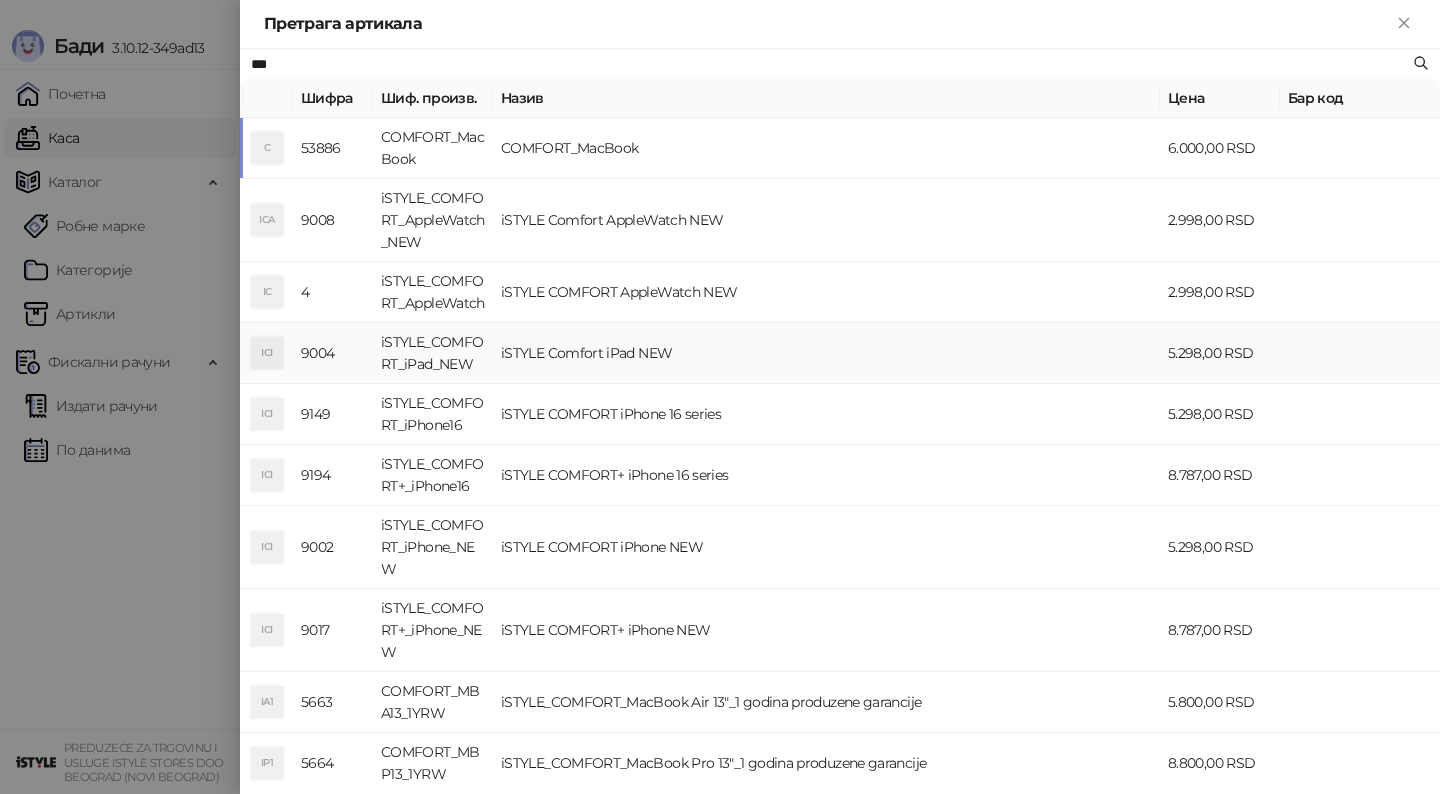 type on "****" 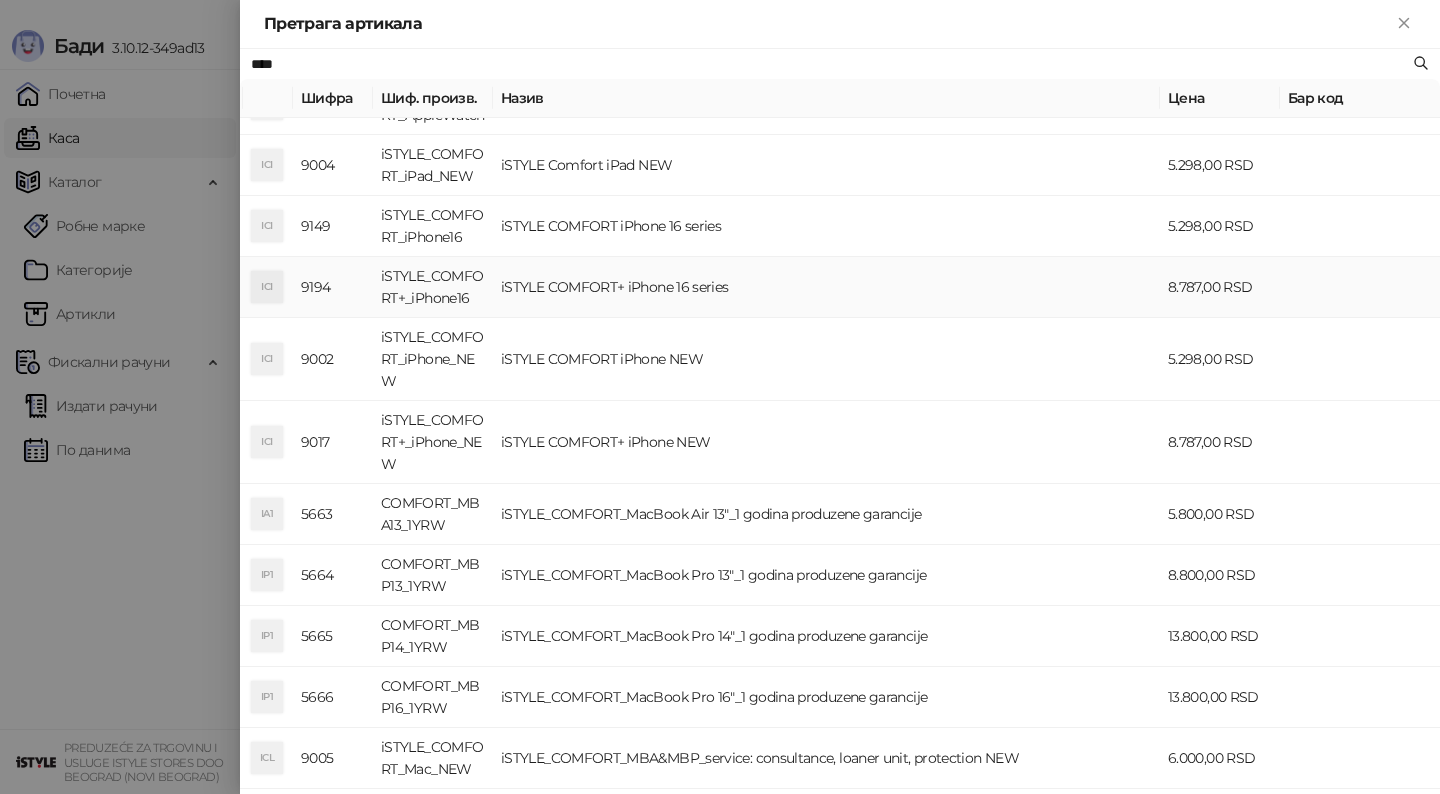 scroll, scrollTop: 192, scrollLeft: 0, axis: vertical 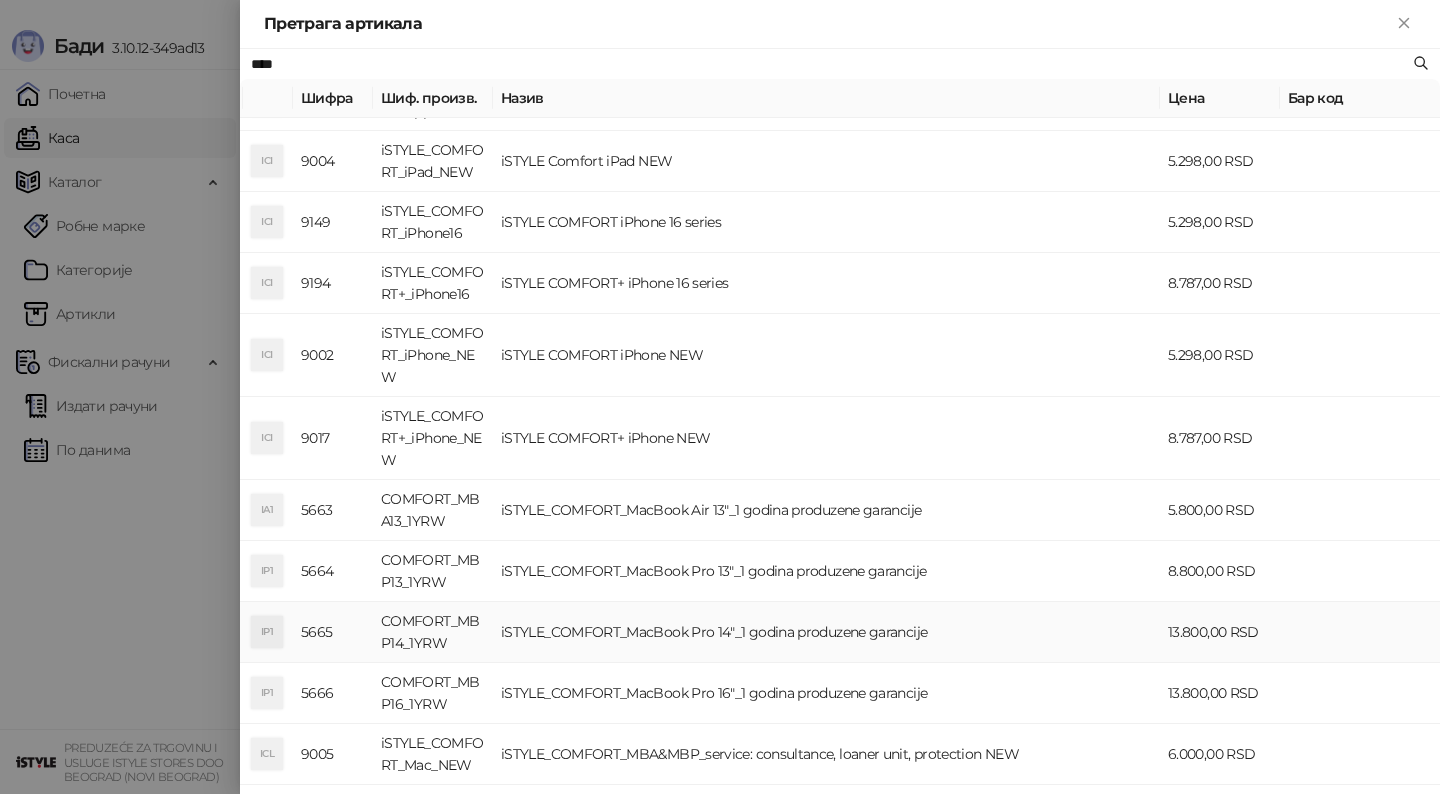click on "iSTYLE_COMFORT_MacBook Pro 14"_1 godina produzene garancije" at bounding box center [826, 632] 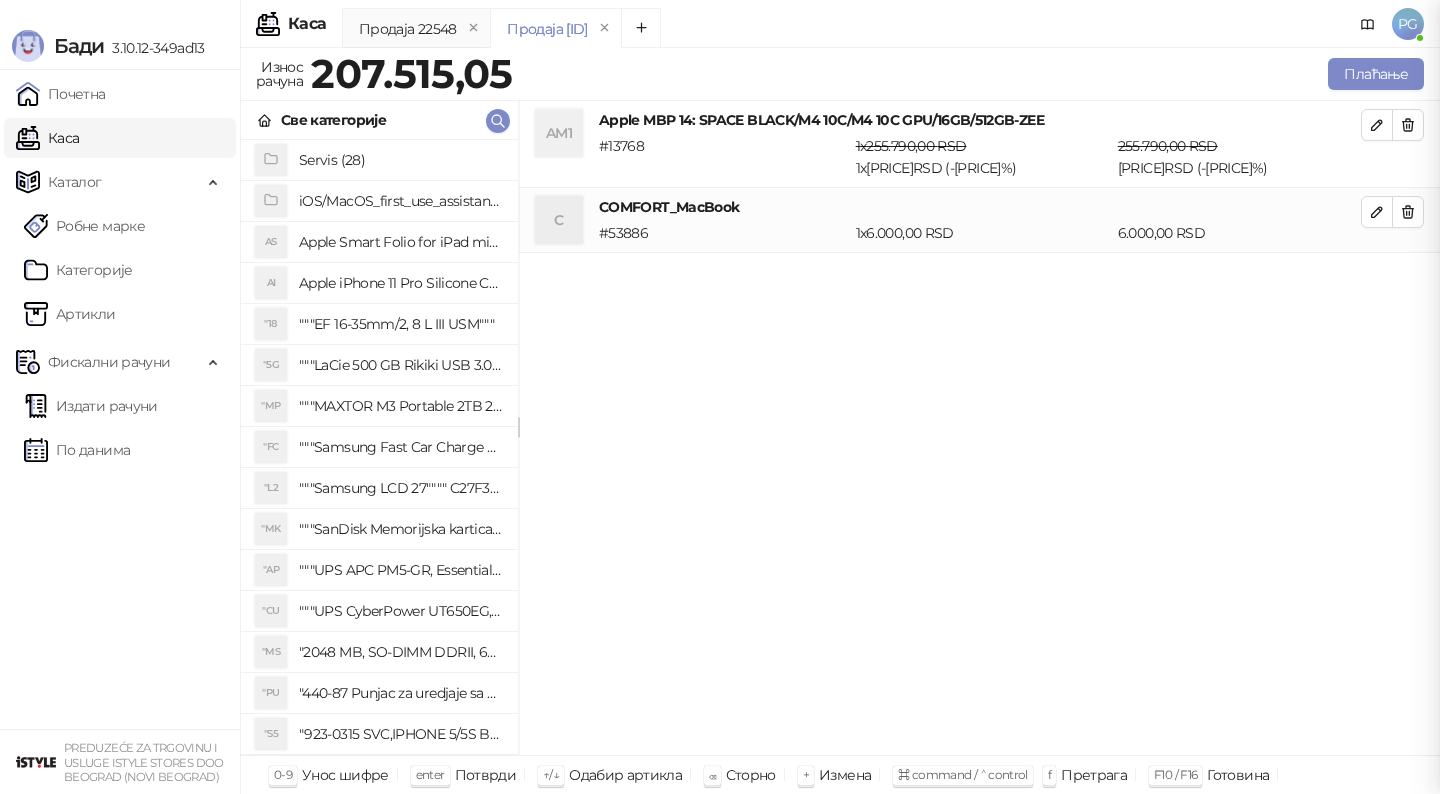 scroll, scrollTop: 0, scrollLeft: 0, axis: both 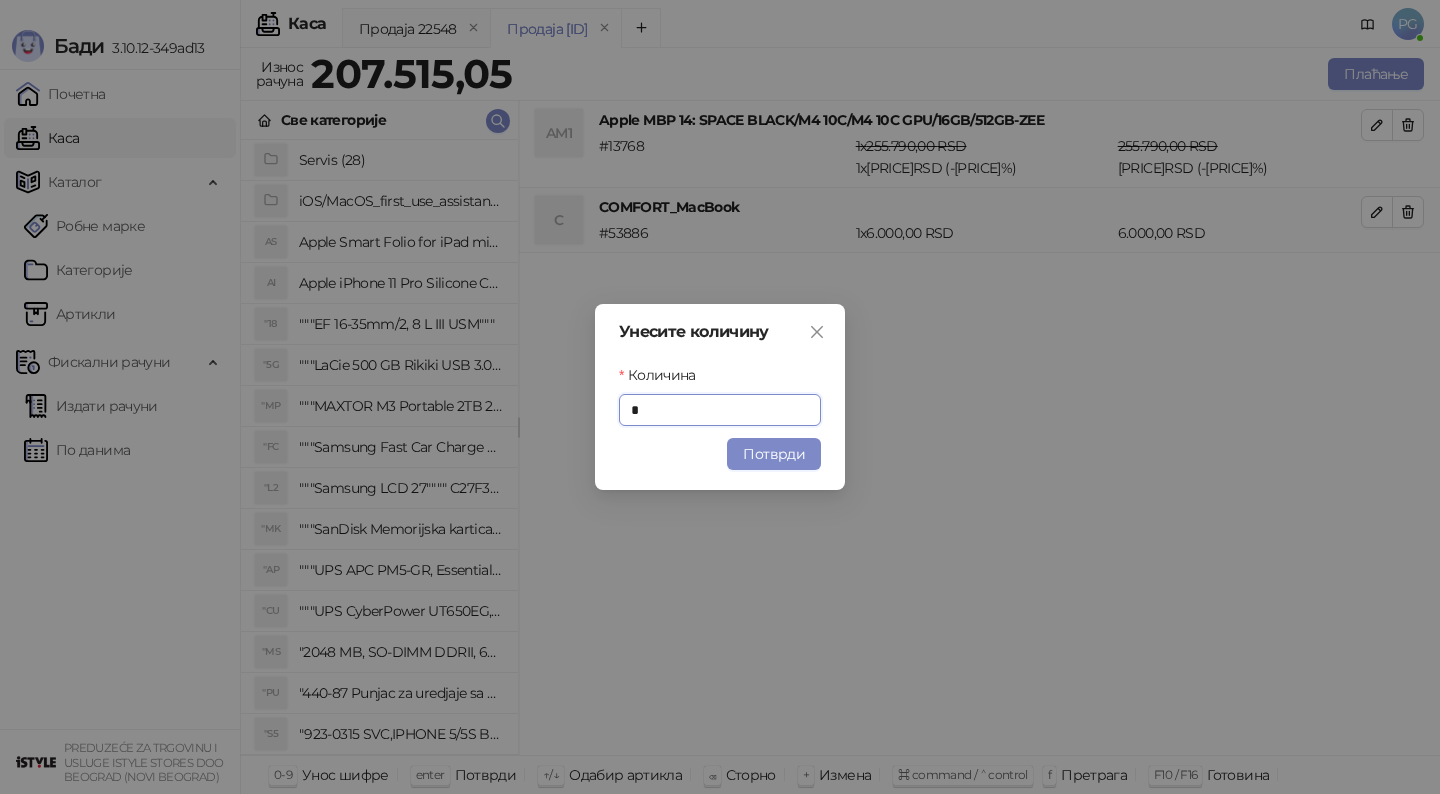 click on "Потврди" at bounding box center (774, 454) 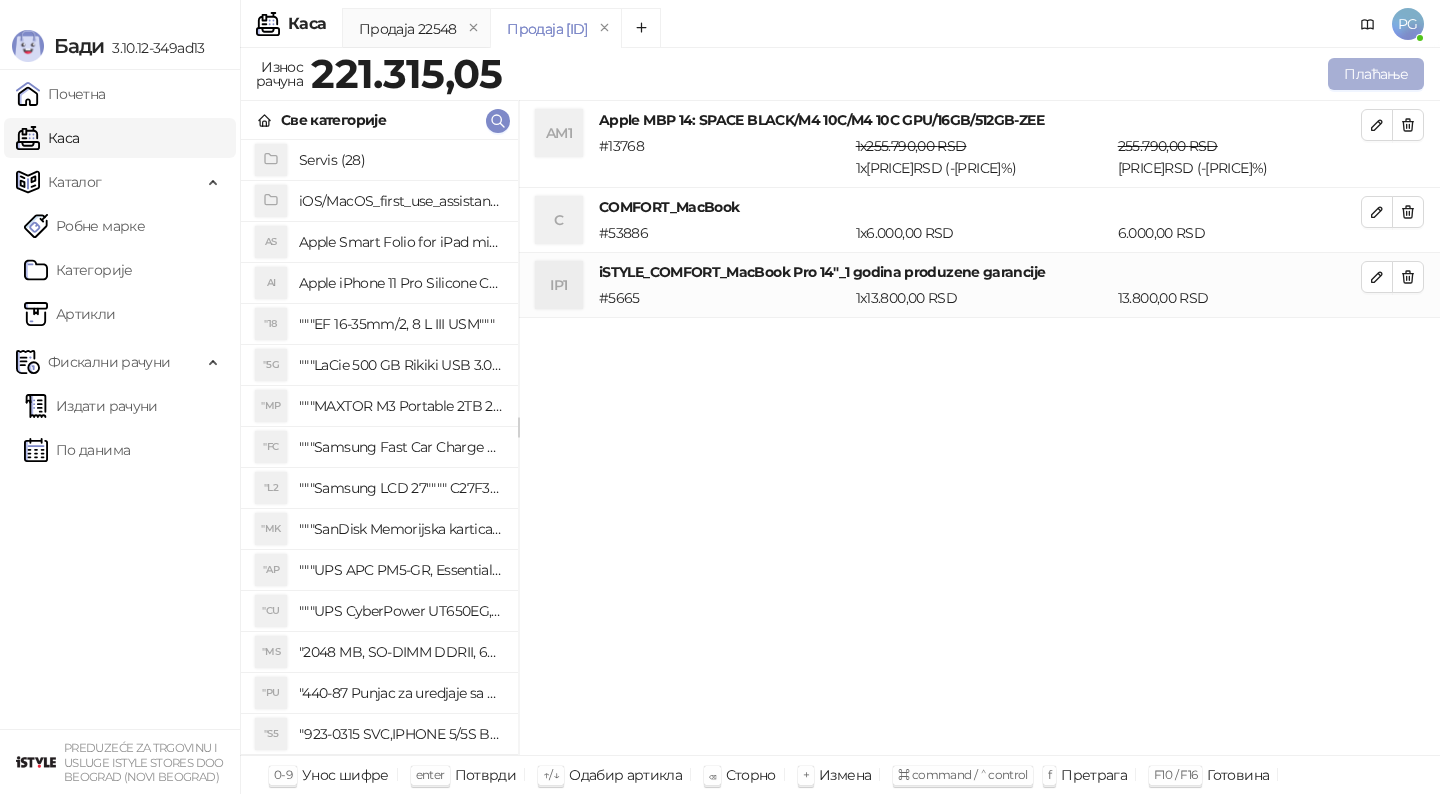click on "Плаћање" at bounding box center [1376, 74] 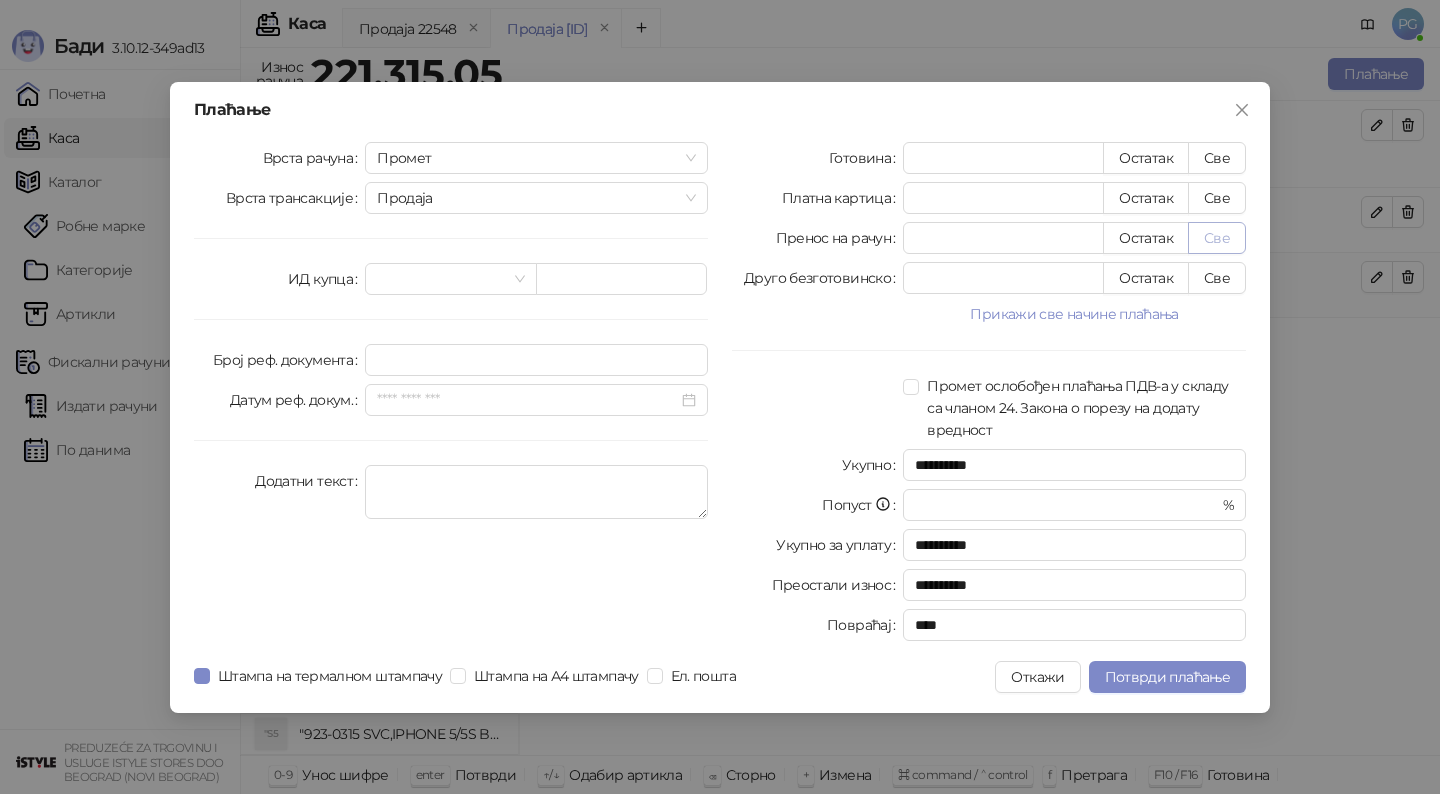 click on "Све" at bounding box center (1217, 238) 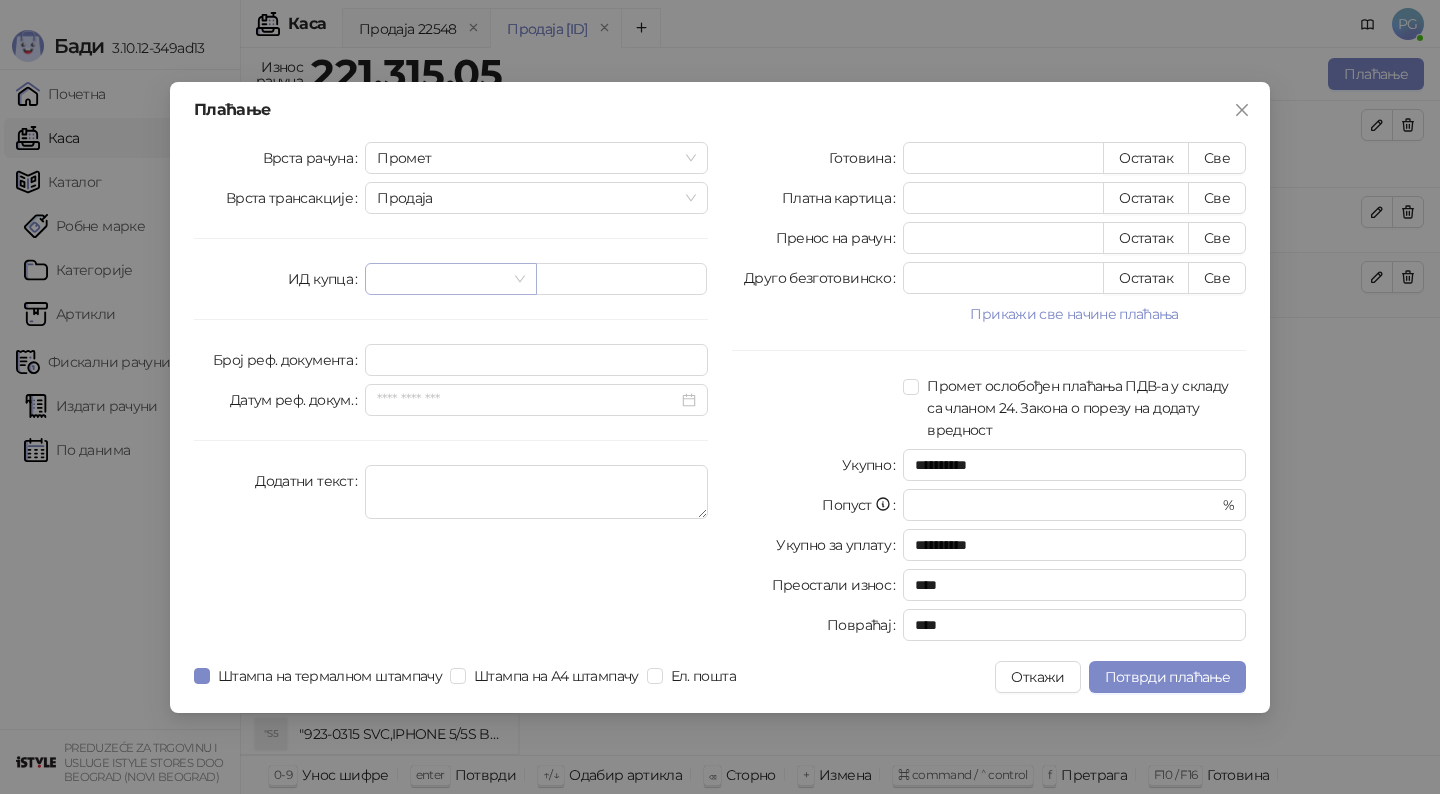 click at bounding box center [441, 279] 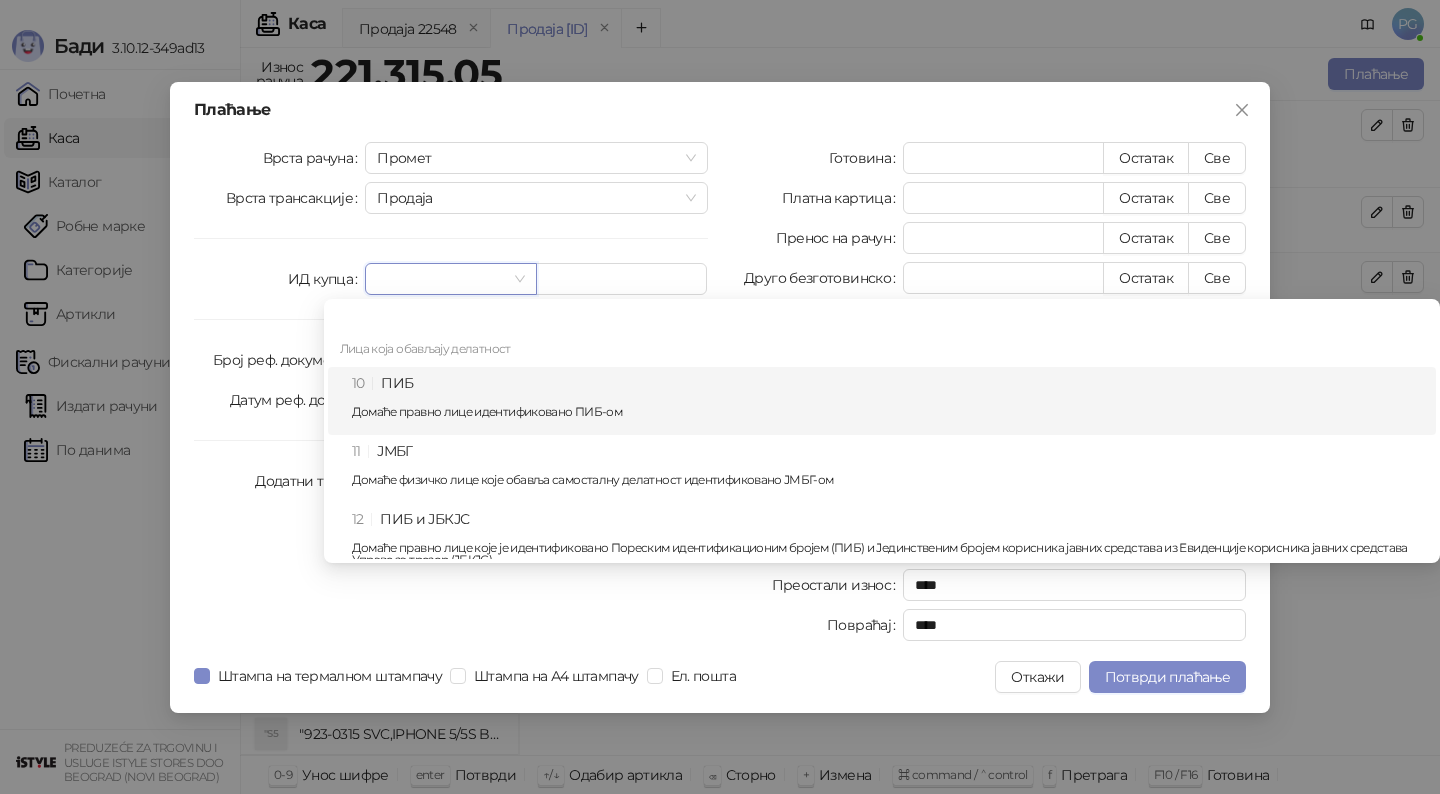 click on "10 ПИБ Домаће правно лице идентификовано ПИБ-ом" at bounding box center (888, 401) 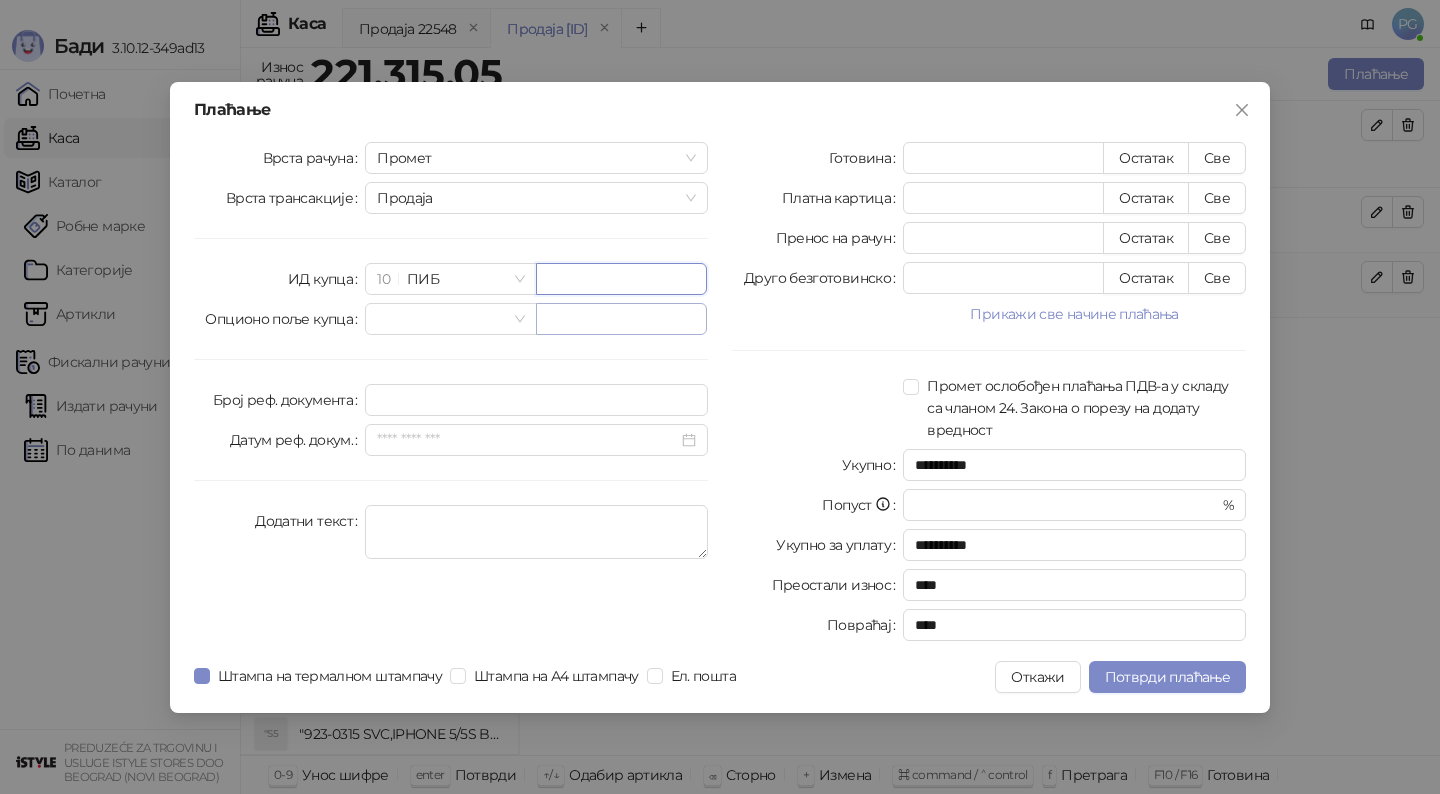 paste on "*********" 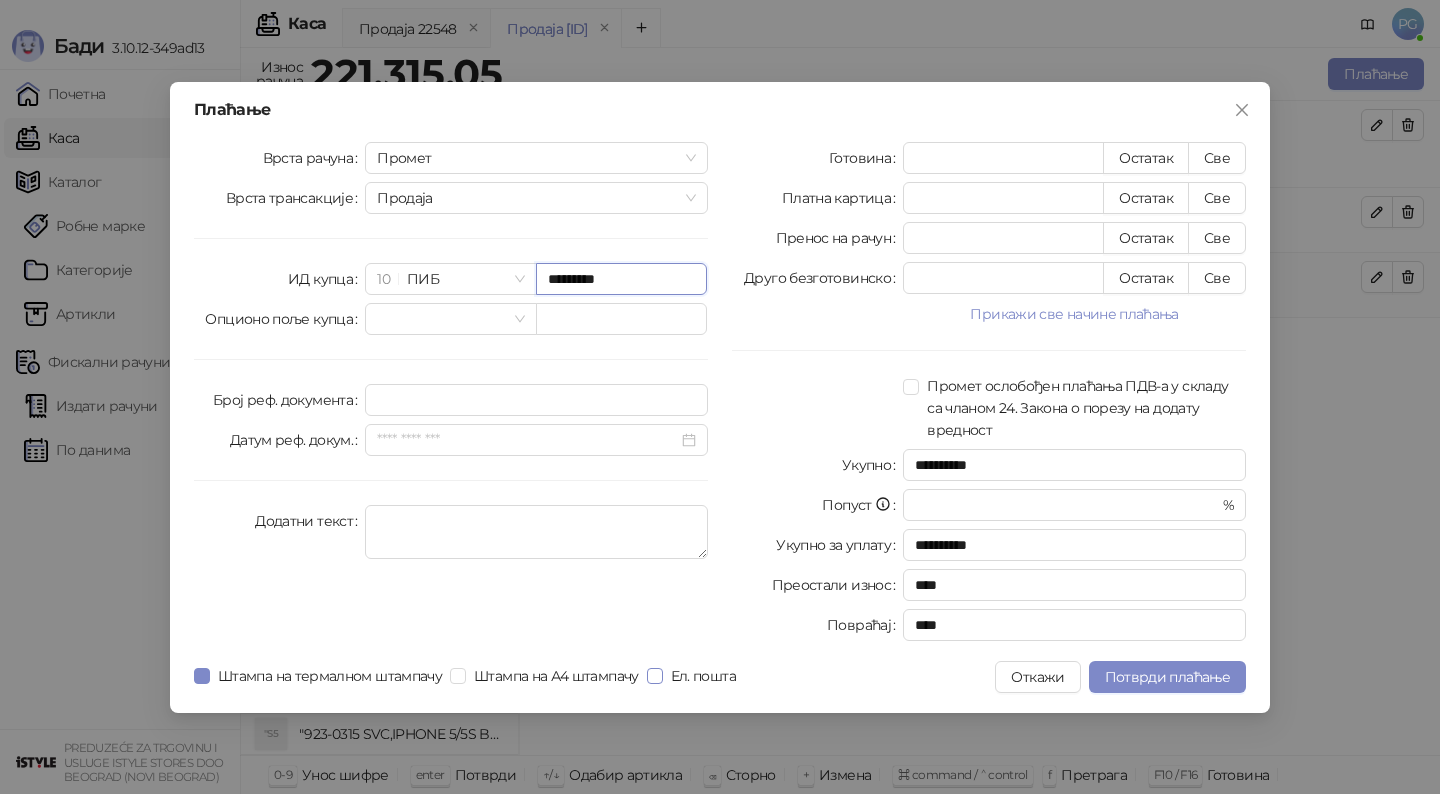 type on "*********" 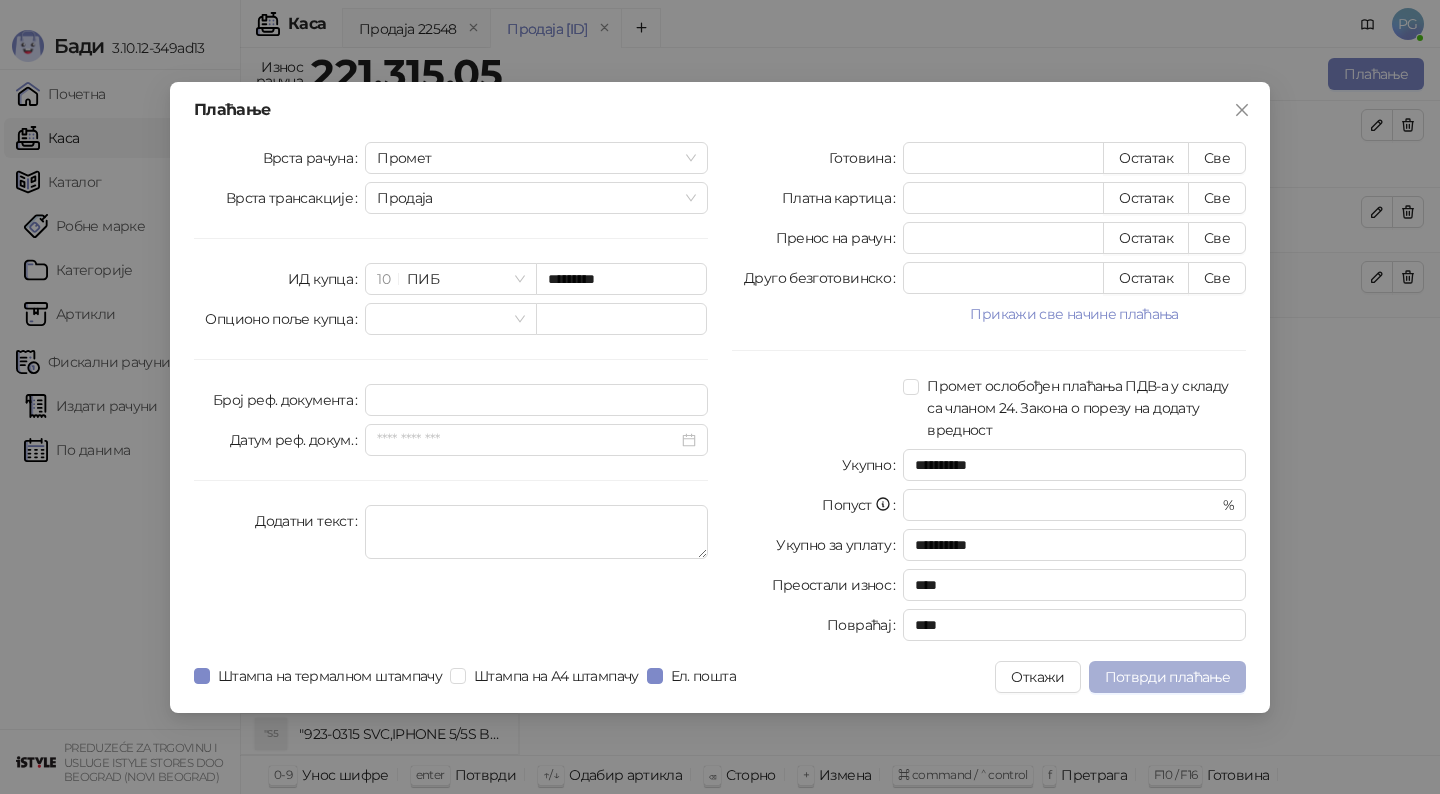 click on "Потврди плаћање" at bounding box center [1167, 677] 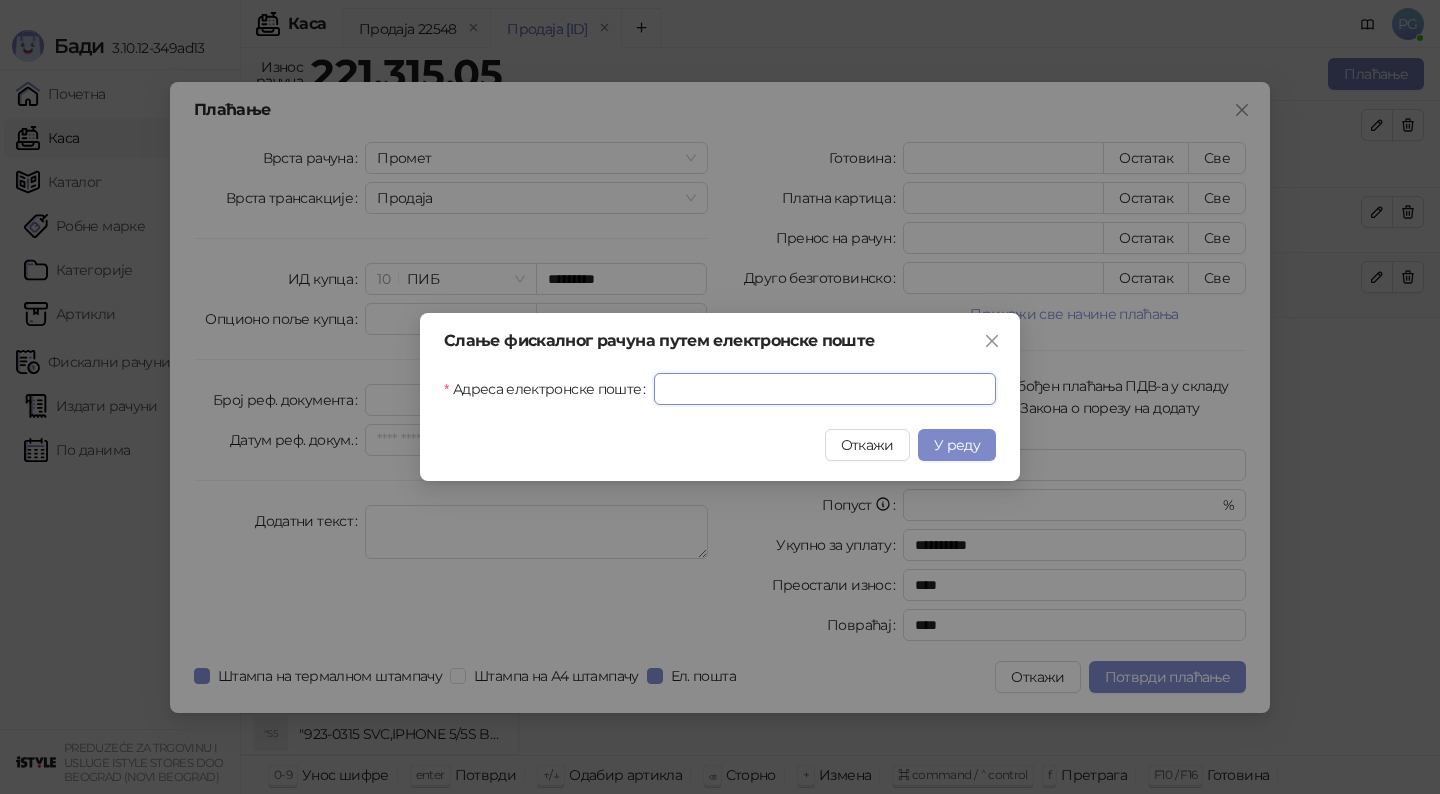 click on "Адреса електронске поште" at bounding box center [825, 389] 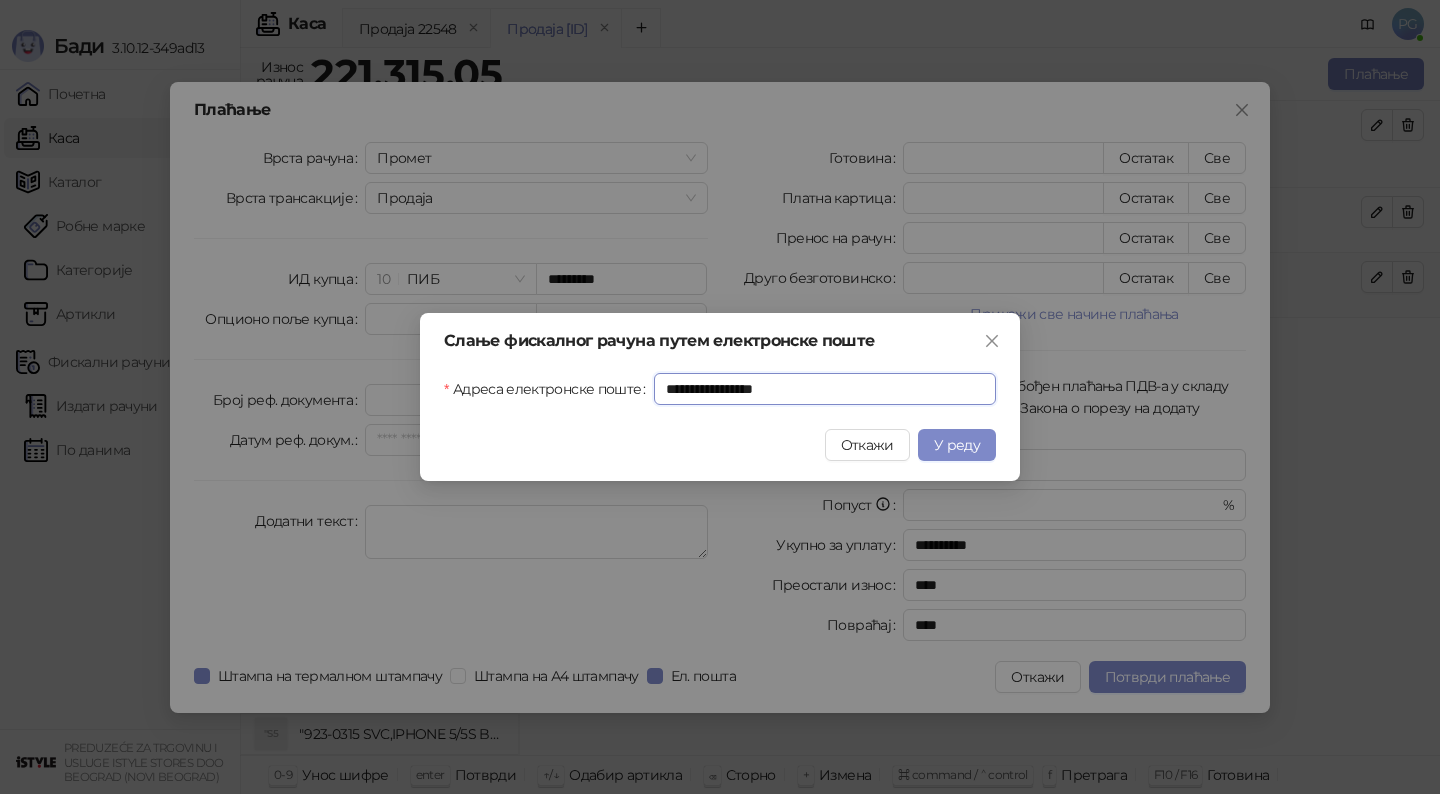 type on "**********" 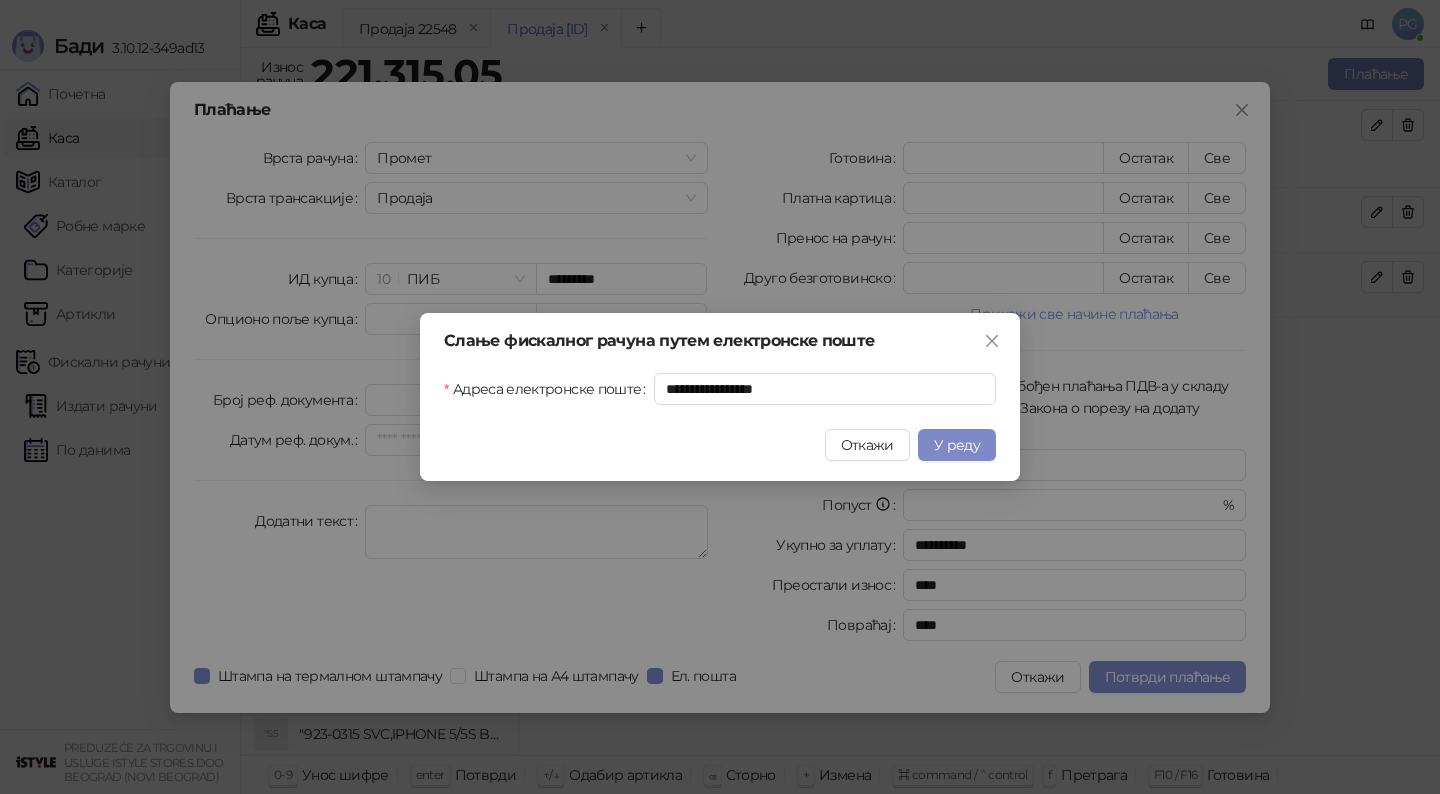 click on "У реду" at bounding box center (957, 445) 